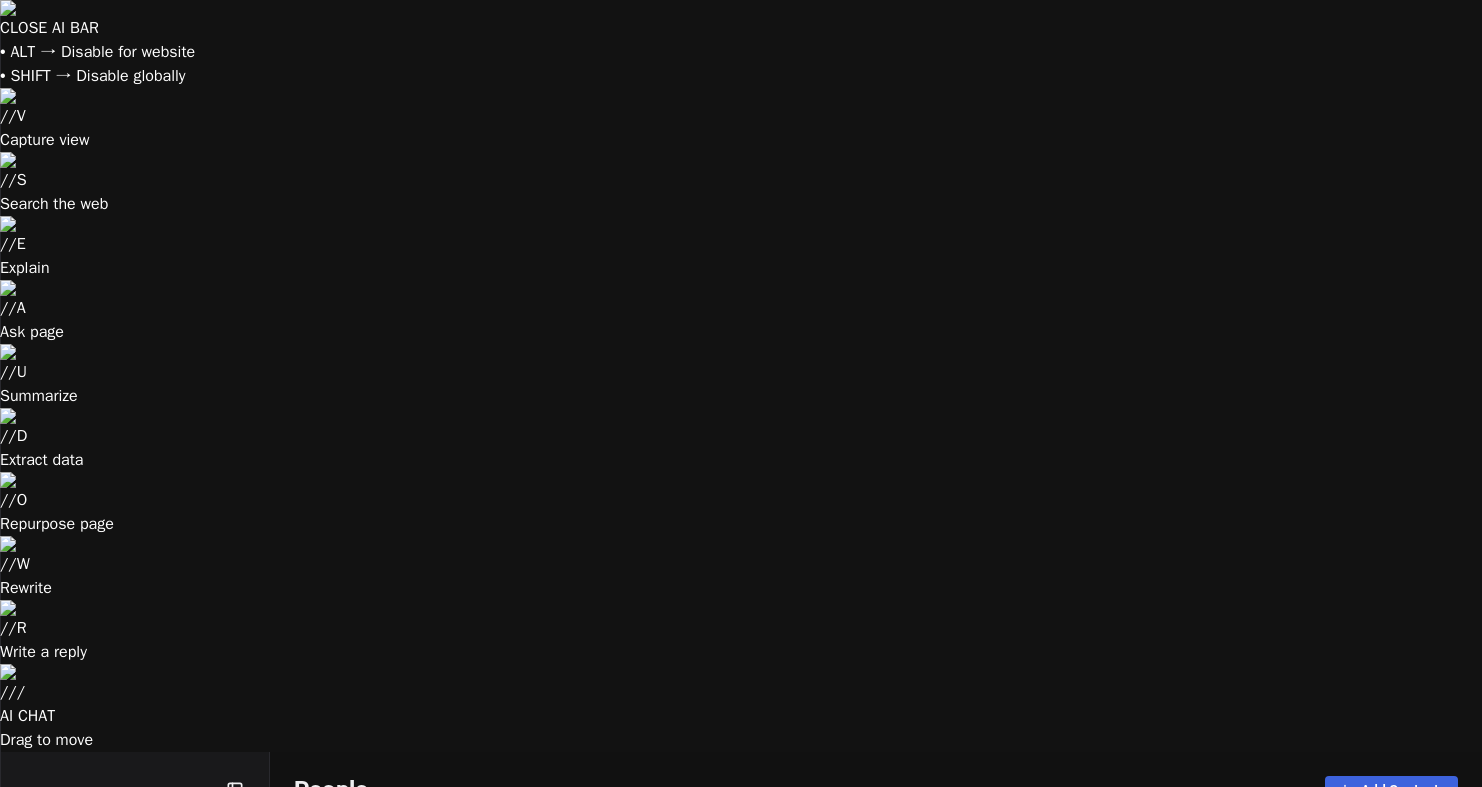 scroll, scrollTop: 0, scrollLeft: 0, axis: both 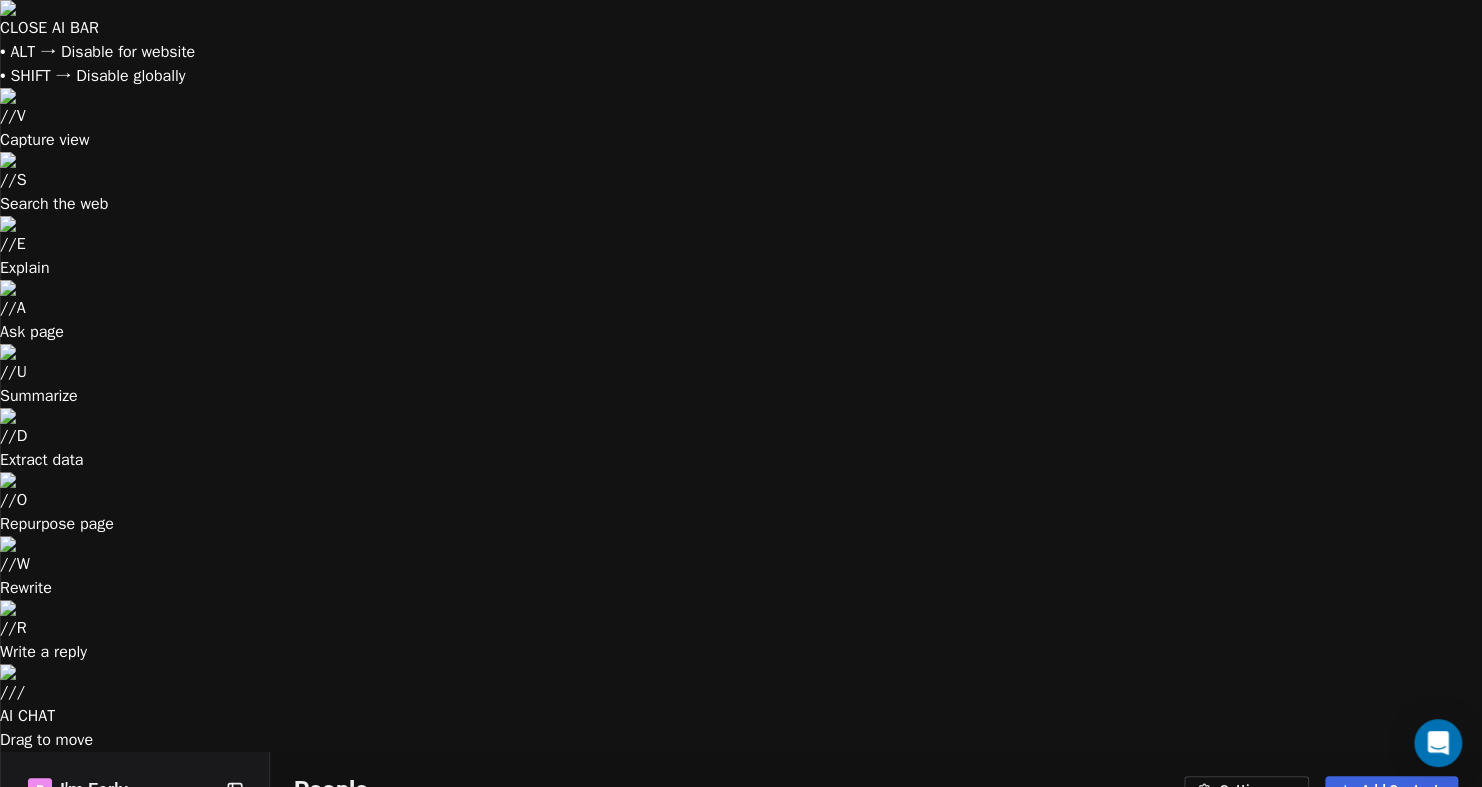 click 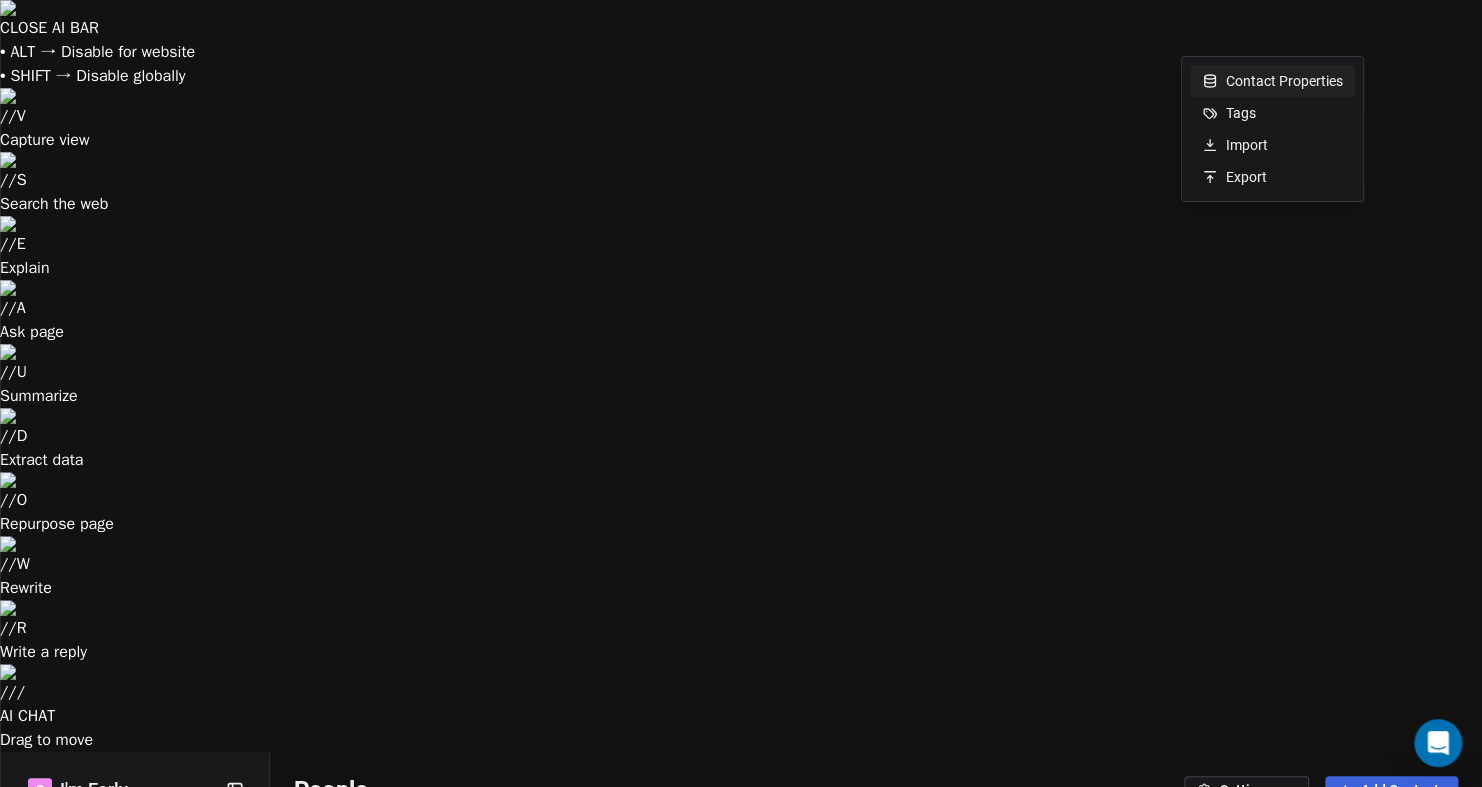 click on "CLOSE AI BAR • ALT → Disable for website • SHIFT → Disable globally // V Capture view // S Search the web // E Explain // A Ask page // U Summarize // D Extract data // O Repurpose page // W Rewrite // R Write a reply // / AI CHAT Drag to [PERSON_NAME] I'm Early Contacts People Marketing Workflows Campaigns Sales Pipelines Sequences Beta Tools Apps AI Agents Help & Support People Settings  Add Contacts 12 Contacts Segments: All People Filter  Edit View Tag Add to Sequence Export Full Name [PERSON_NAME] T Test V [PERSON_NAME] [Sample] S [PERSON_NAME] [Sample] R Ram [Sample] S Sid [Sample] P [PERSON_NAME] [Sample] K [PERSON_NAME] [Sample] J [PERSON_NAME] [Sample] G Ganesan [Sample] D Dusty [Sample] C Caitlin [Sample] Email Phone Number Tags Country Website Job Title Status Contact Source [PERSON_NAME][EMAIL_ADDRESS][DOMAIN_NAME] [DOMAIN_NAME][EMAIL_ADDRESS][PERSON_NAME][DOMAIN_NAME] [PERSON_NAME][EMAIL_ADDRESS][DOMAIN_NAME] [PHONE_NUMBER] Postive Review United States [DOMAIN_NAME] Managing Director Closed Won Referral [EMAIL_ADDRESS][DOMAIN_NAME] [PHONE_NUMBER] Decision Maker Lead United States [DOMAIN_NAME] President New Lead CTO" at bounding box center [741, 769] 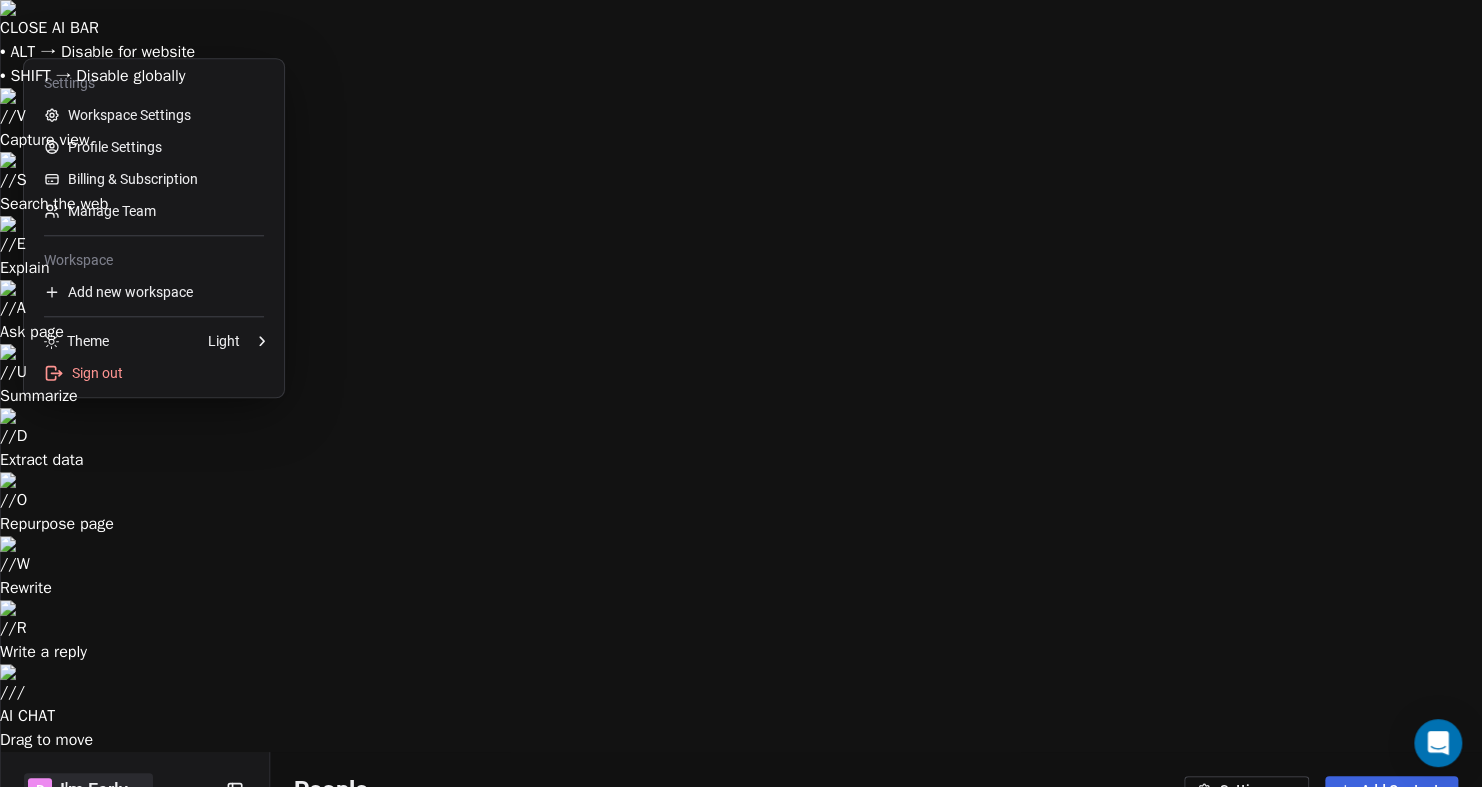 click on "CLOSE AI BAR • ALT → Disable for website • SHIFT → Disable globally // V Capture view // S Search the web // E Explain // A Ask page // U Summarize // D Extract data // O Repurpose page // W Rewrite // R Write a reply // / AI CHAT Drag to [PERSON_NAME] I'm Early Contacts People Marketing Workflows Campaigns Sales Pipelines Sequences Beta Tools Apps AI Agents Help & Support People Settings  Add Contacts 12 Contacts Segments: All People Filter  Edit View Tag Add to Sequence Export Full Name [PERSON_NAME] T Test V [PERSON_NAME] [Sample] S [PERSON_NAME] [Sample] R Ram [Sample] S Sid [Sample] P [PERSON_NAME] [Sample] K [PERSON_NAME] [Sample] J [PERSON_NAME] [Sample] G Ganesan [Sample] D Dusty [Sample] C Caitlin [Sample] Email Phone Number Tags Country Website Job Title Status Contact Source [PERSON_NAME][EMAIL_ADDRESS][DOMAIN_NAME] [DOMAIN_NAME][EMAIL_ADDRESS][PERSON_NAME][DOMAIN_NAME] [PERSON_NAME][EMAIL_ADDRESS][DOMAIN_NAME] [PHONE_NUMBER] Postive Review United States [DOMAIN_NAME] Managing Director Closed Won Referral [EMAIL_ADDRESS][DOMAIN_NAME] [PHONE_NUMBER] Decision Maker Lead United States [DOMAIN_NAME] President New Lead CTO" at bounding box center (741, 769) 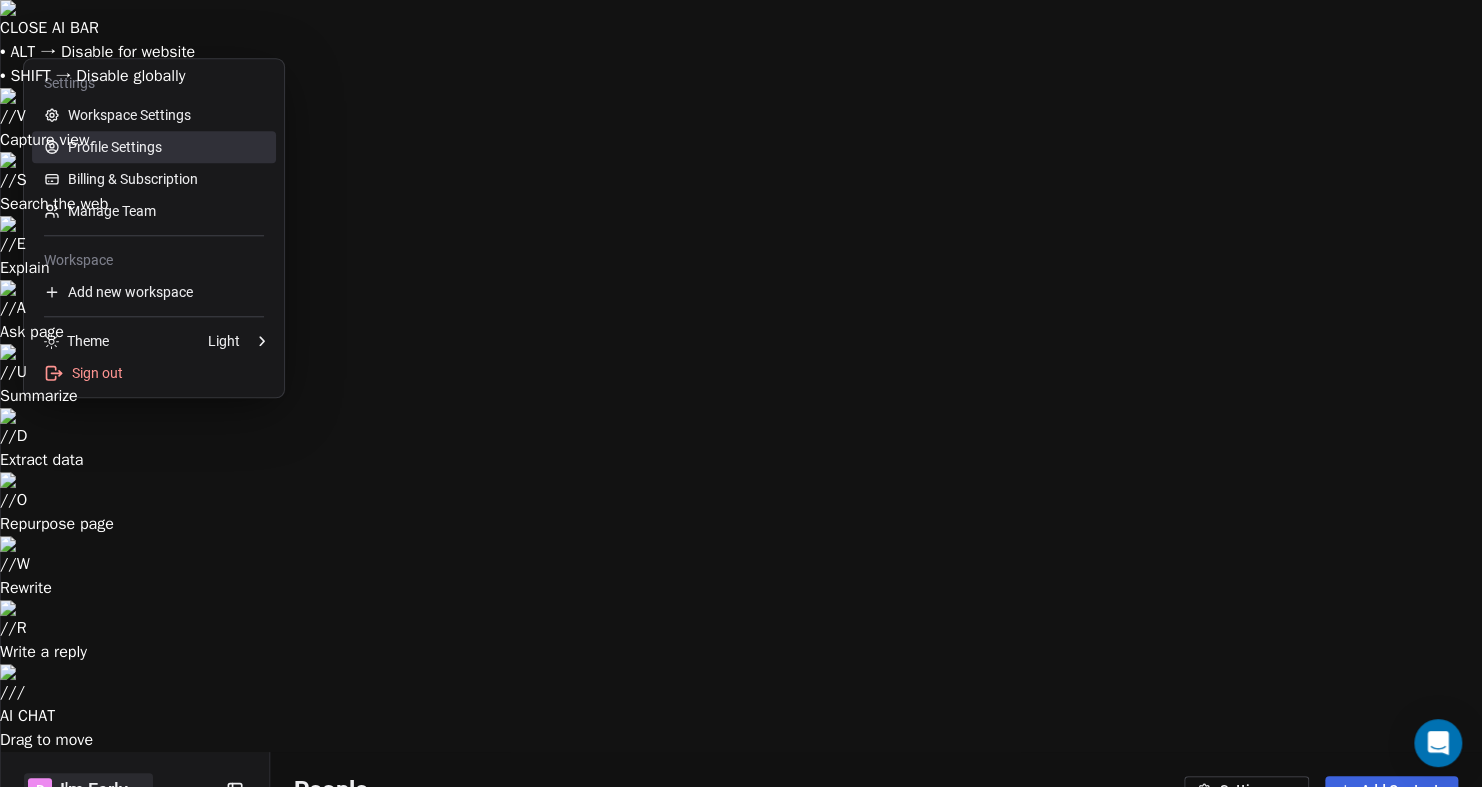 click on "Profile Settings" at bounding box center (154, 147) 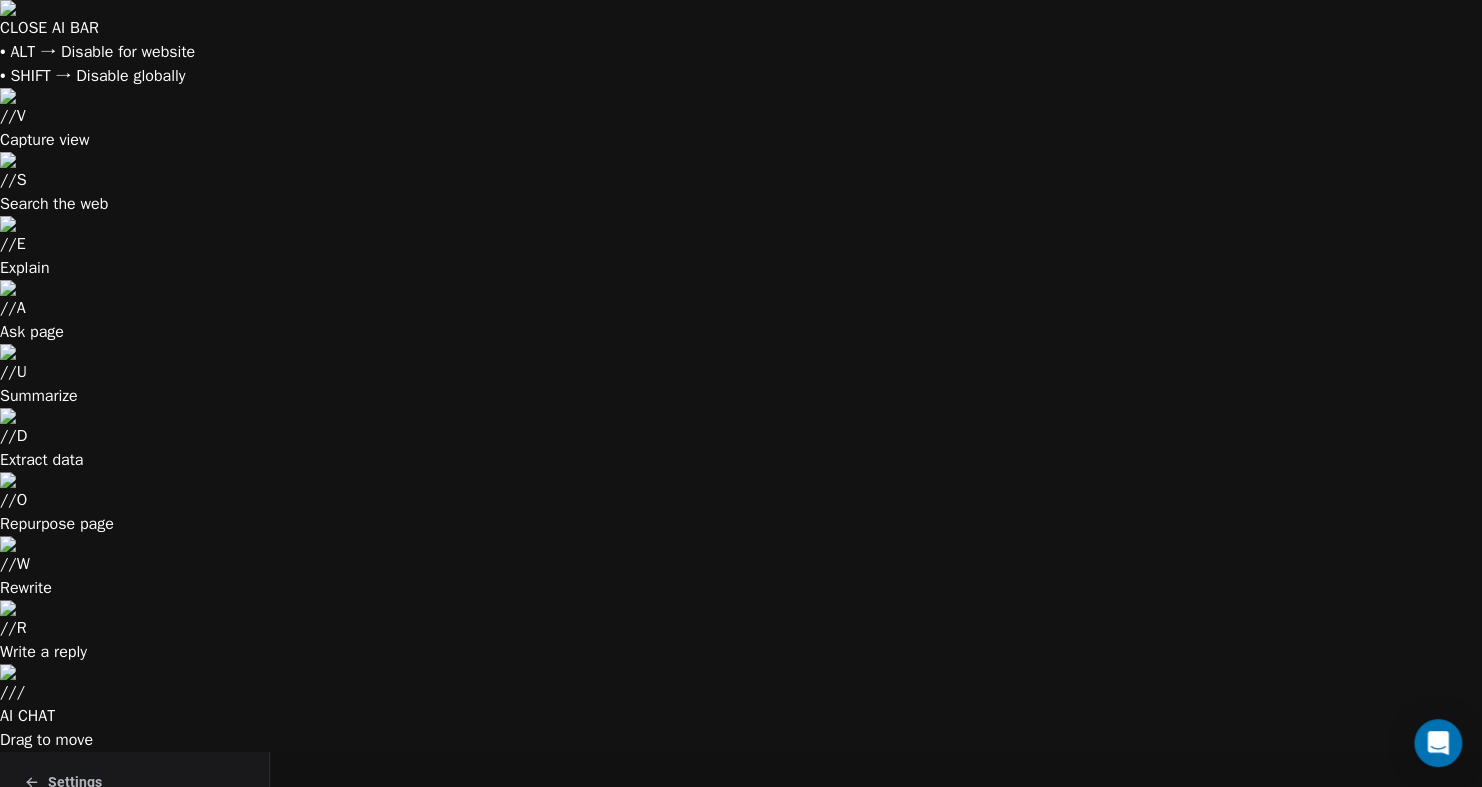 scroll, scrollTop: 485, scrollLeft: 0, axis: vertical 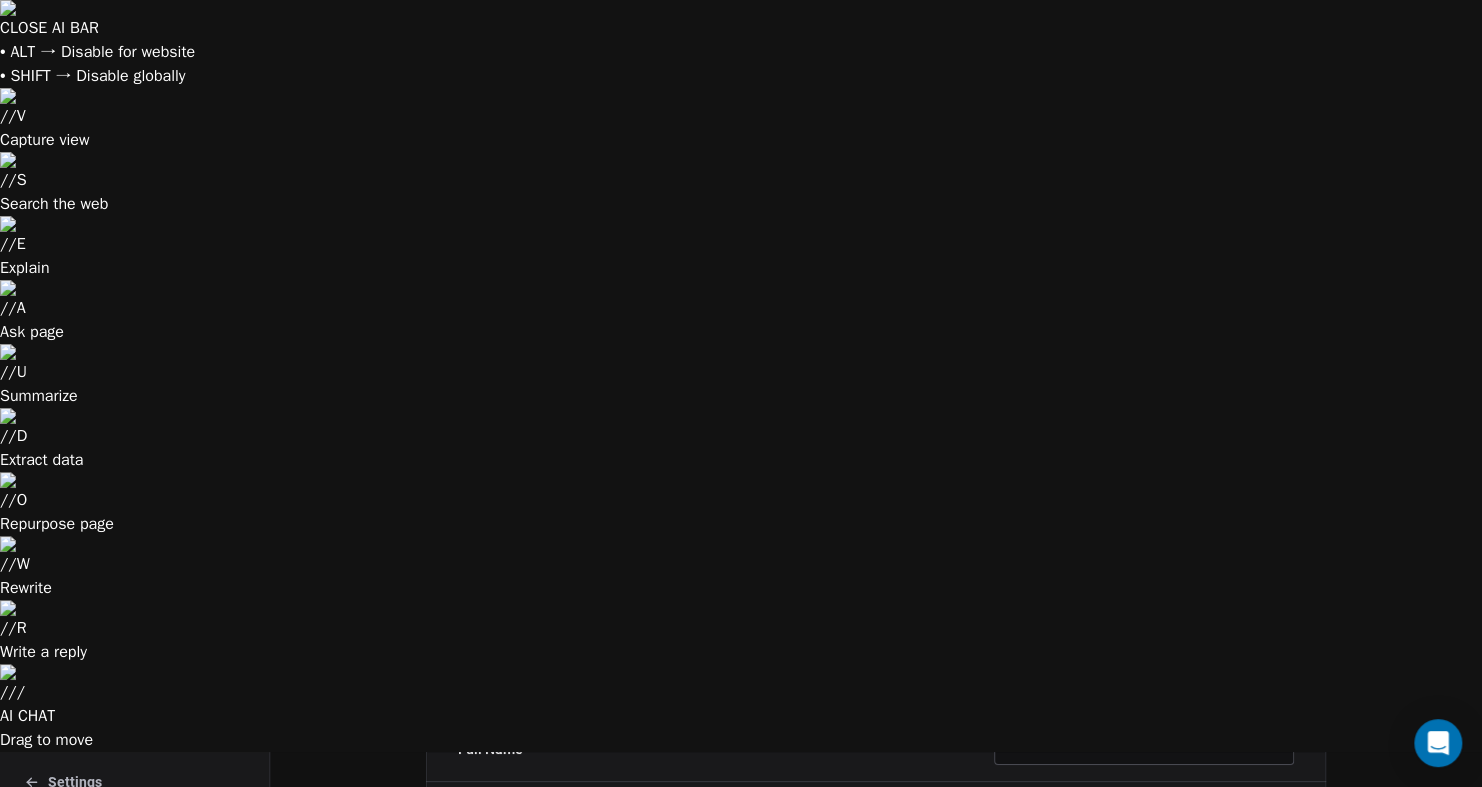 click on "Billing & Subscription" at bounding box center [134, 899] 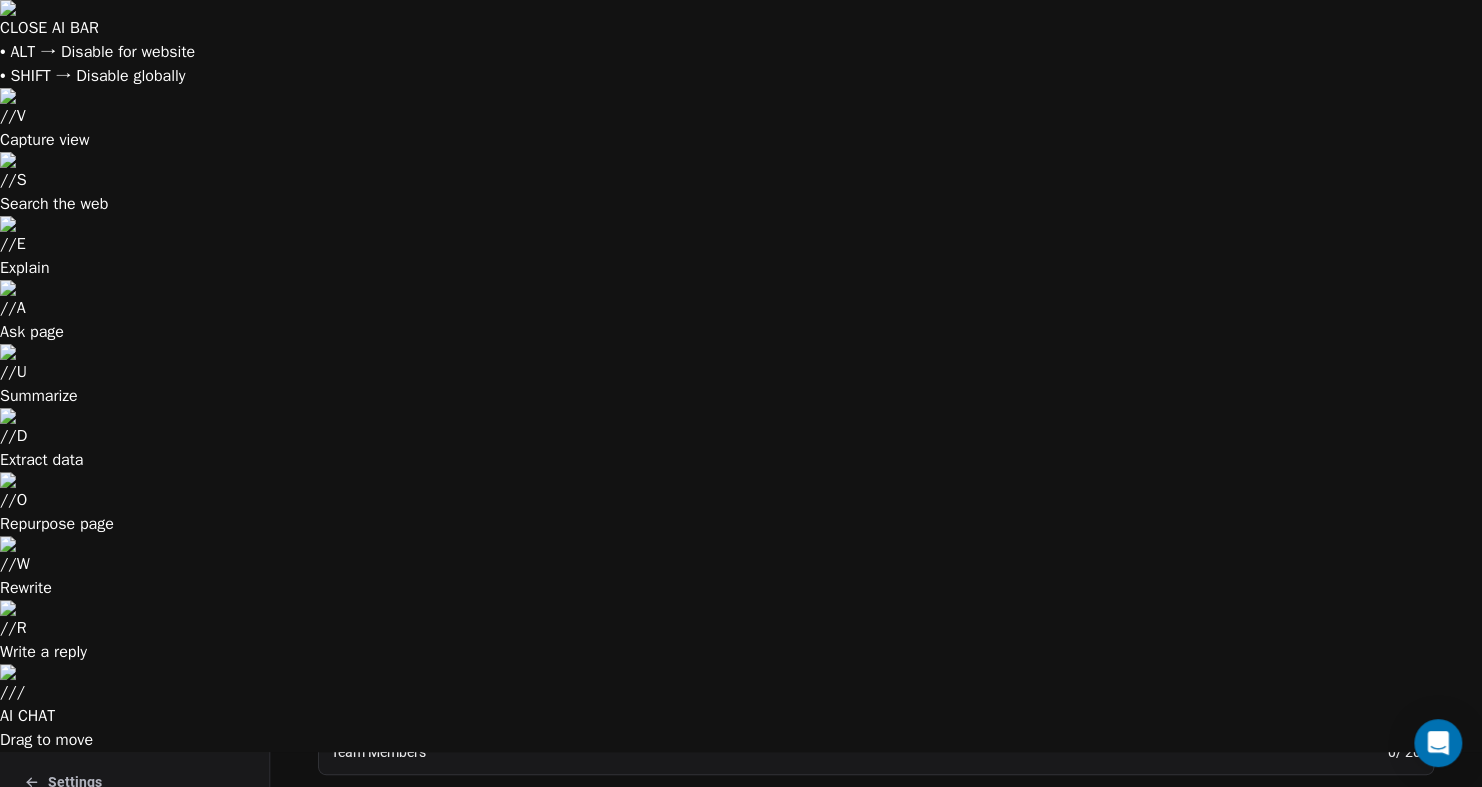 scroll, scrollTop: 615, scrollLeft: 0, axis: vertical 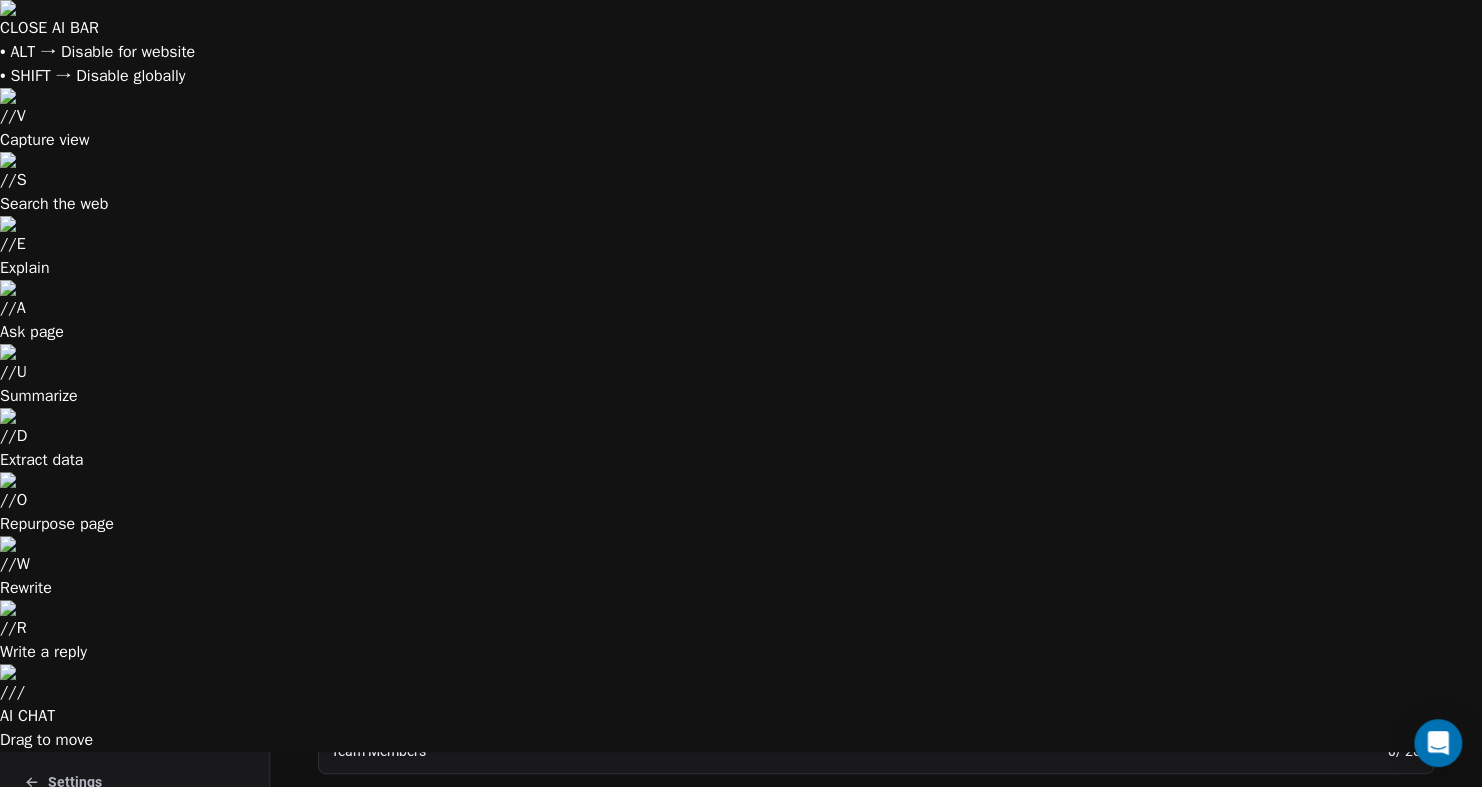 click on "$1,788/year" at bounding box center (1127, 1097) 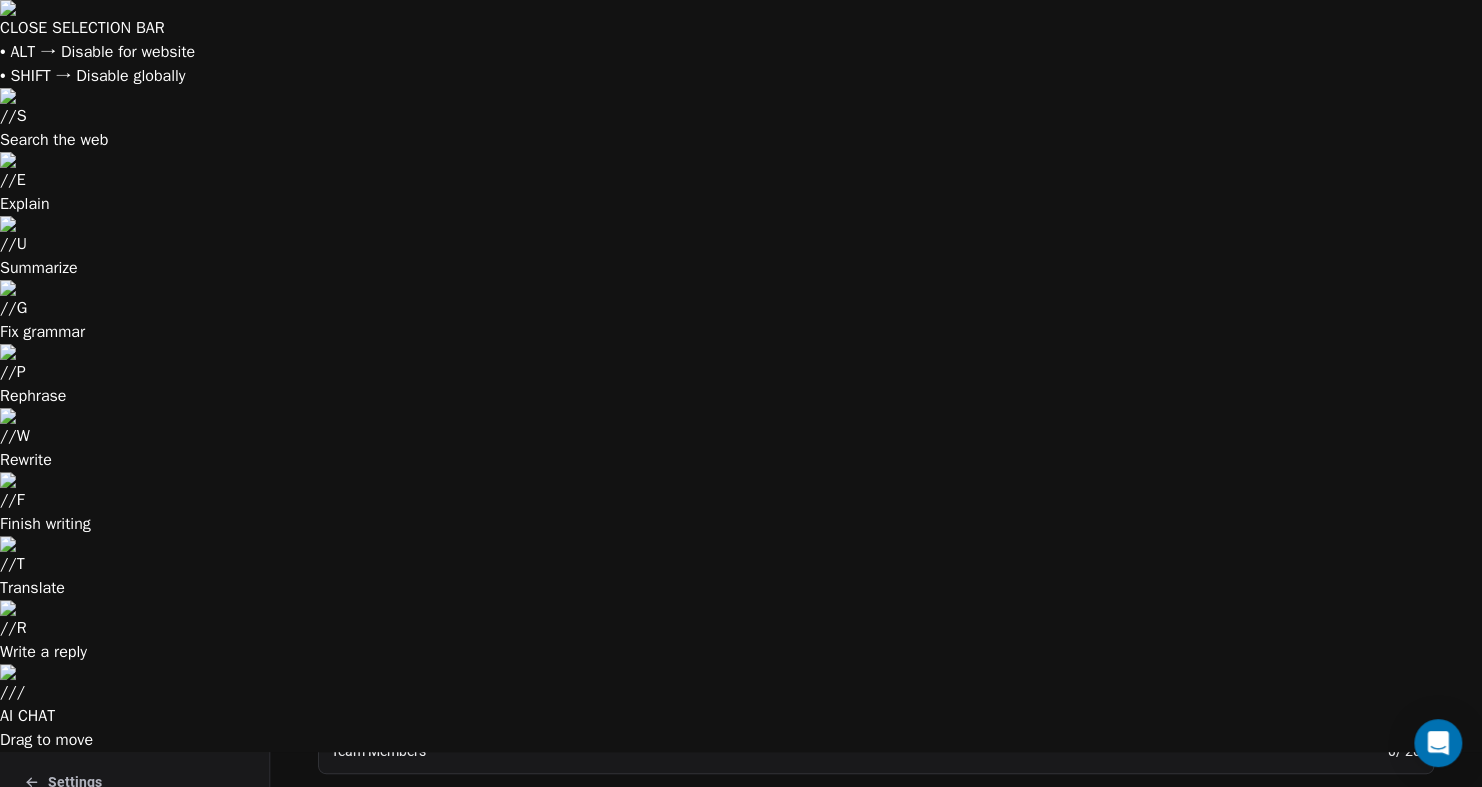 click on "$ 599" at bounding box center (1073, 973) 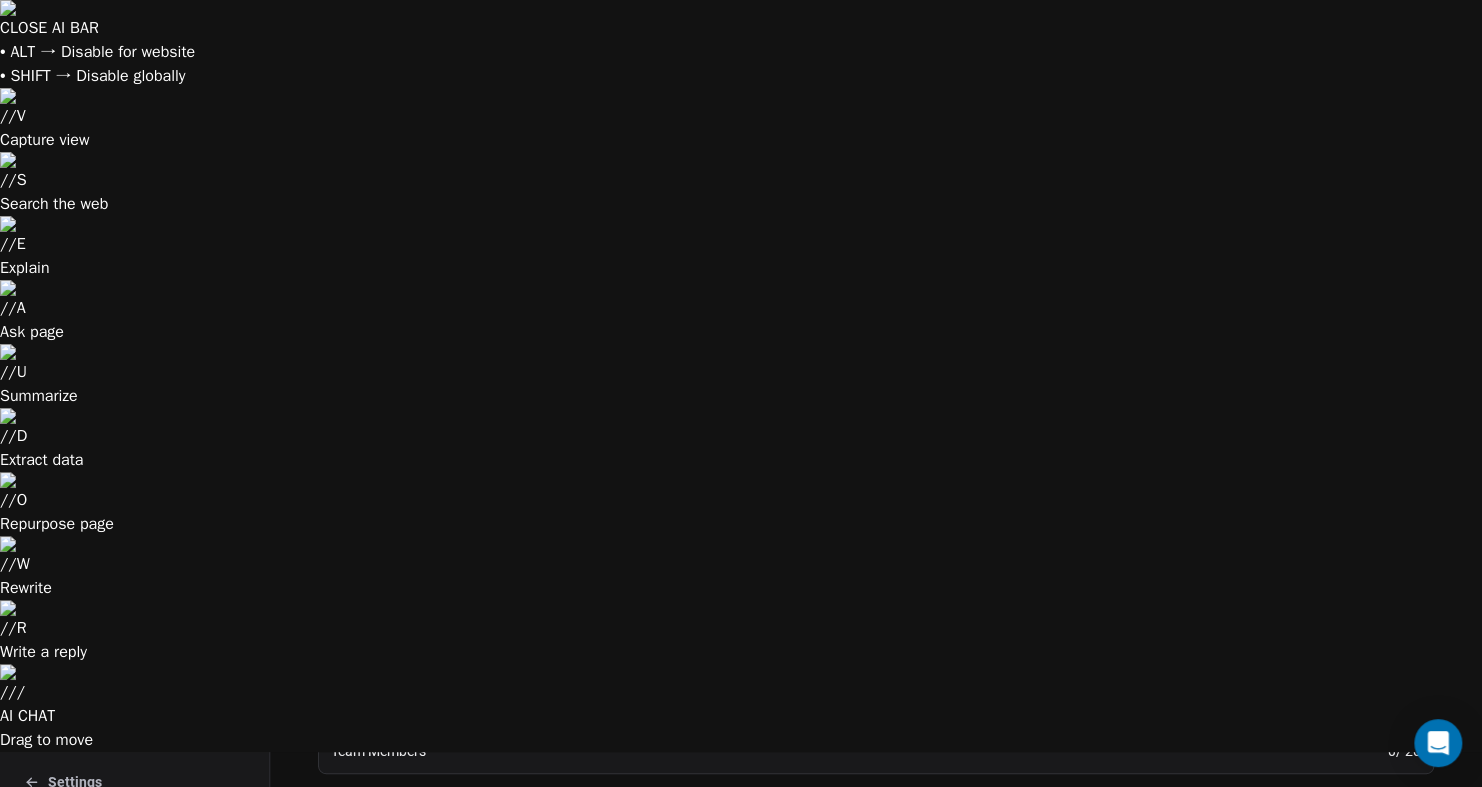 click on "$ 599" at bounding box center [1073, 973] 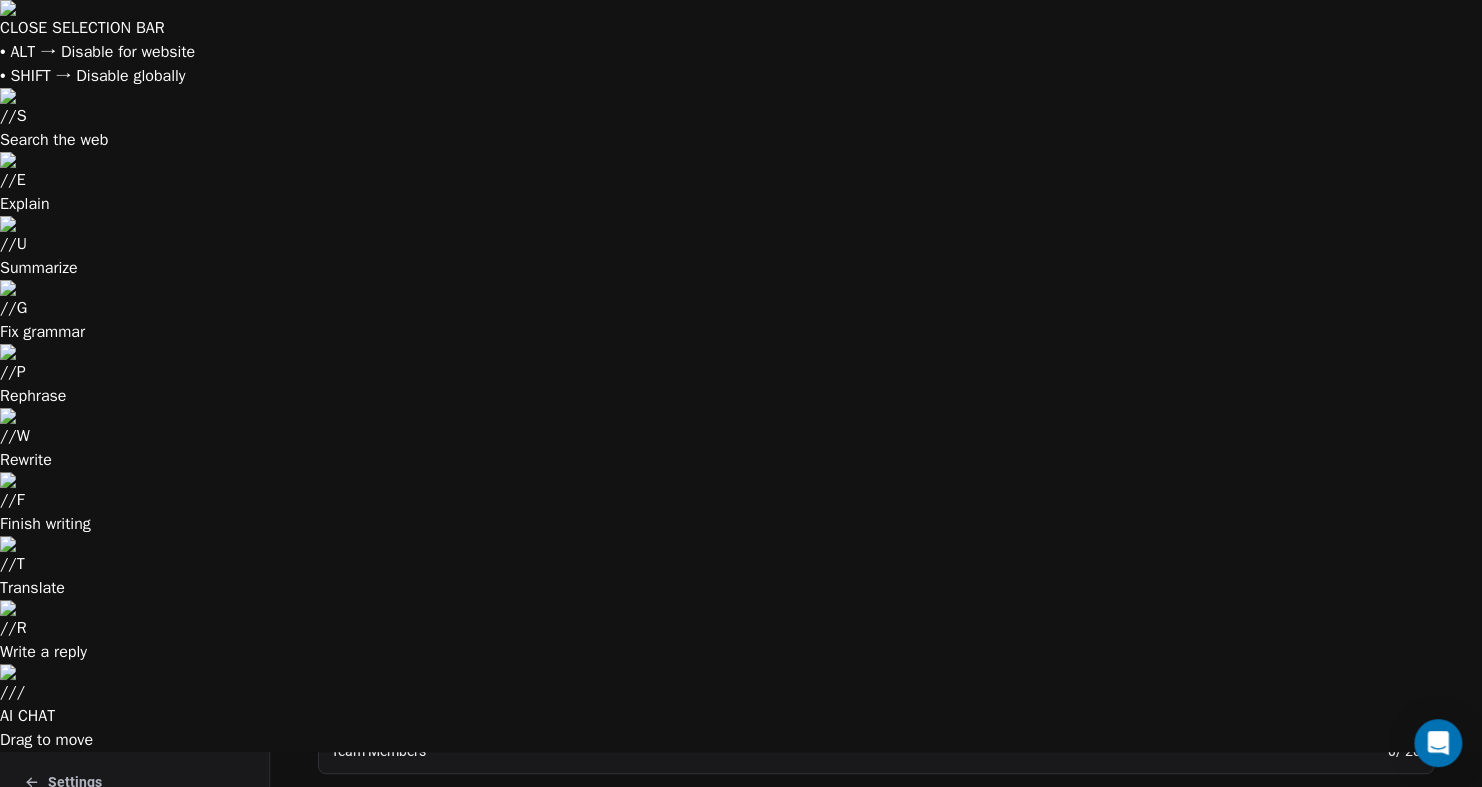 click on "$ 599" at bounding box center (1073, 973) 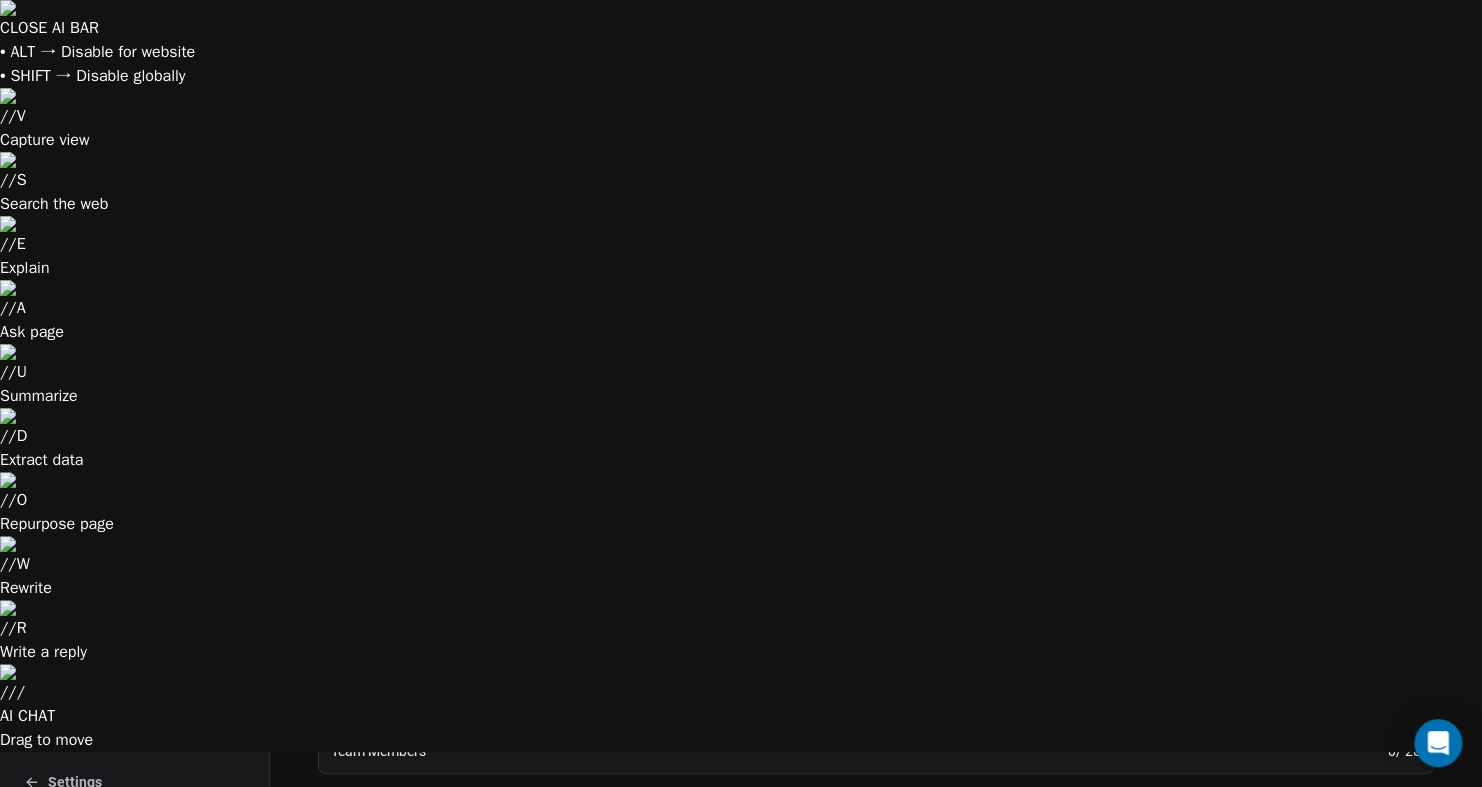 click on "$ 599" at bounding box center [1073, 973] 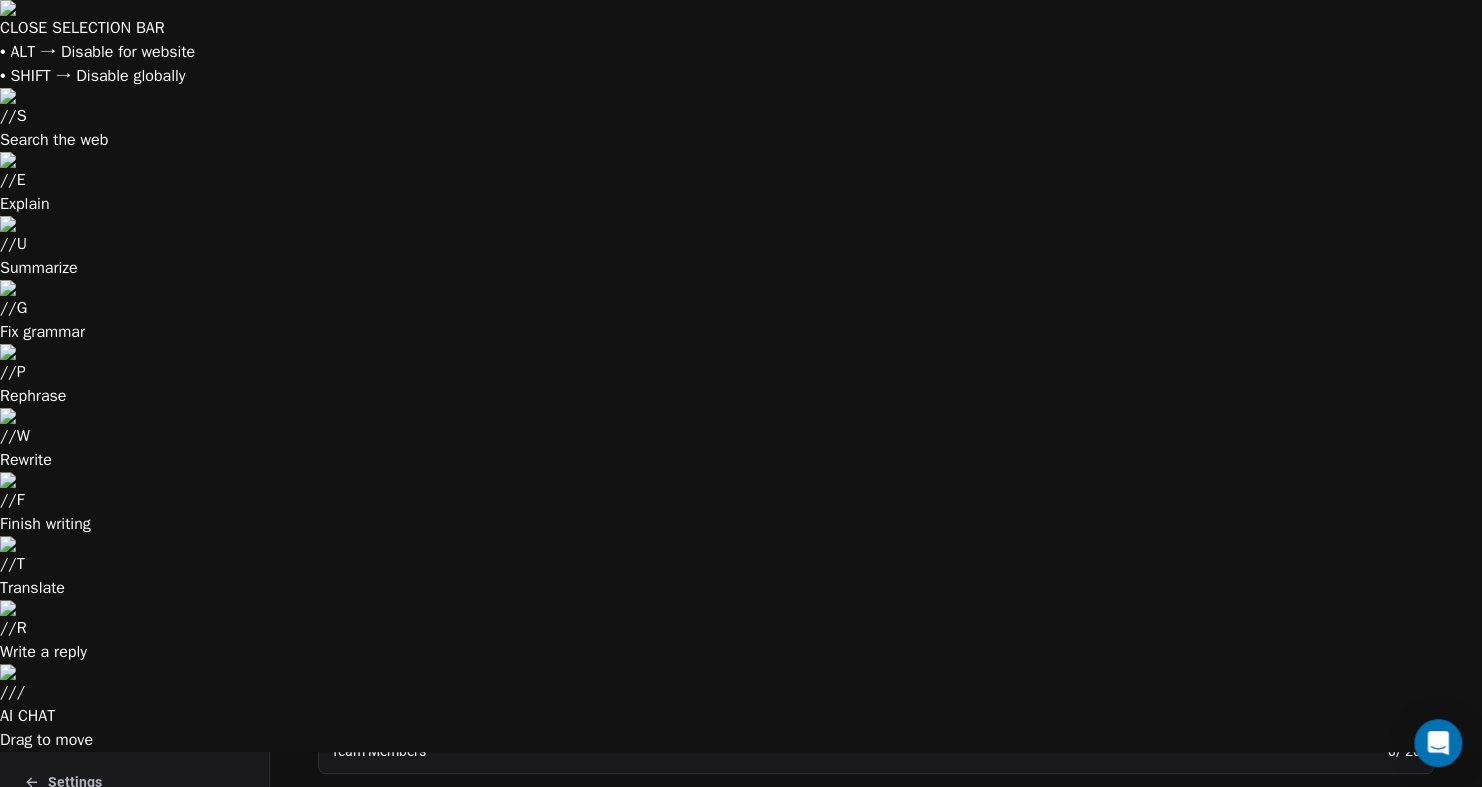 drag, startPoint x: 1066, startPoint y: 221, endPoint x: 1078, endPoint y: 243, distance: 25.059929 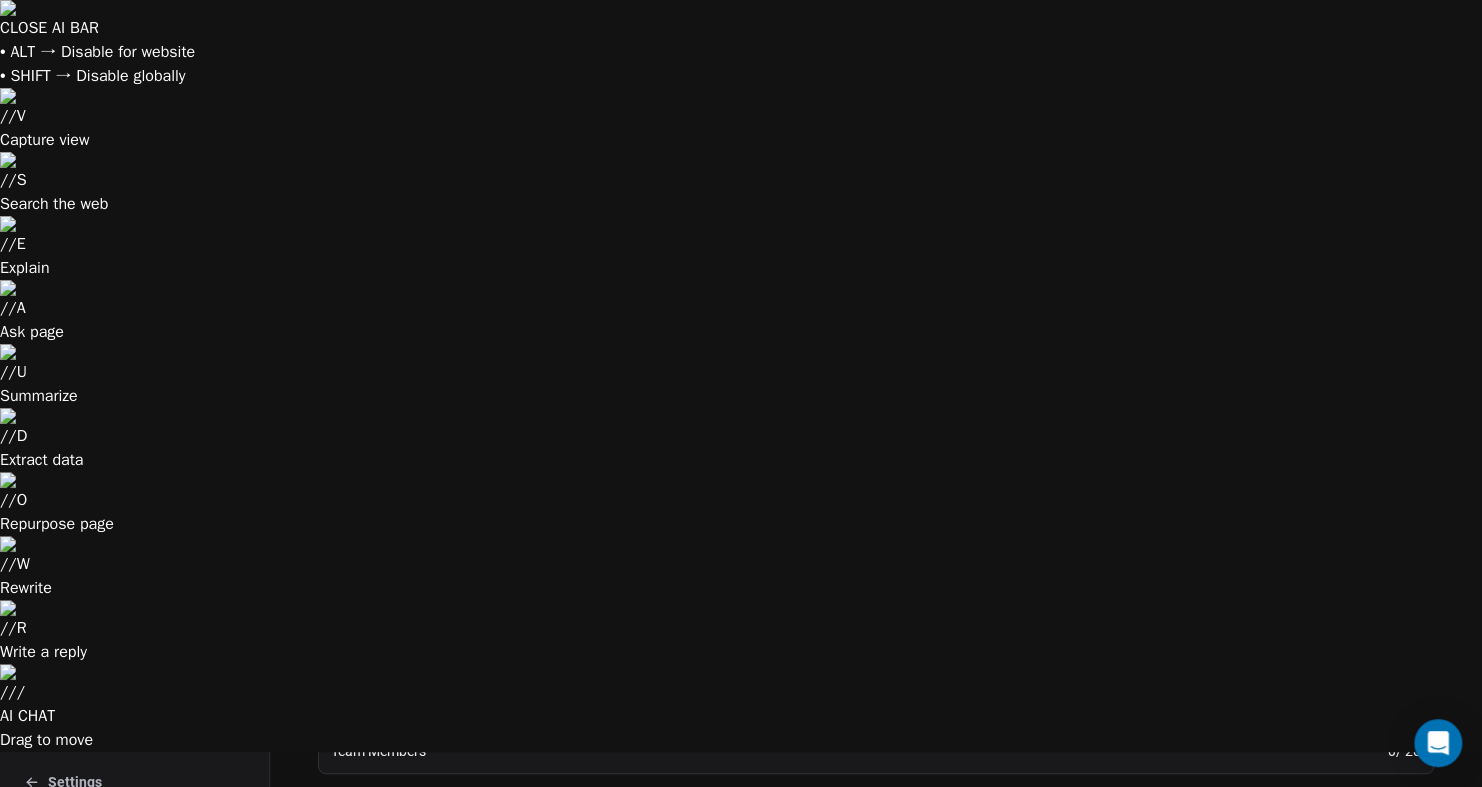 click on "/lifetime" at bounding box center [936, 973] 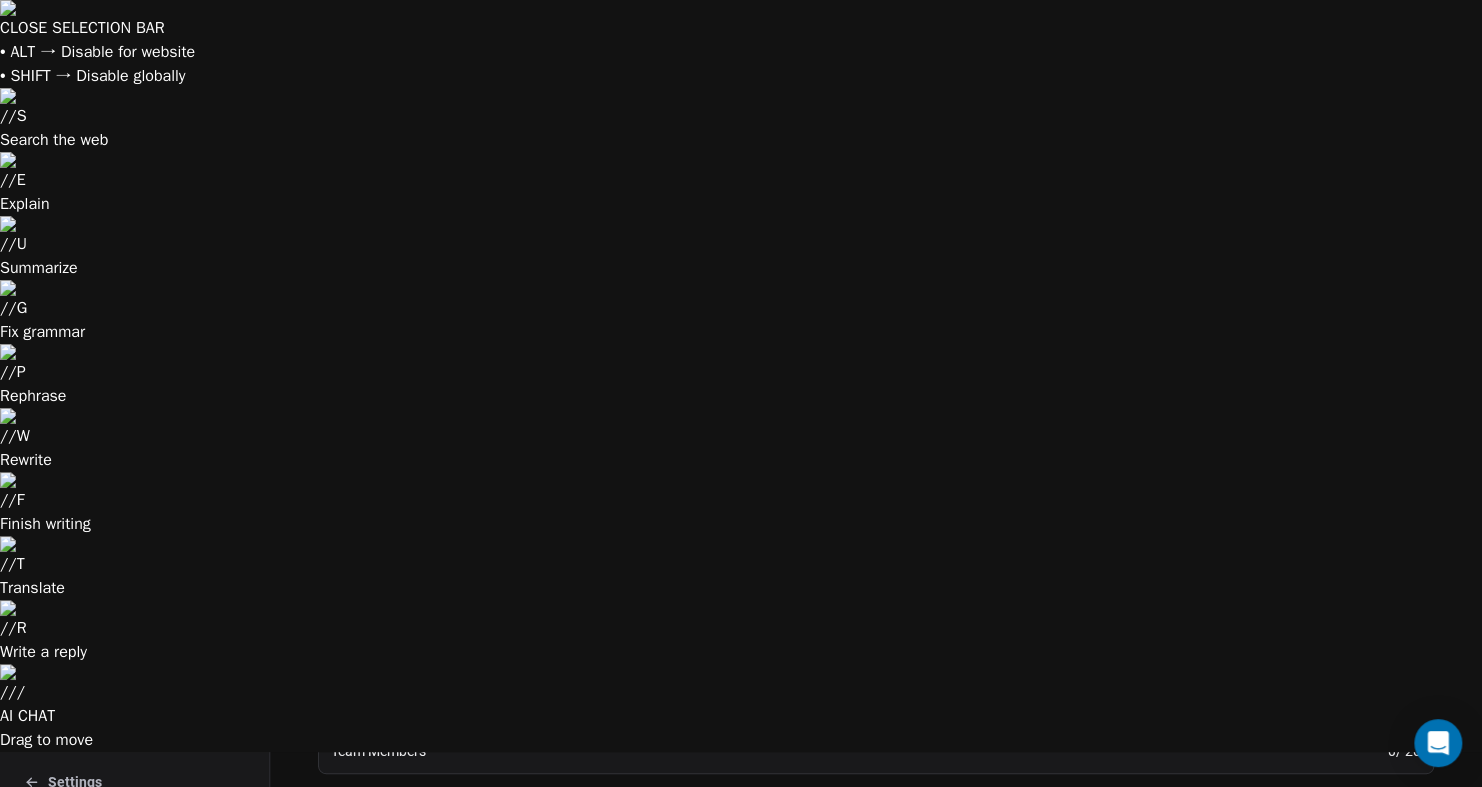 click on "/lifetime" at bounding box center [936, 973] 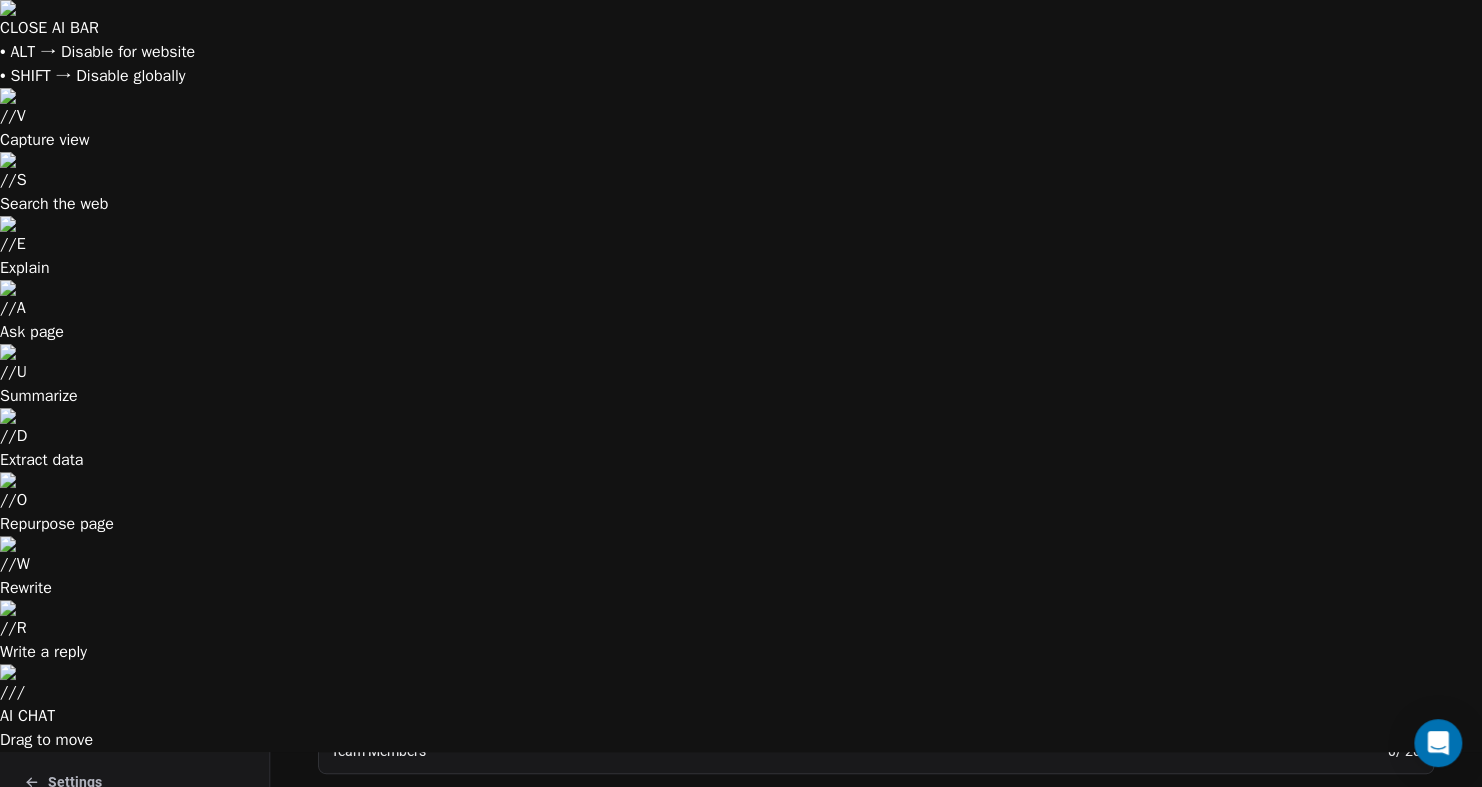 click on "$ 349" at bounding box center (896, 973) 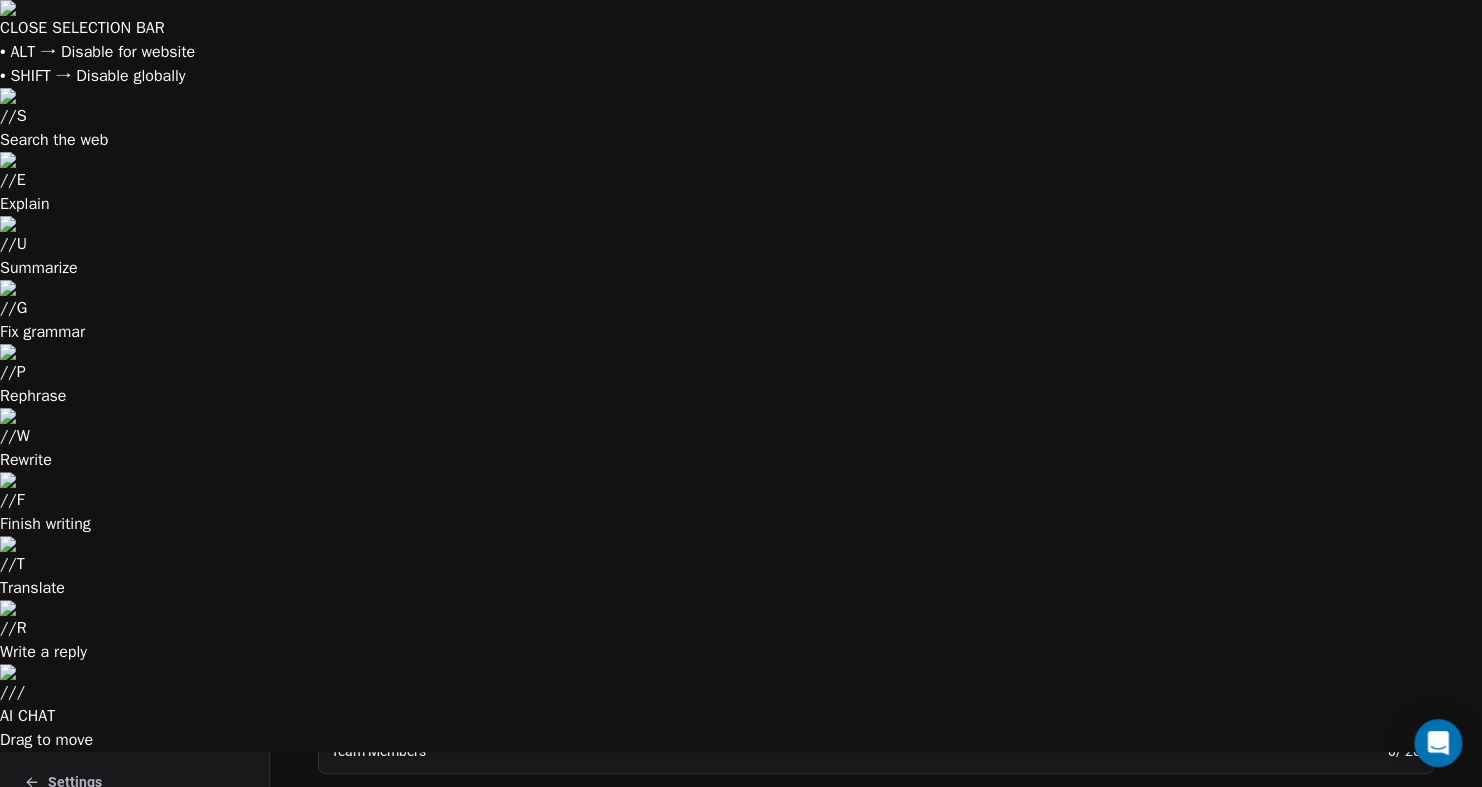 click on "$ 1199" at bounding box center [1254, 973] 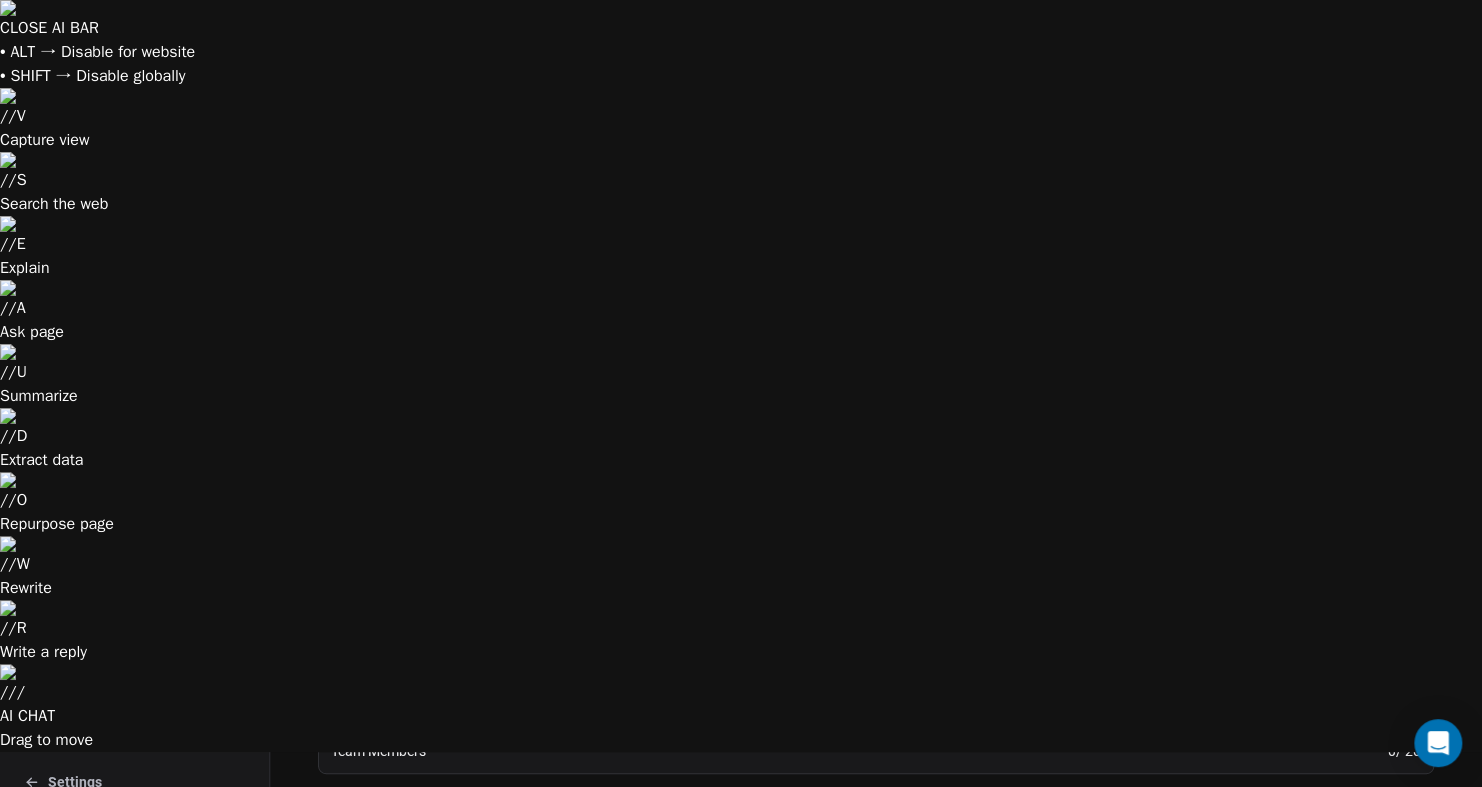 click on "300000" at bounding box center [1082, 1240] 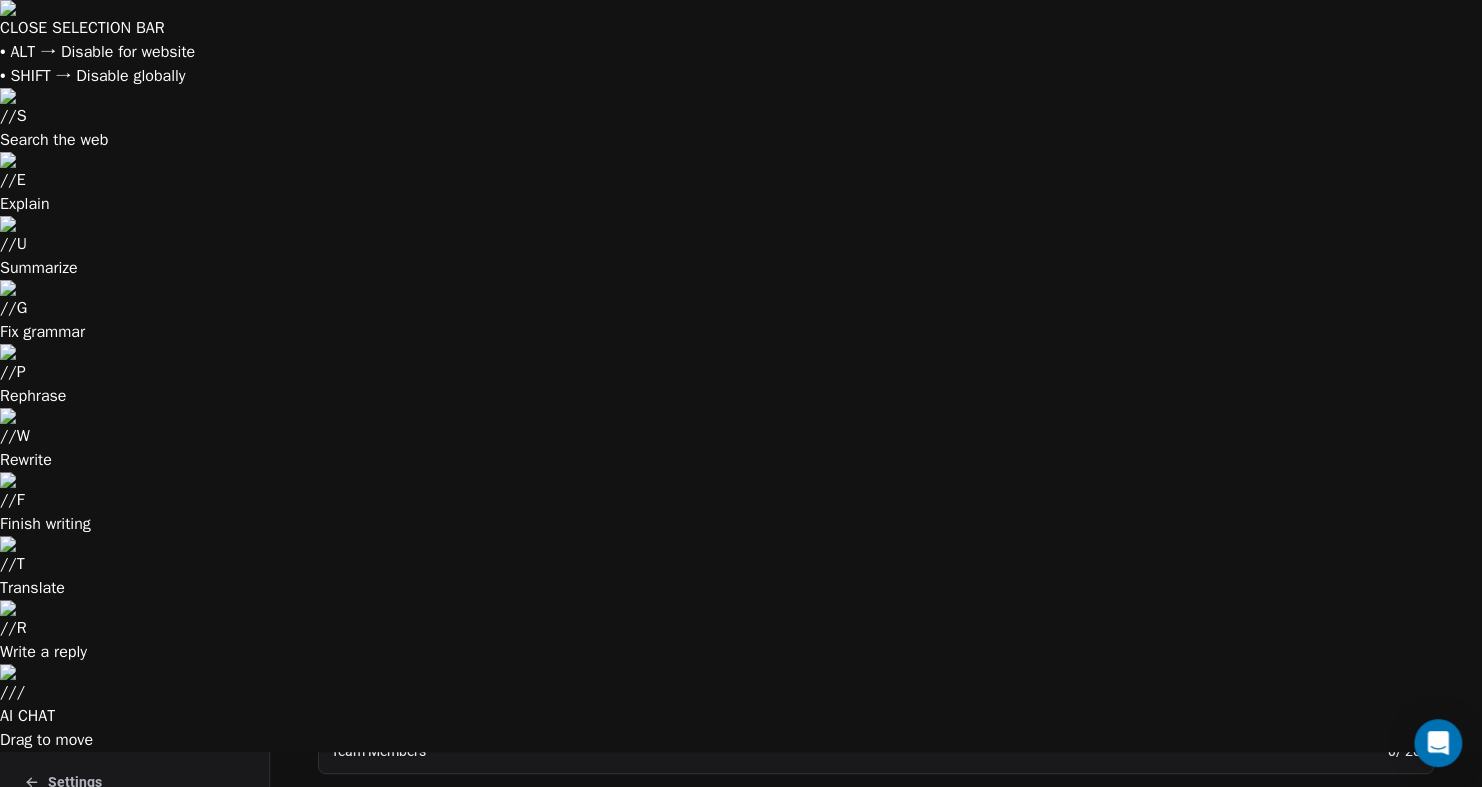 click on "300000" at bounding box center (1082, 1240) 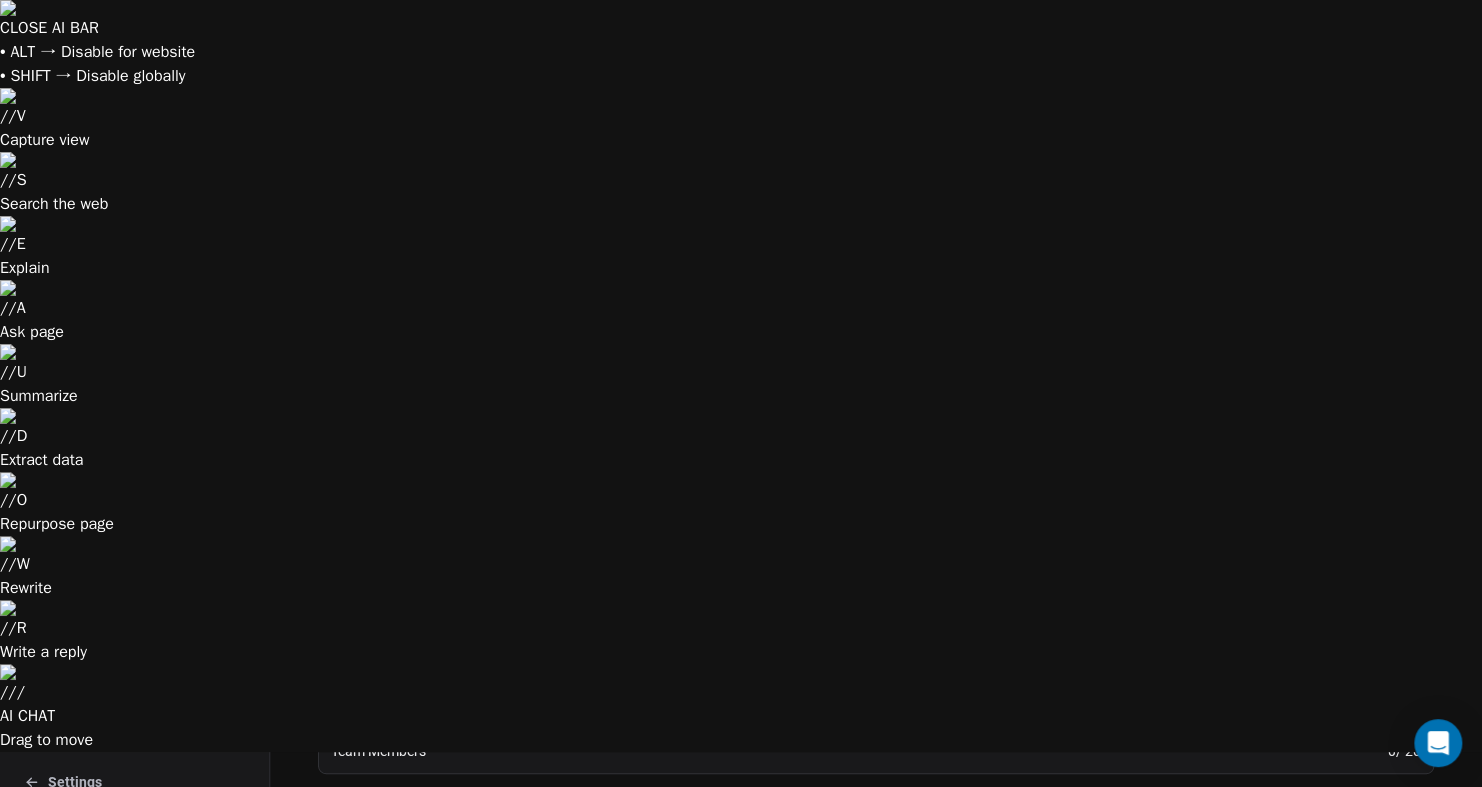 click on "5000" at bounding box center [1073, 1432] 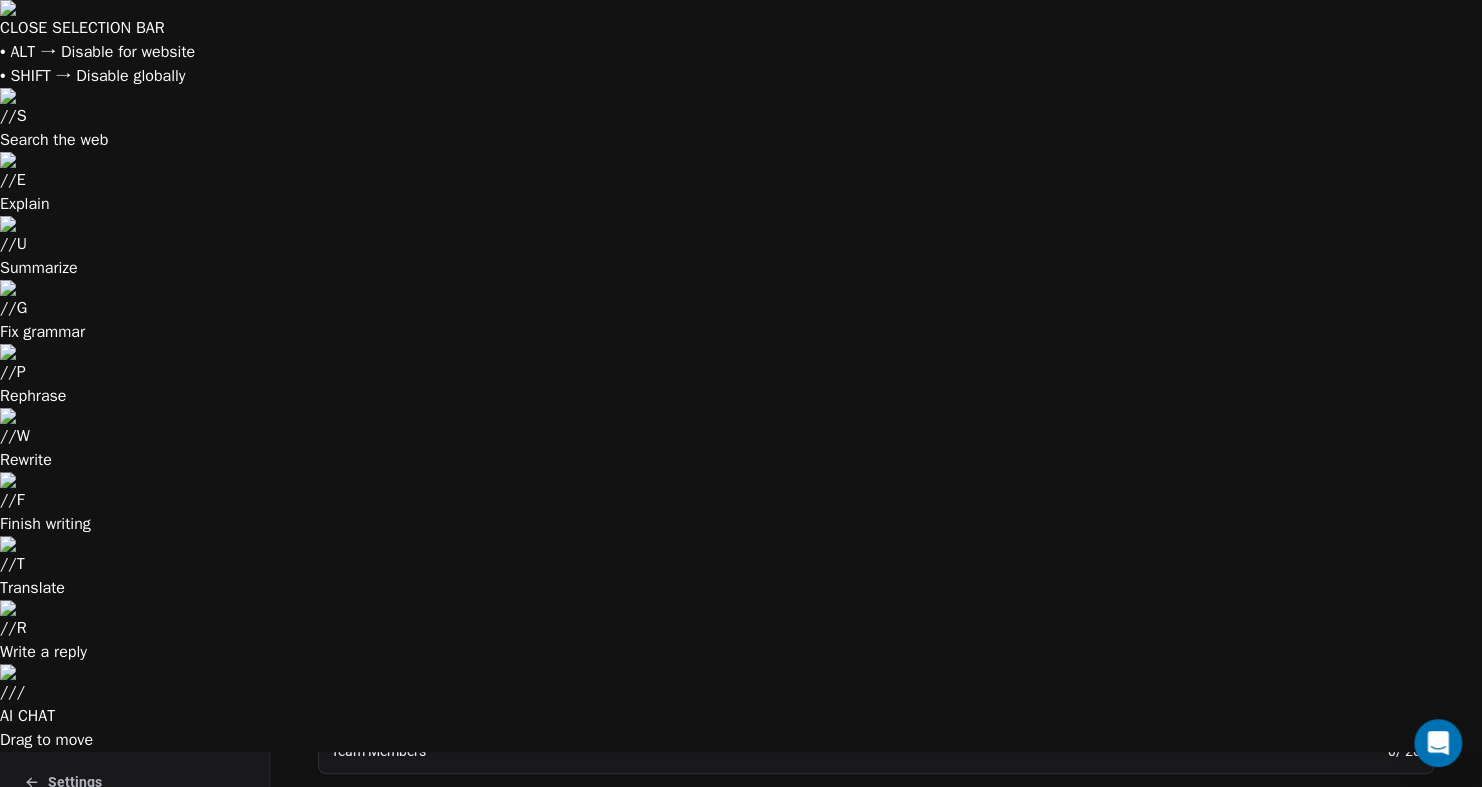 click on "5000" at bounding box center [1073, 1432] 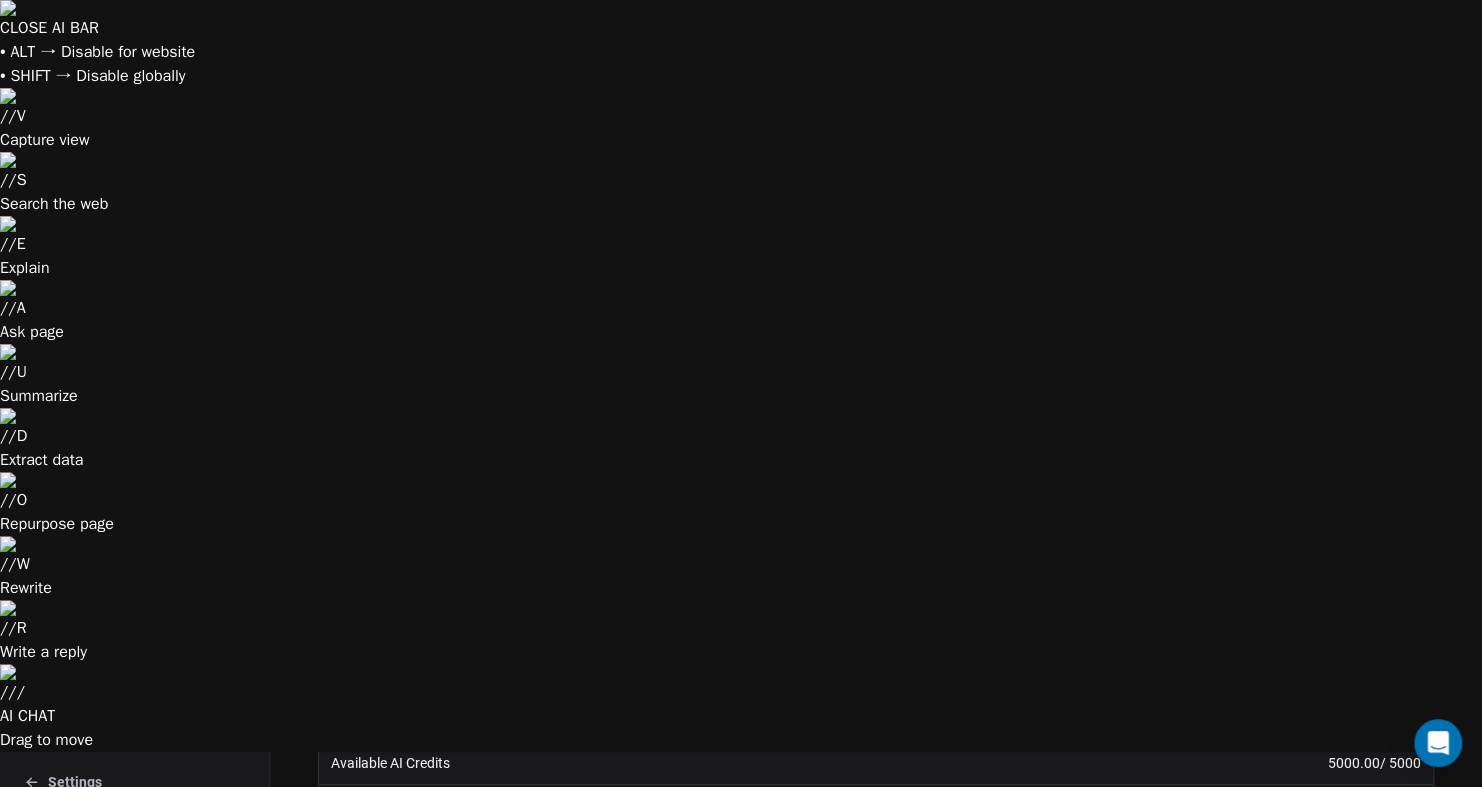 scroll, scrollTop: 560, scrollLeft: 0, axis: vertical 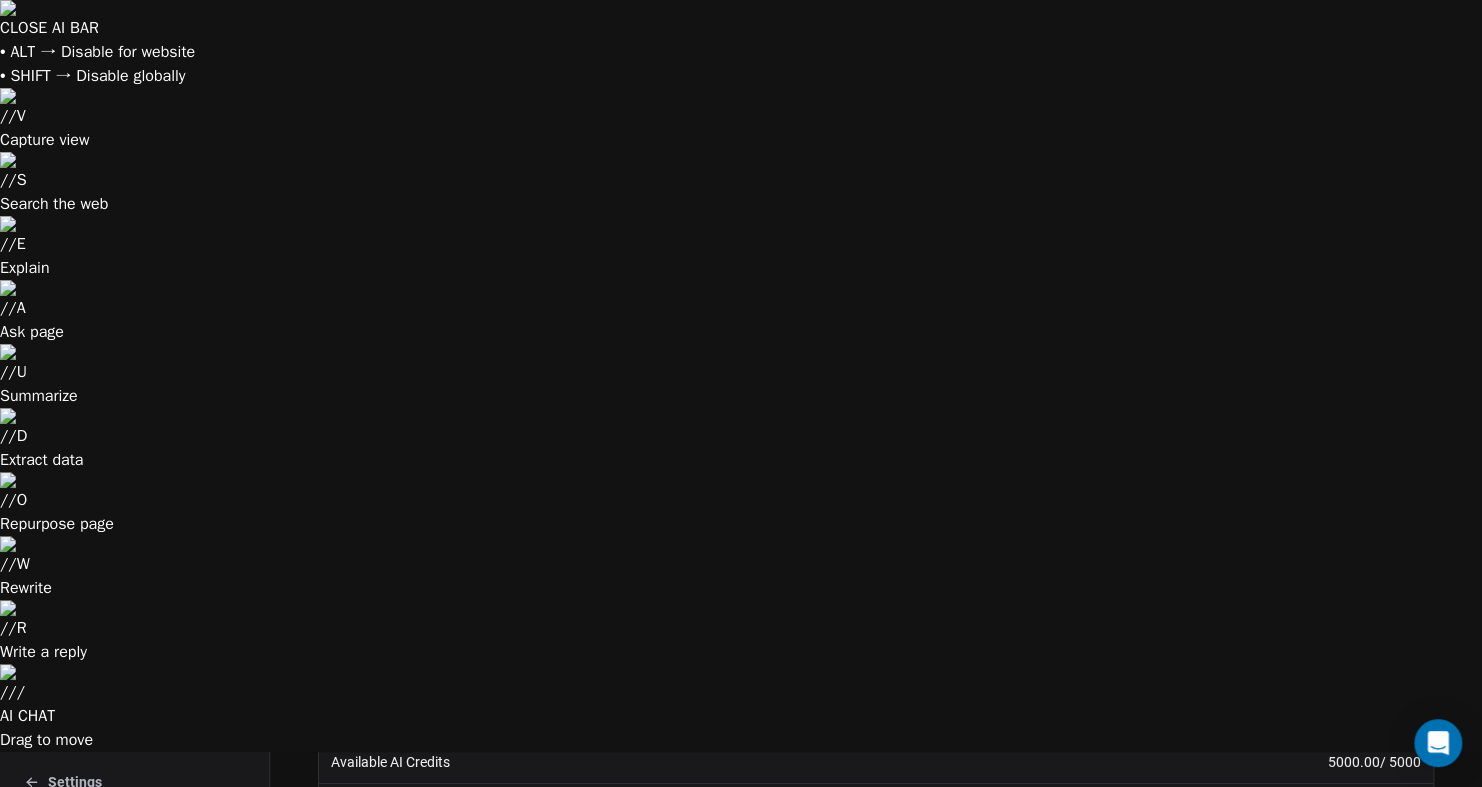 click on "Sales Emails" at bounding box center (134, 1181) 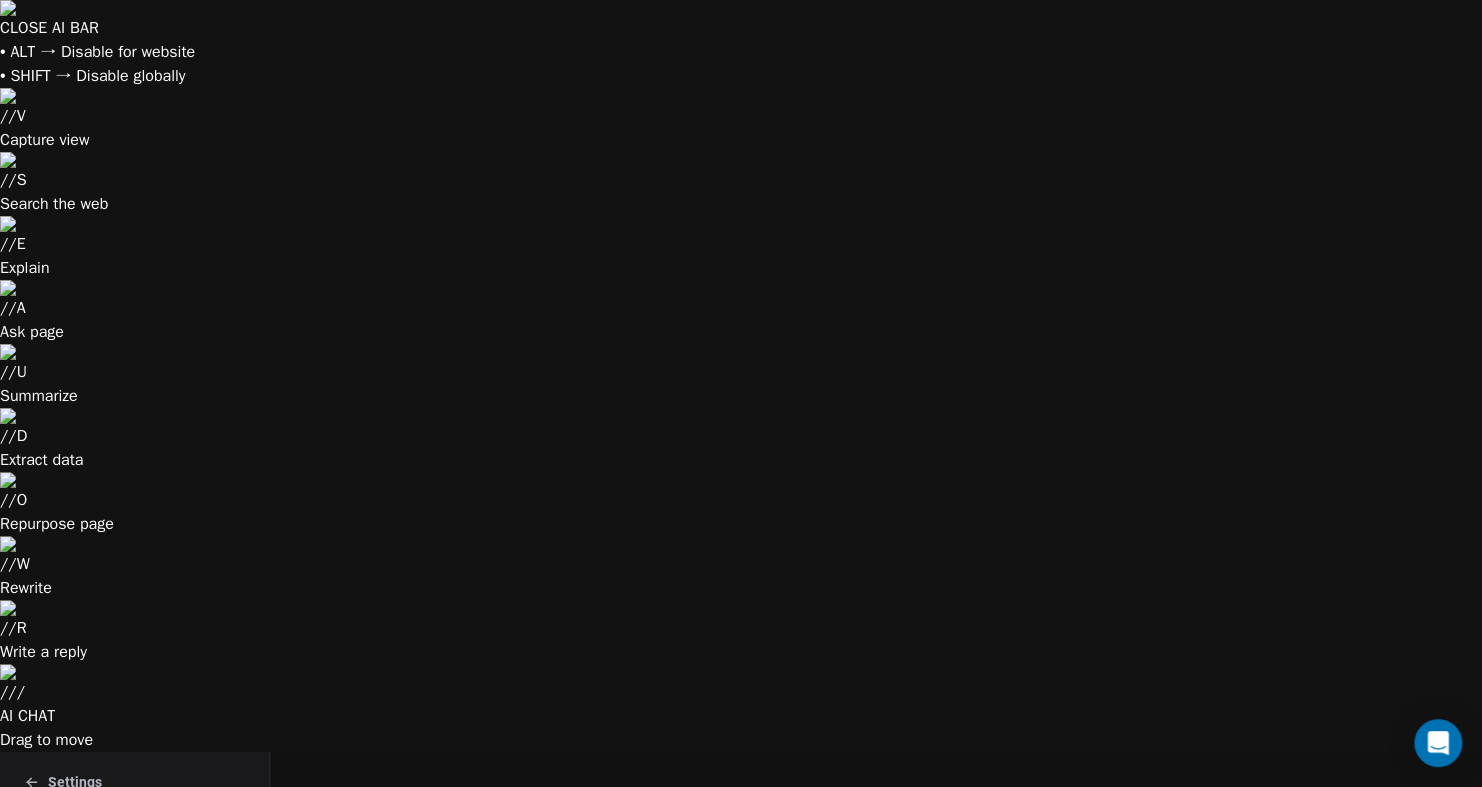 click on "[EMAIL_ADDRESS][PERSON_NAME][DOMAIN_NAME] Disconnected" at bounding box center (800, 1220) 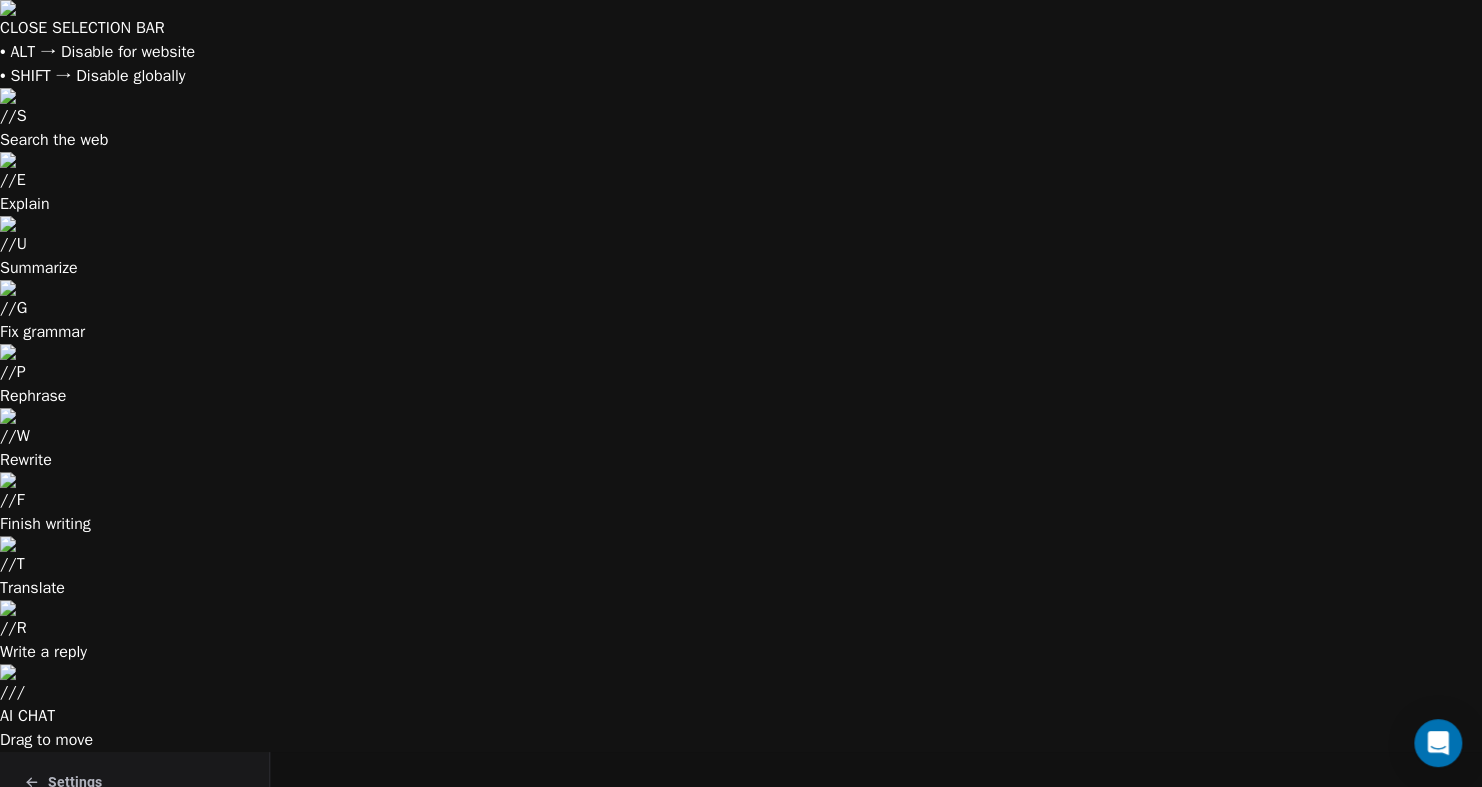 click on "Sales Emails Manage email accounts and its settings Email Accounts Email Accounts Global Settings Global Settings Total Email Accounts 1 Total Daily Capacity 0 Connect Email Account Name Email Limits Source Actions [PERSON_NAME] [EMAIL_ADDRESS][PERSON_NAME][DOMAIN_NAME] Disconnected 50  emails/day Google" at bounding box center [876, 1032] 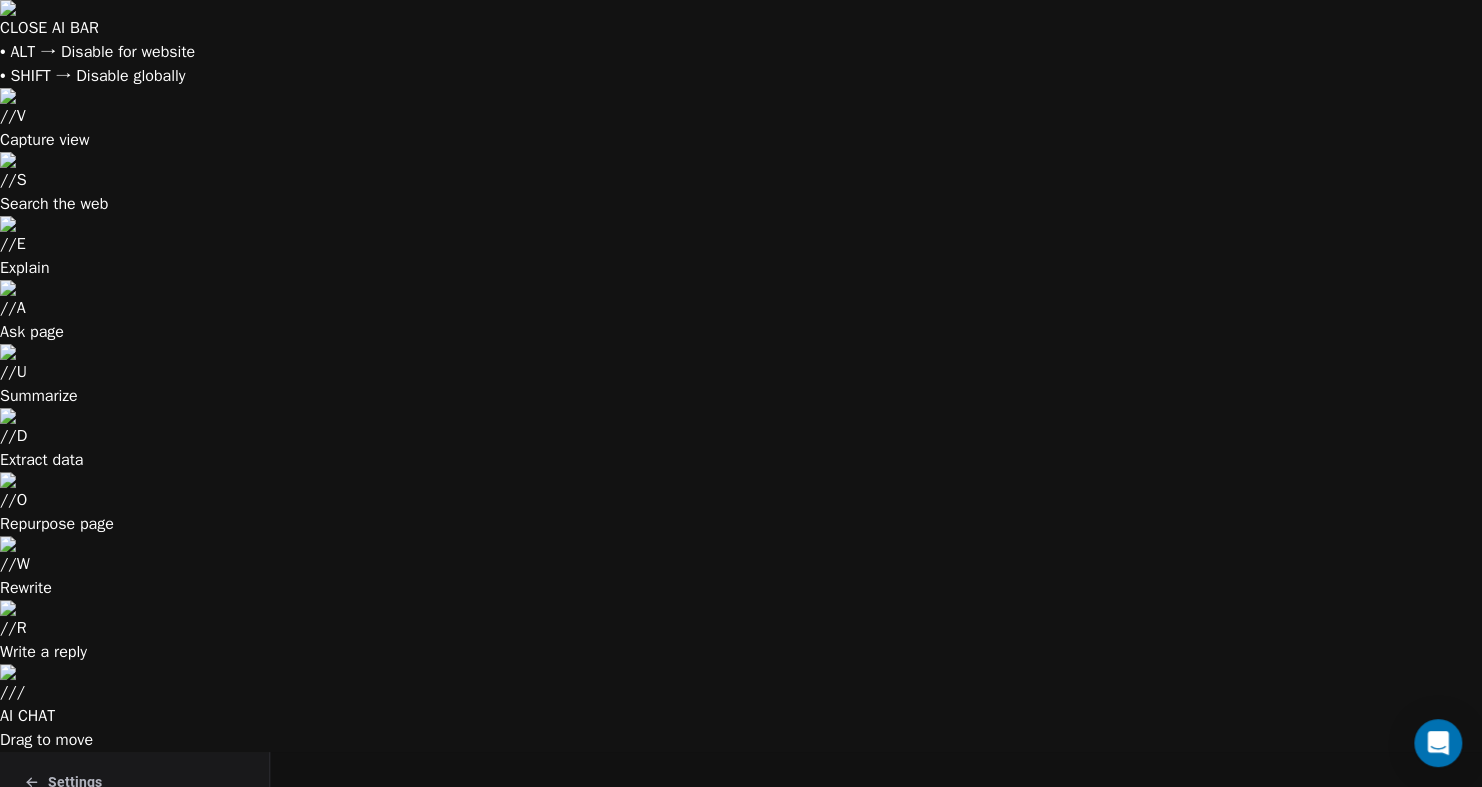 click 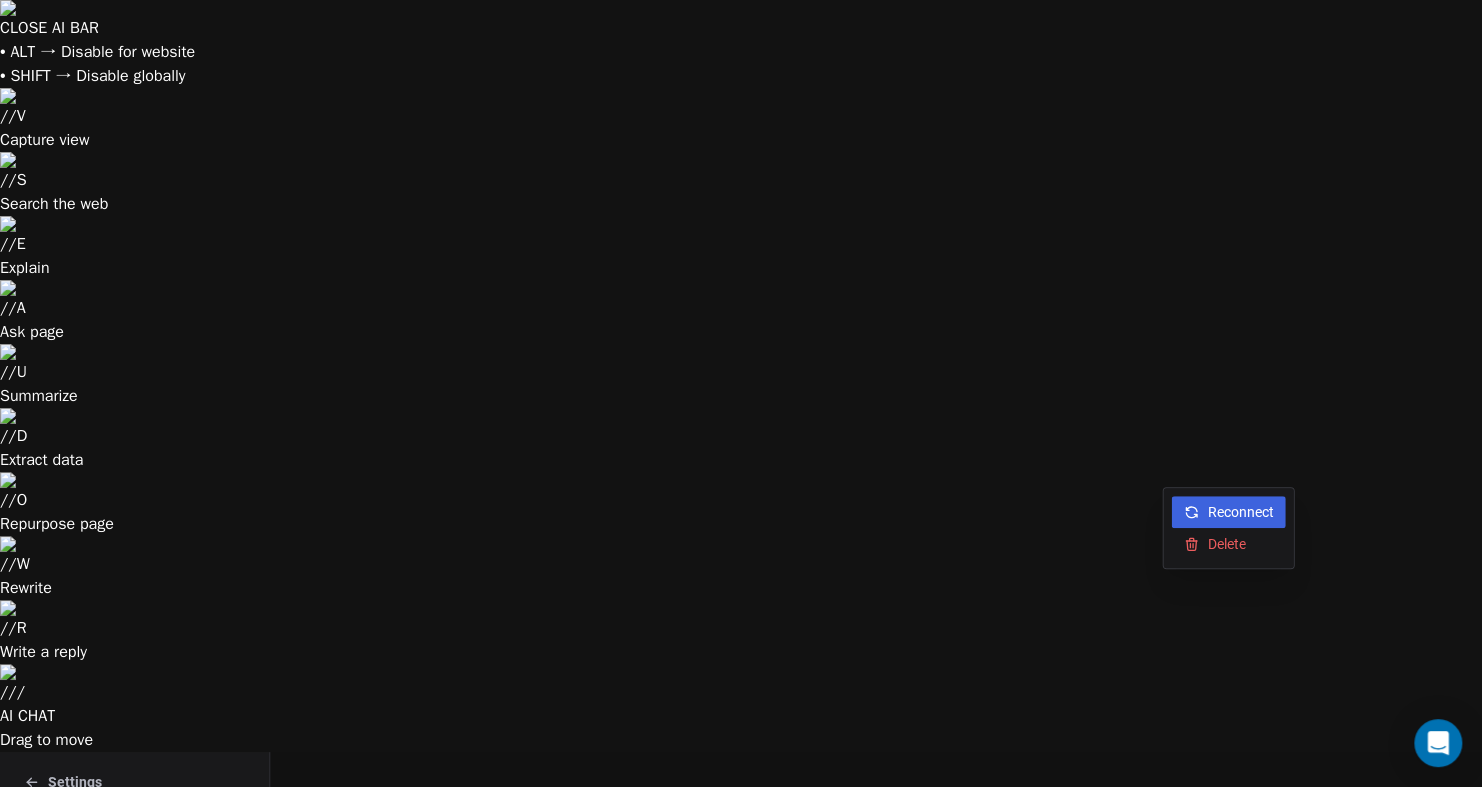 click on "Reconnect" at bounding box center (1240, 512) 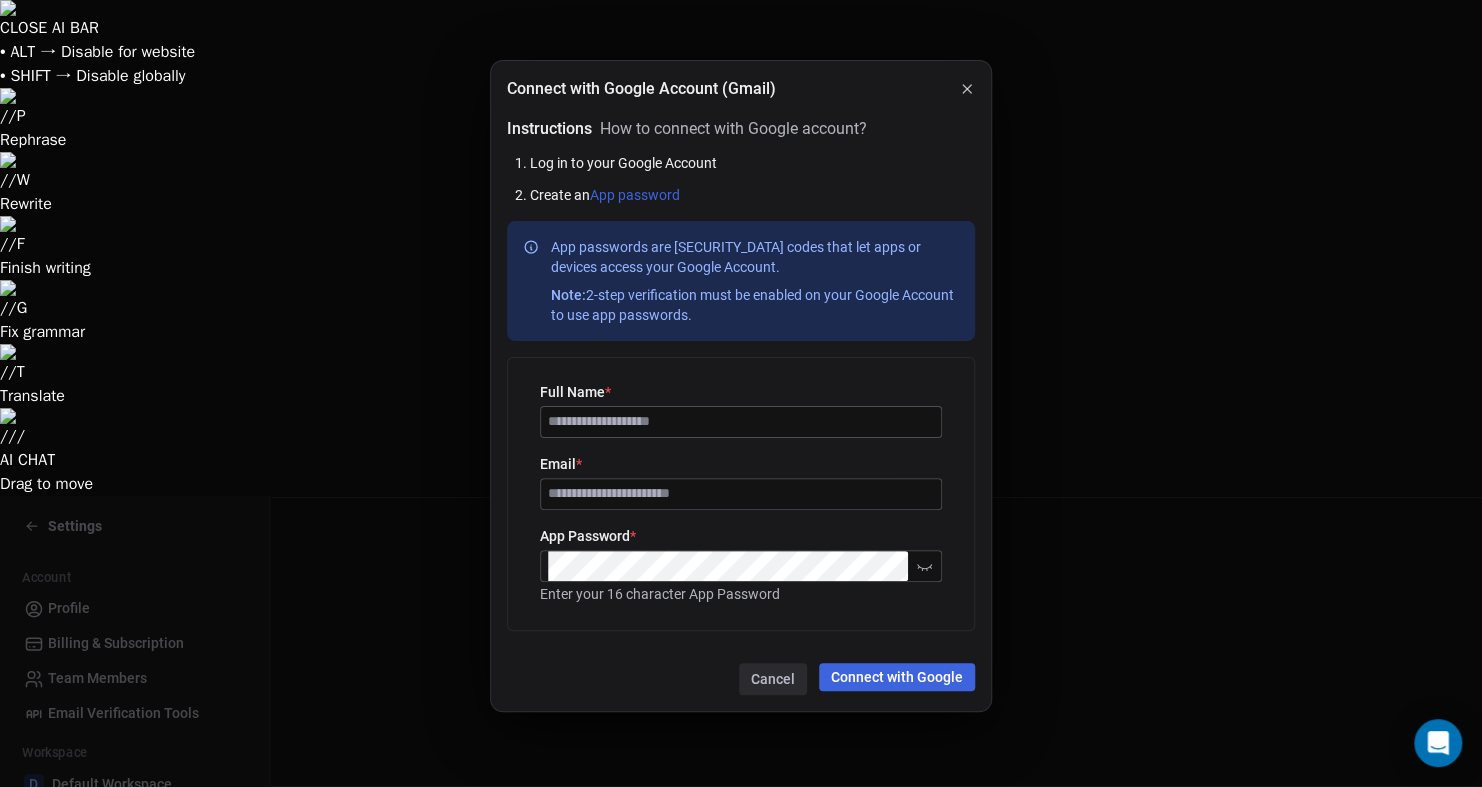 click at bounding box center (741, 422) 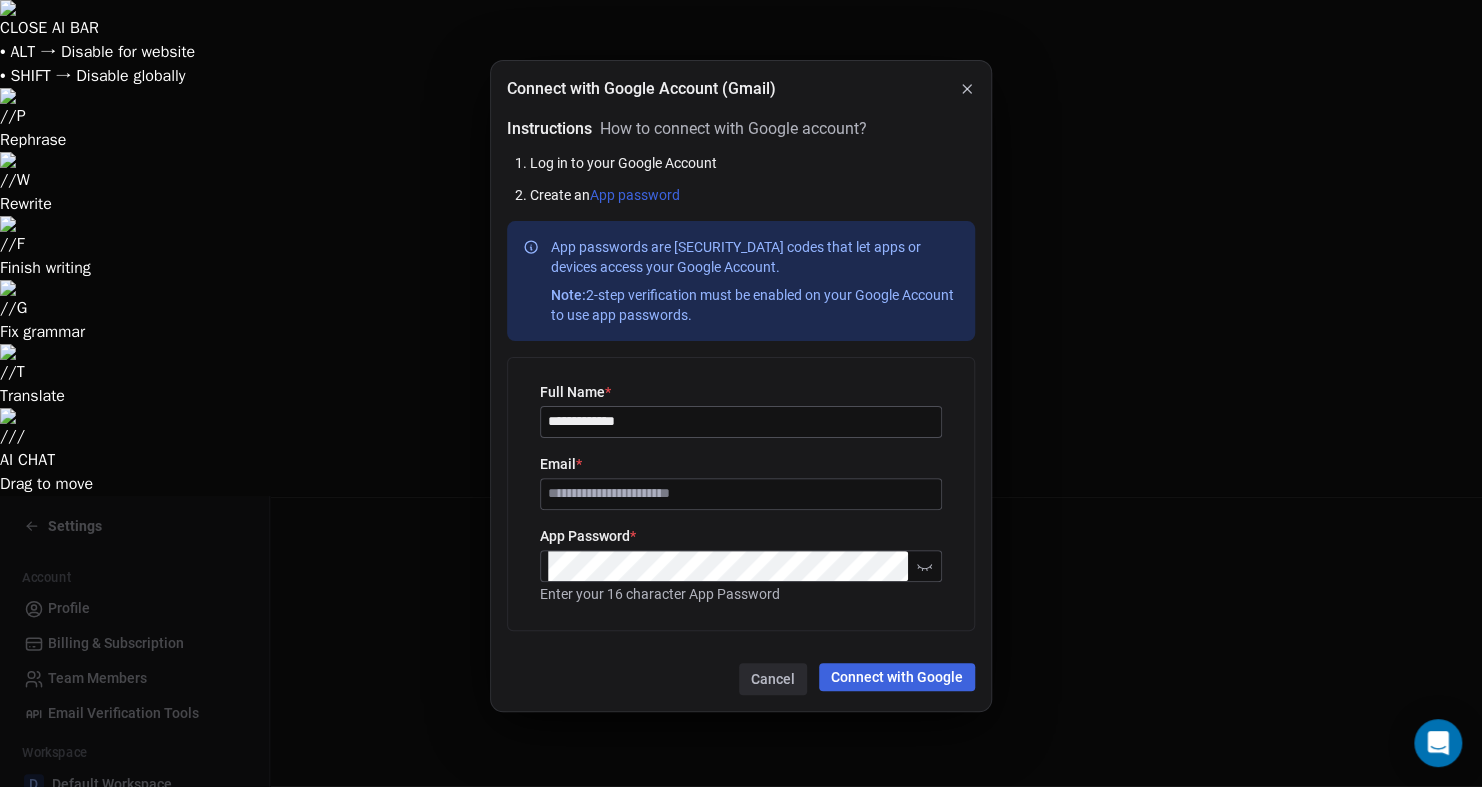 type on "**********" 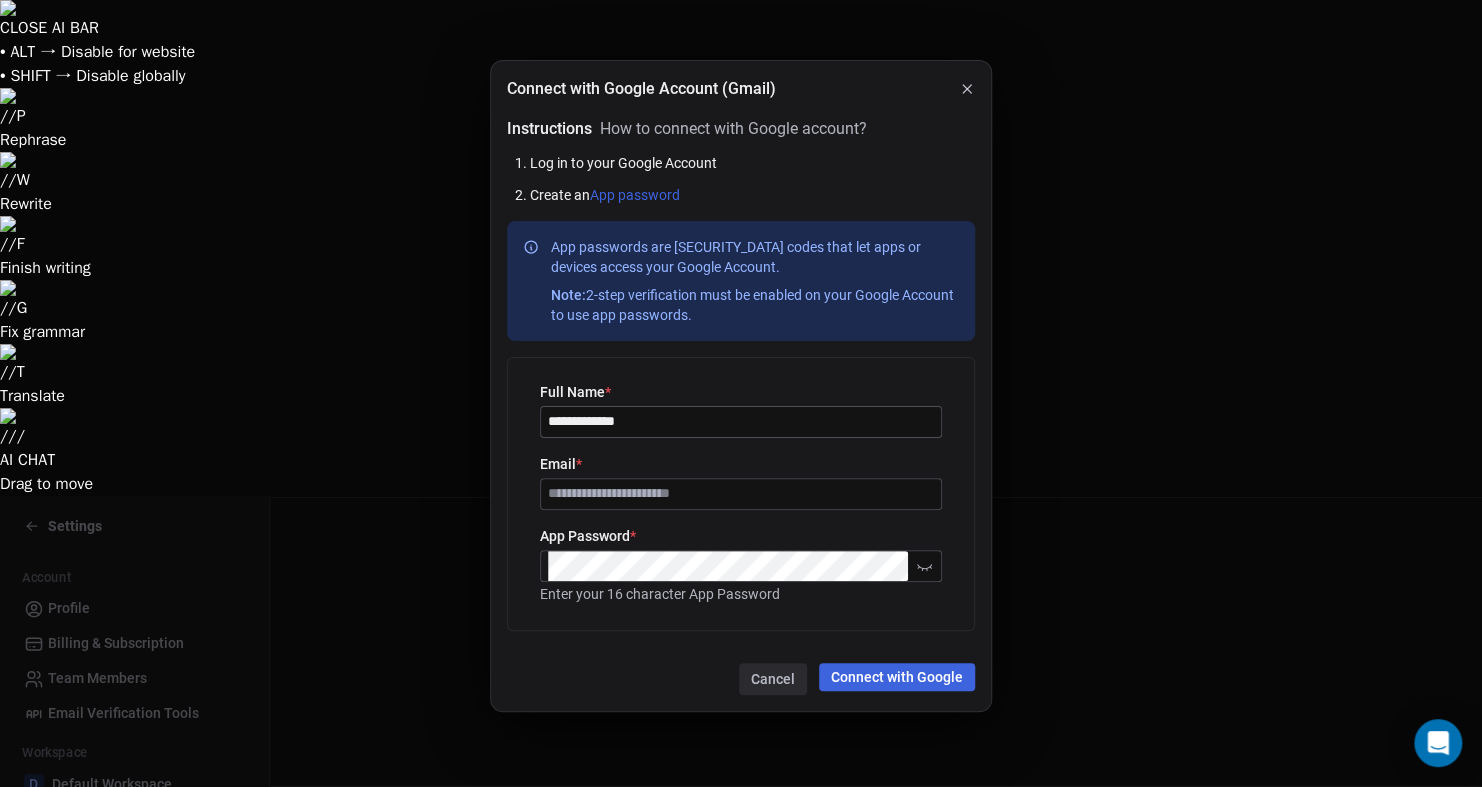 click at bounding box center [741, 494] 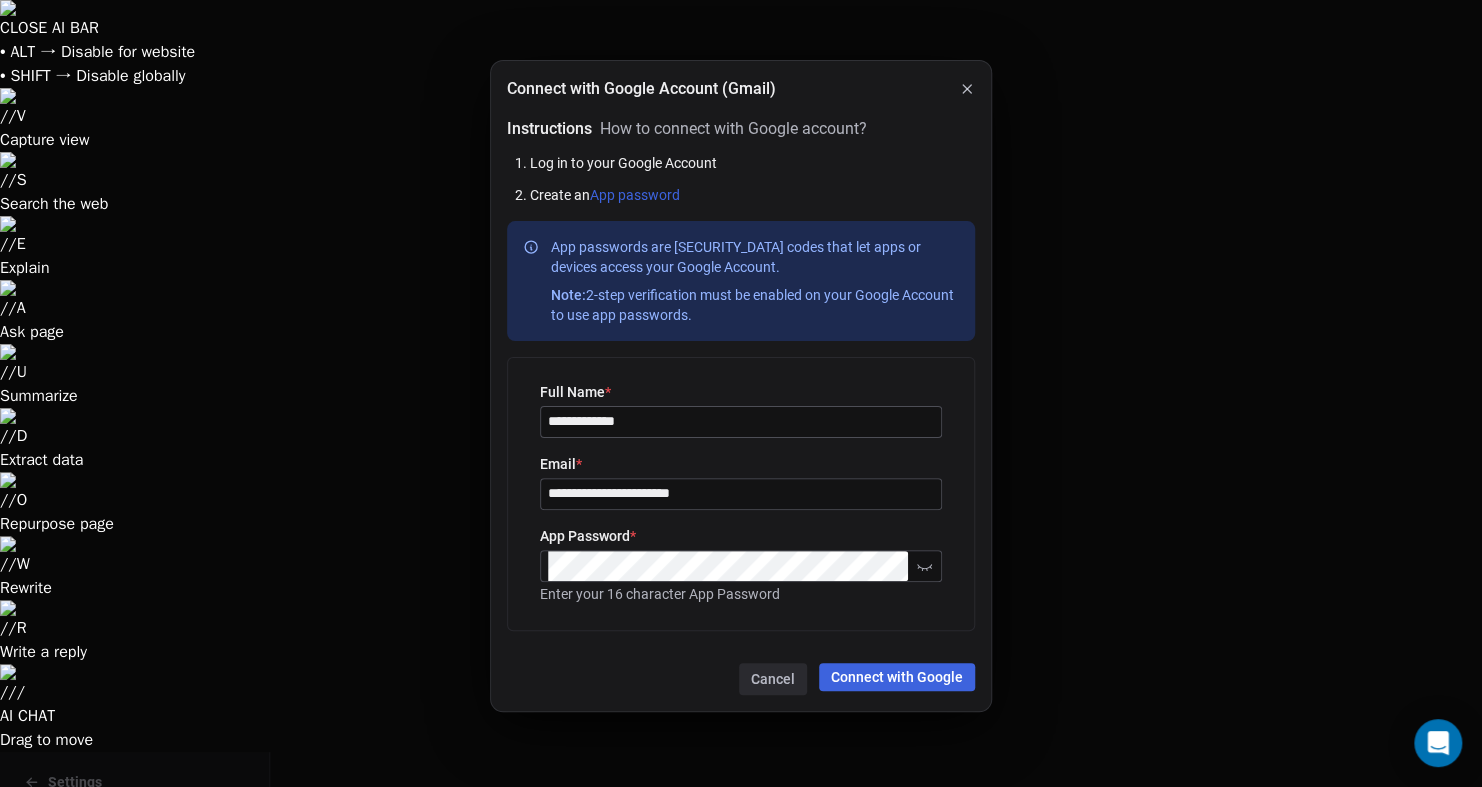click 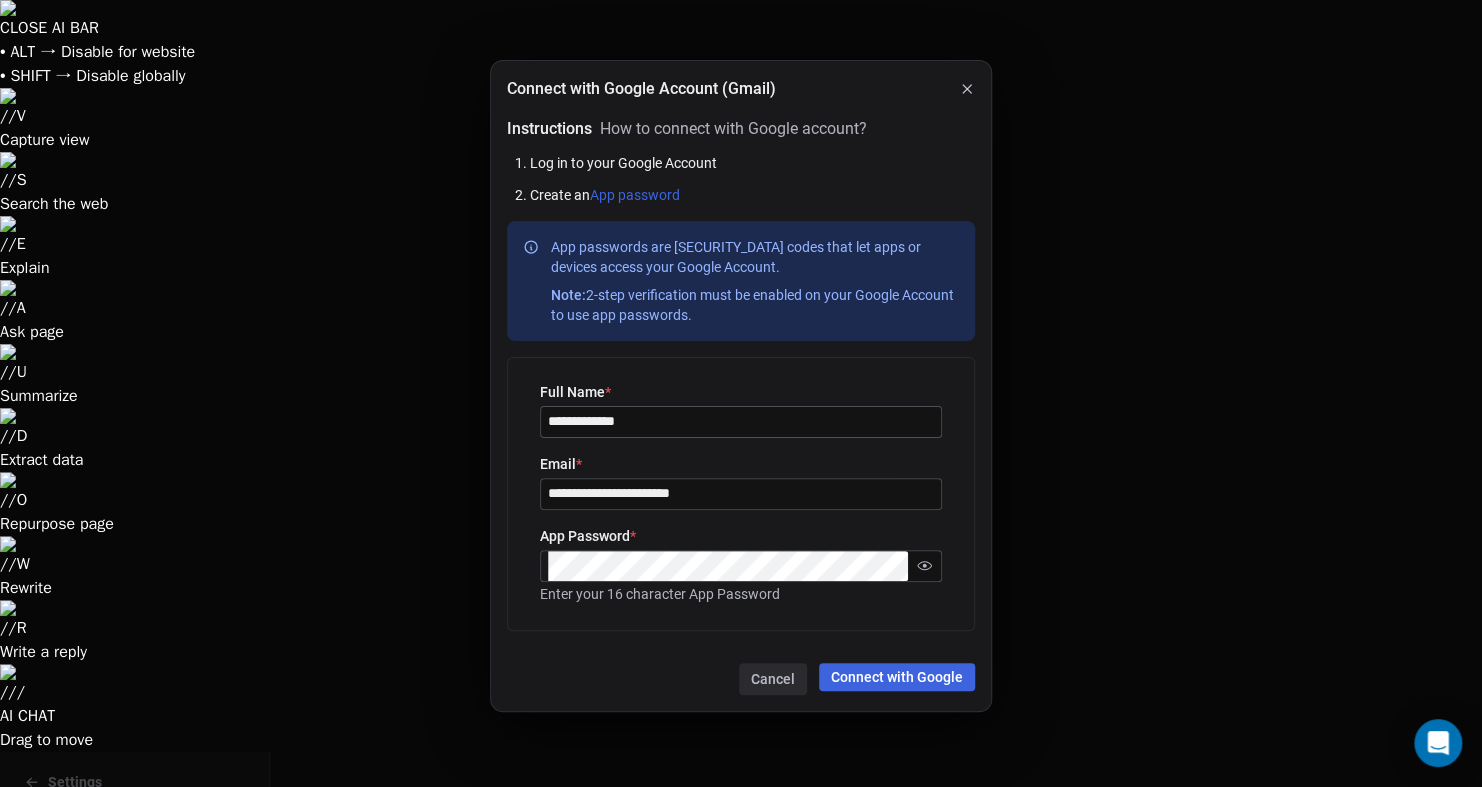 click 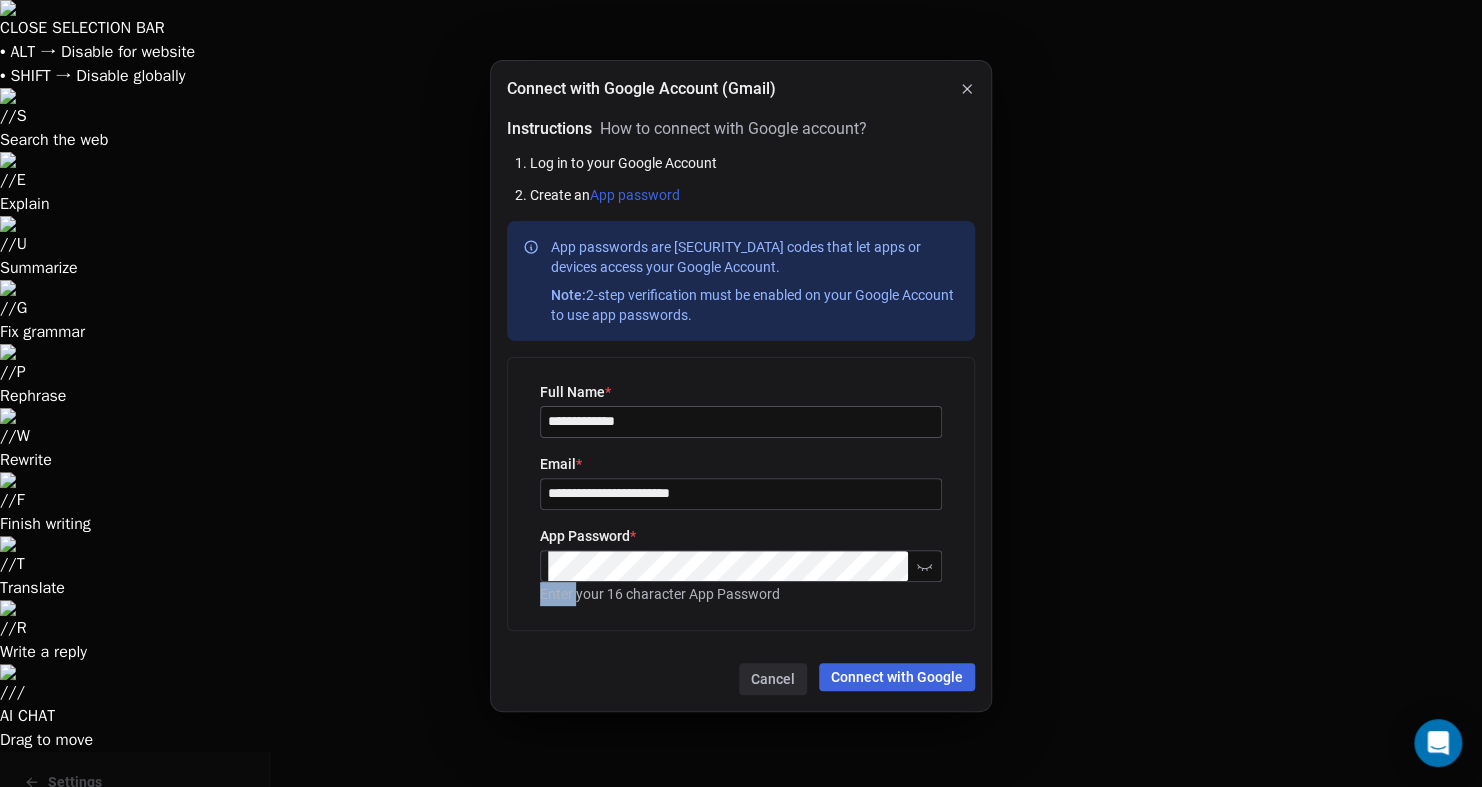 click on "App Password  * Enter your 16 character App Password" at bounding box center (741, 566) 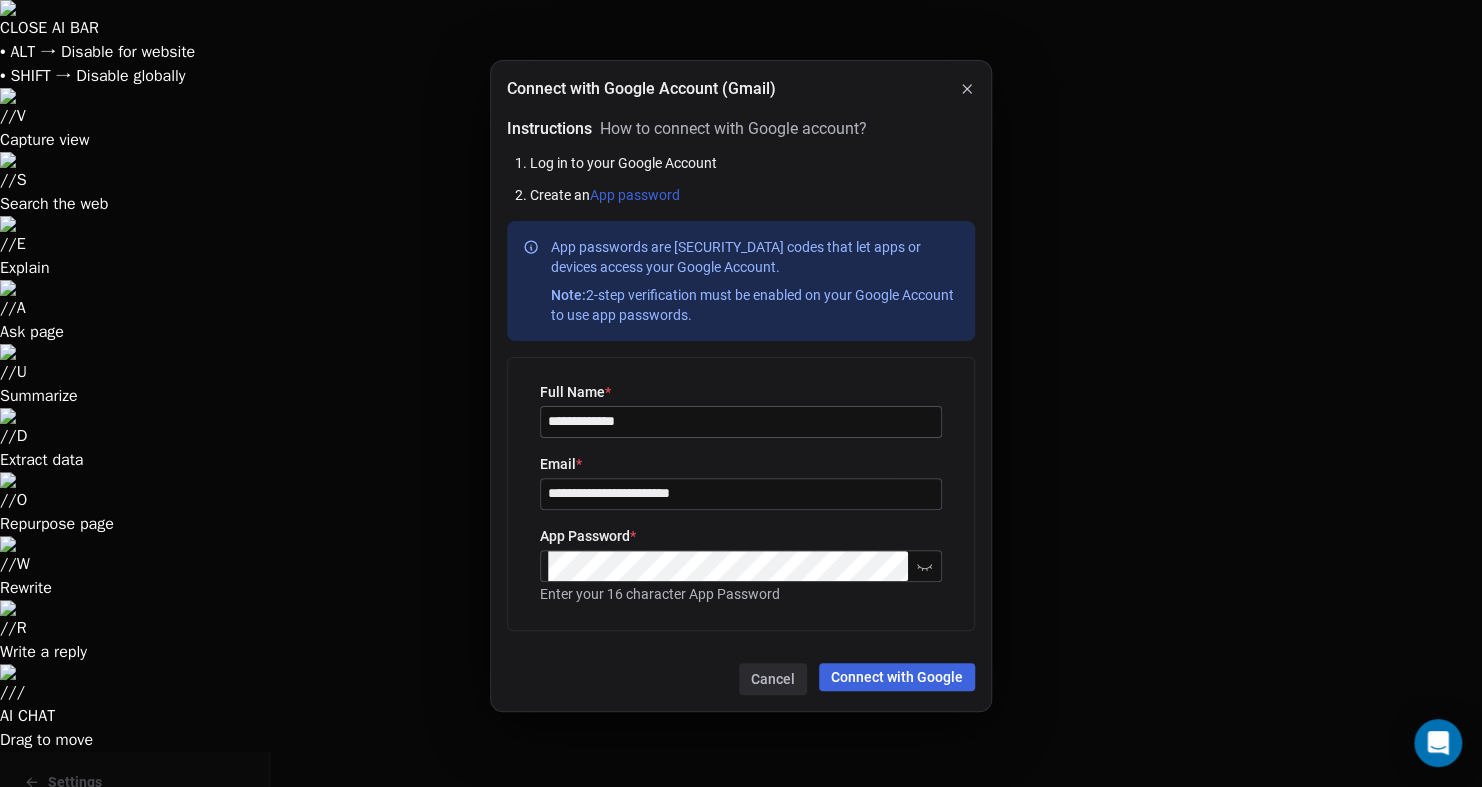 click on "Connect with Google" at bounding box center (897, 677) 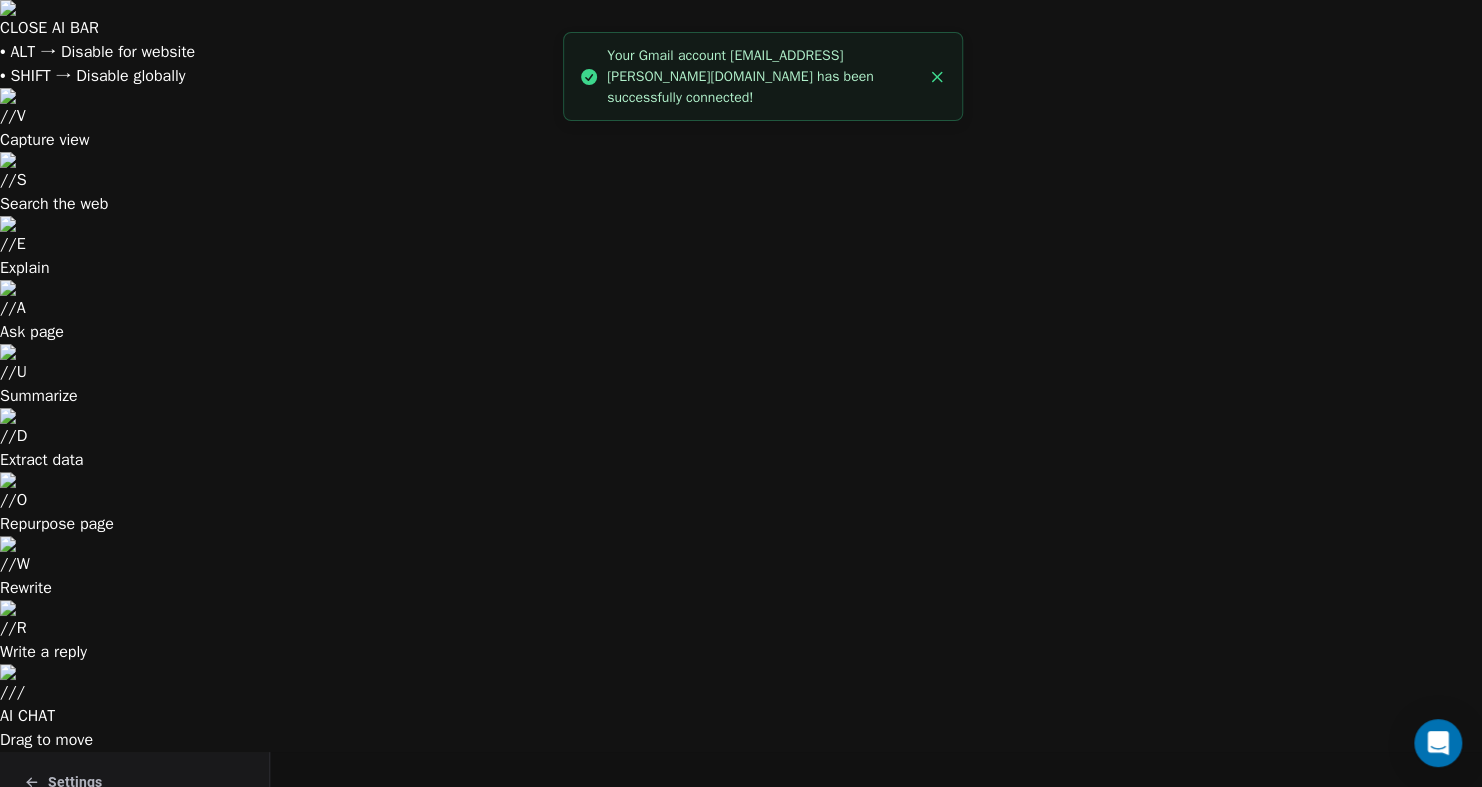 click at bounding box center (1285, 1220) 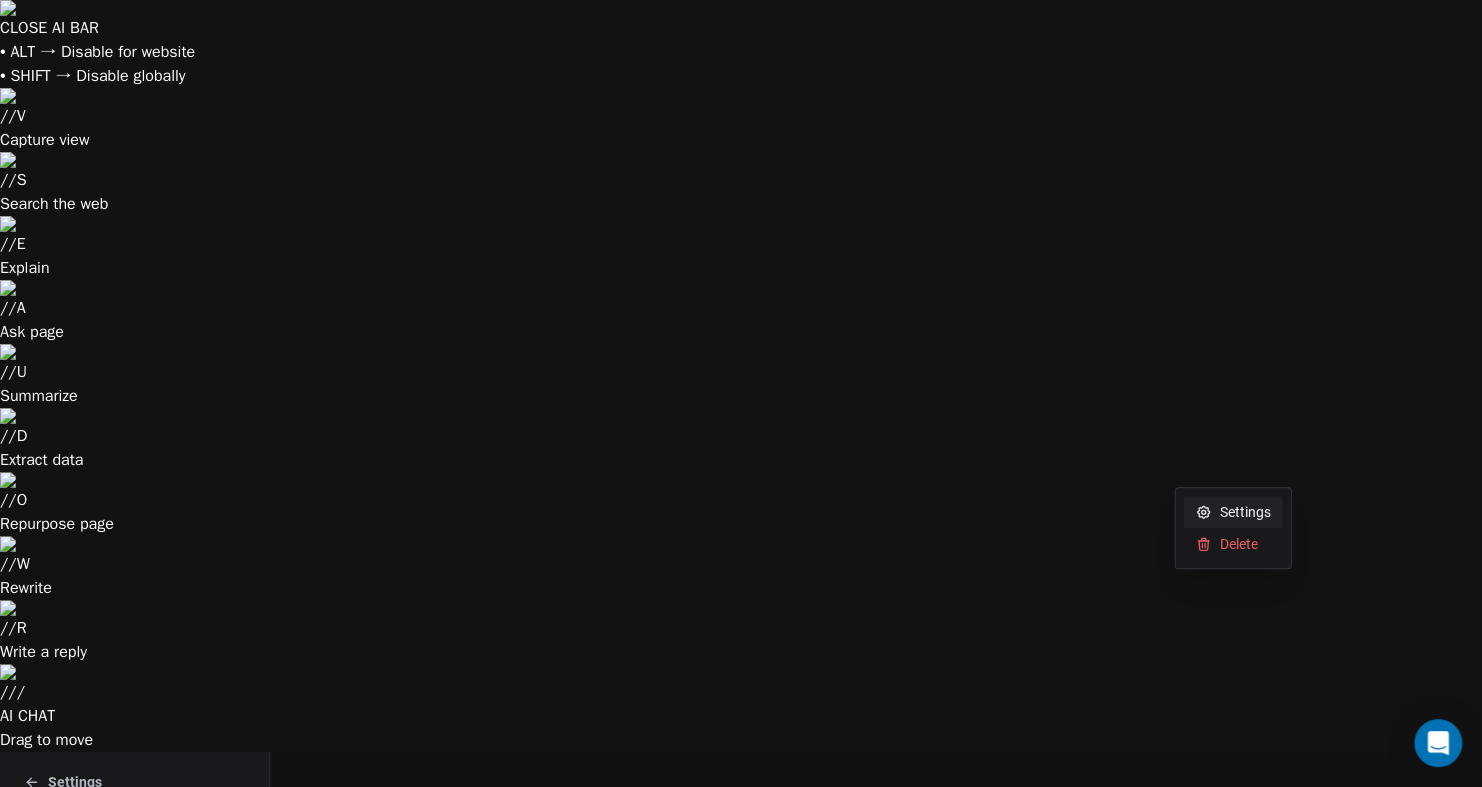 click on "Settings" at bounding box center (1244, 512) 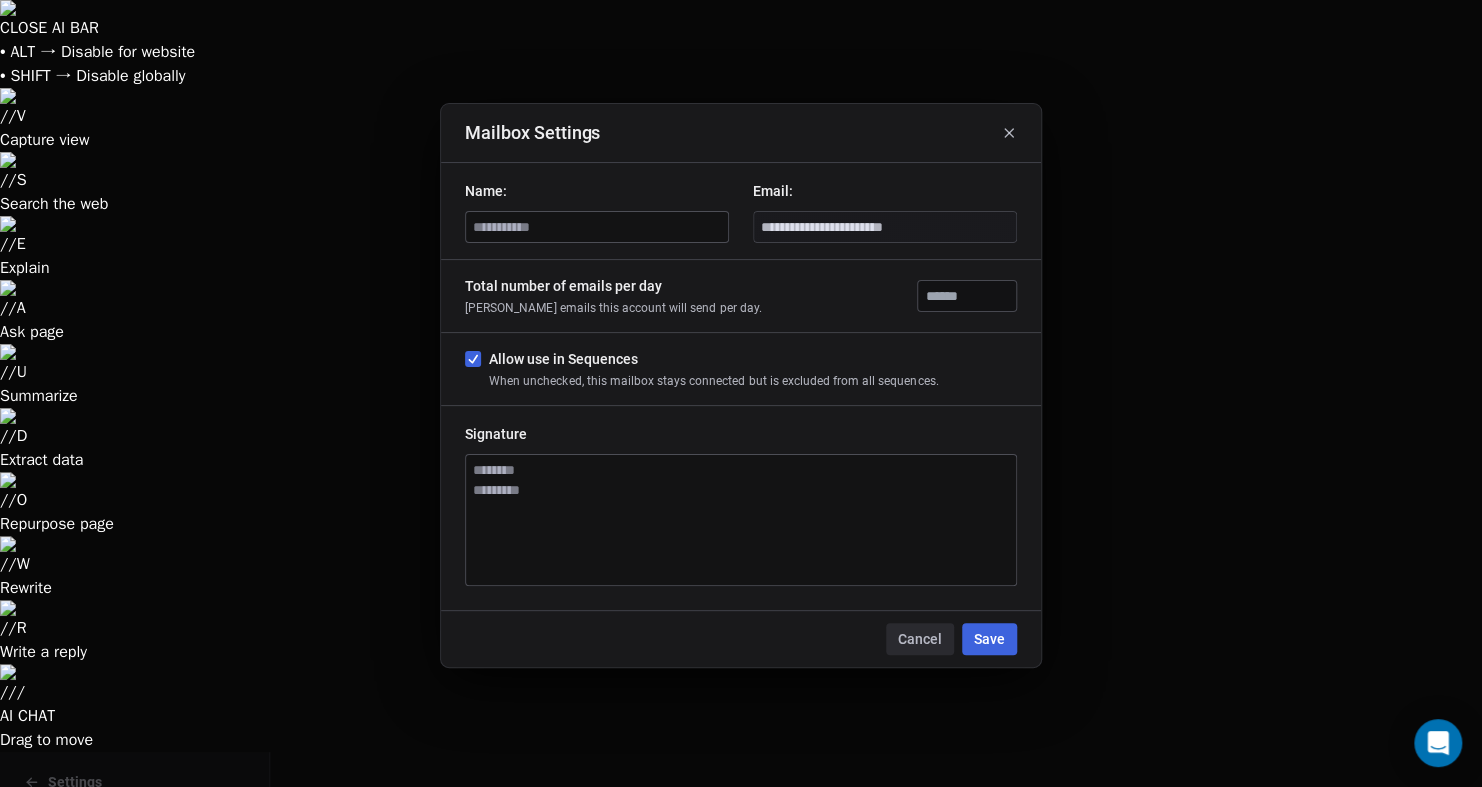 click on "Signature" at bounding box center (741, 508) 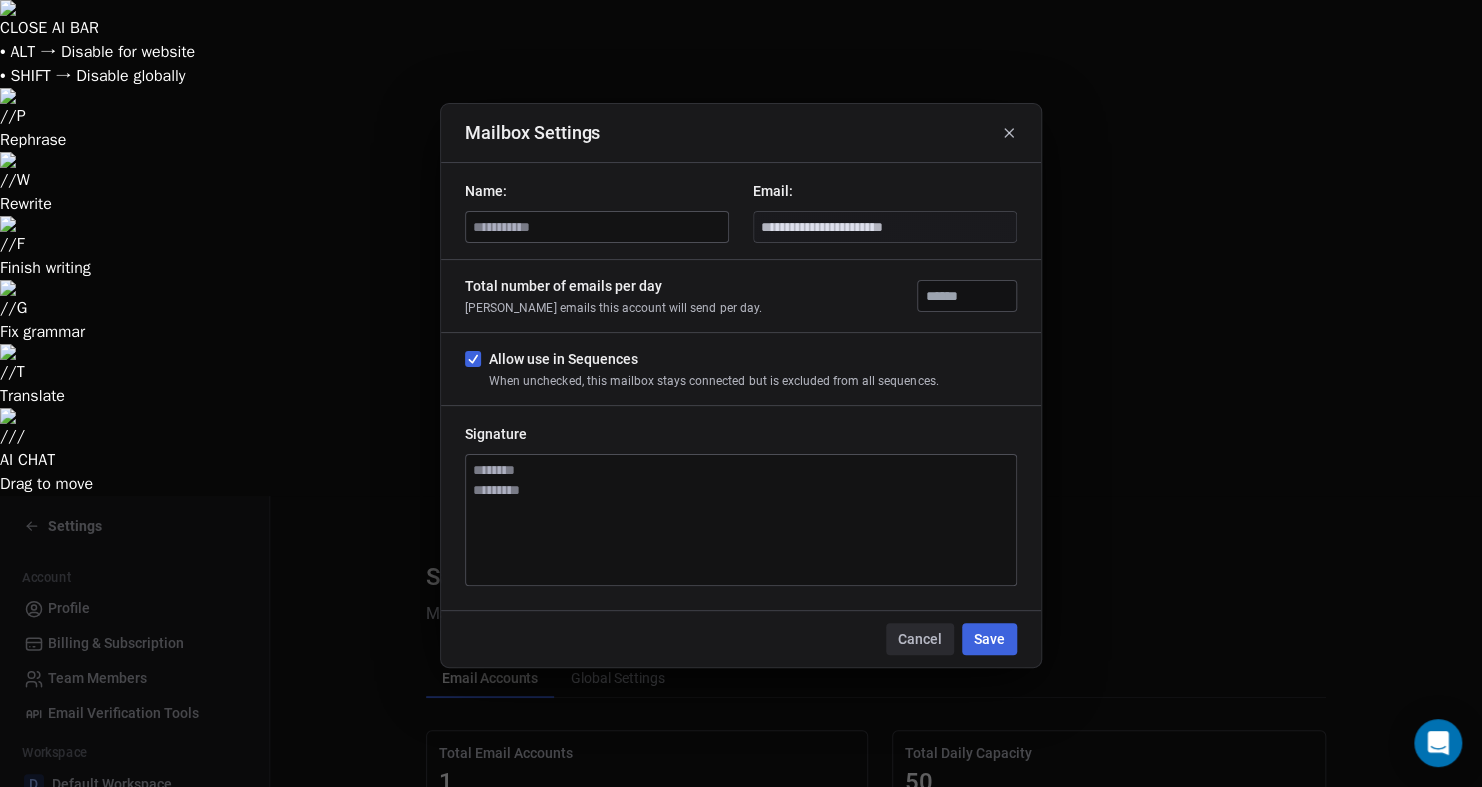 click at bounding box center (597, 227) 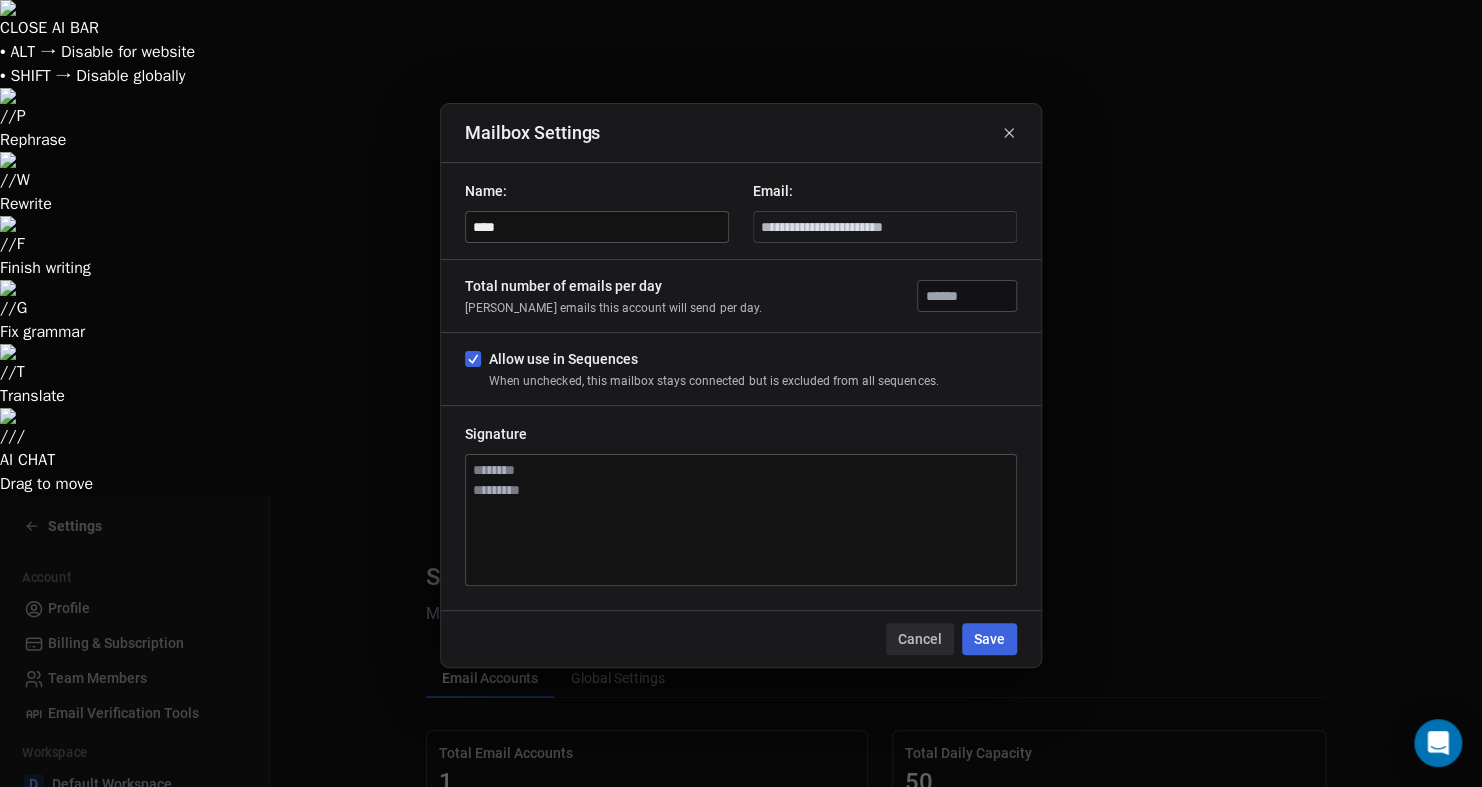 type on "****" 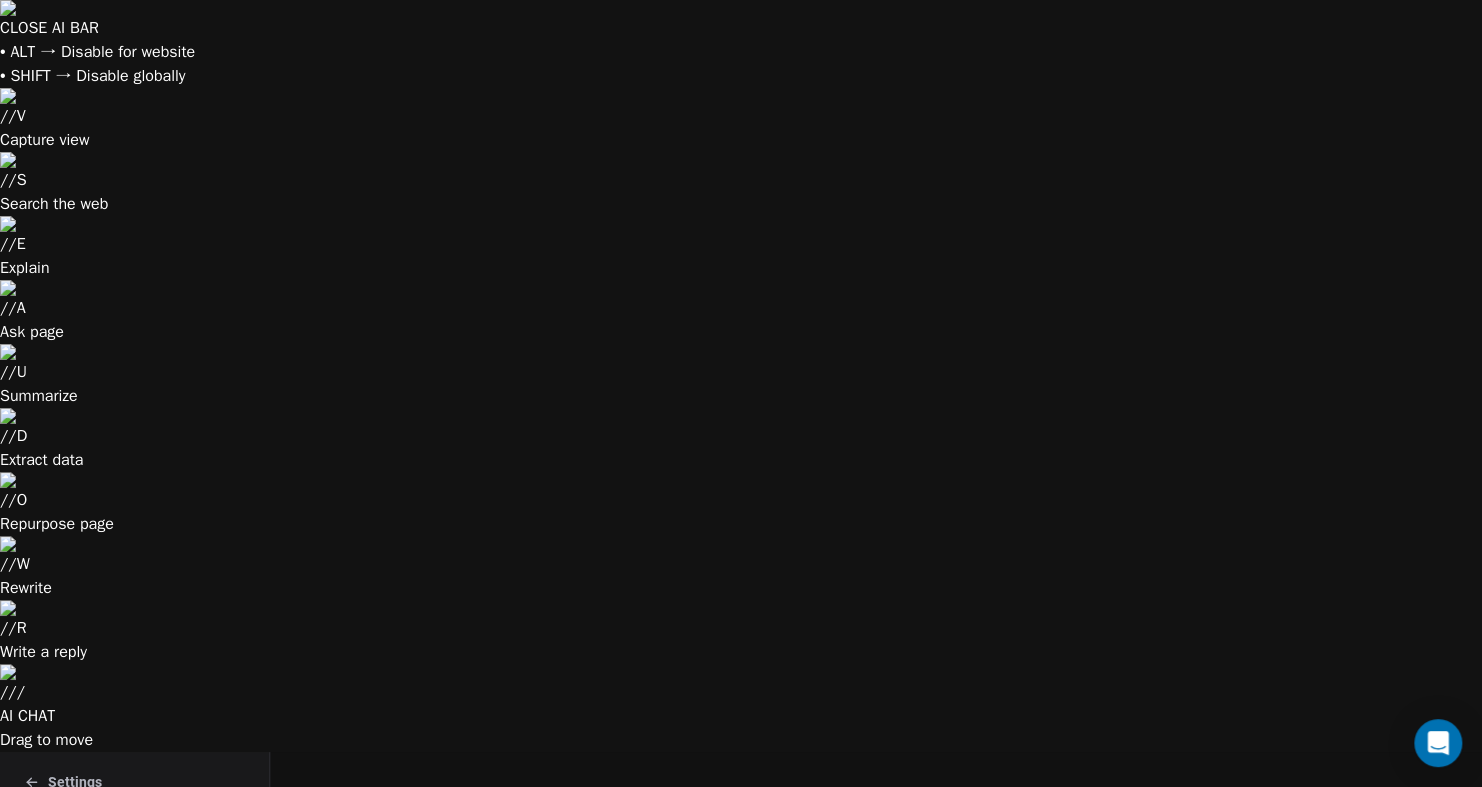 drag, startPoint x: 1279, startPoint y: 467, endPoint x: 1085, endPoint y: 571, distance: 220.11815 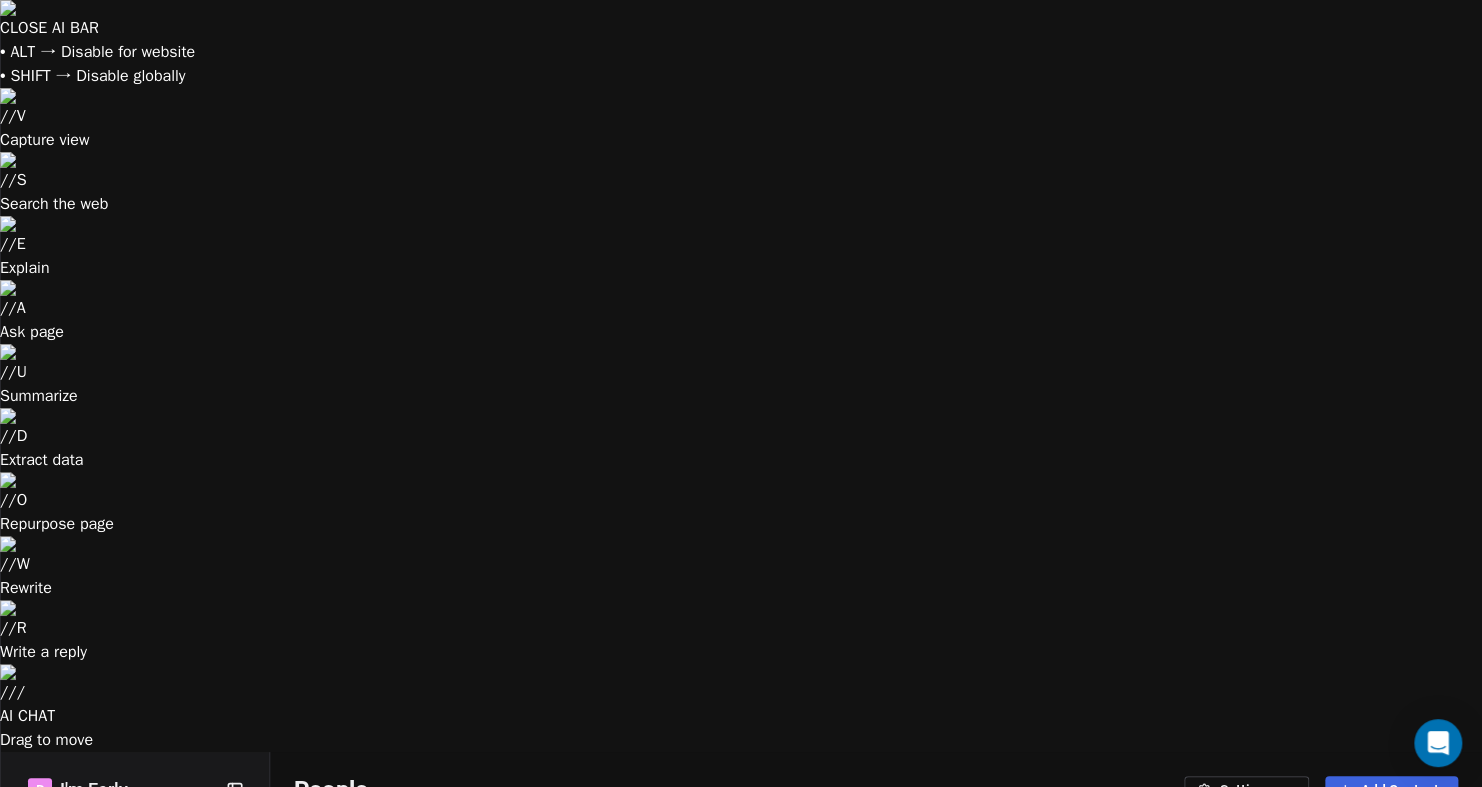 scroll, scrollTop: 16, scrollLeft: 16, axis: both 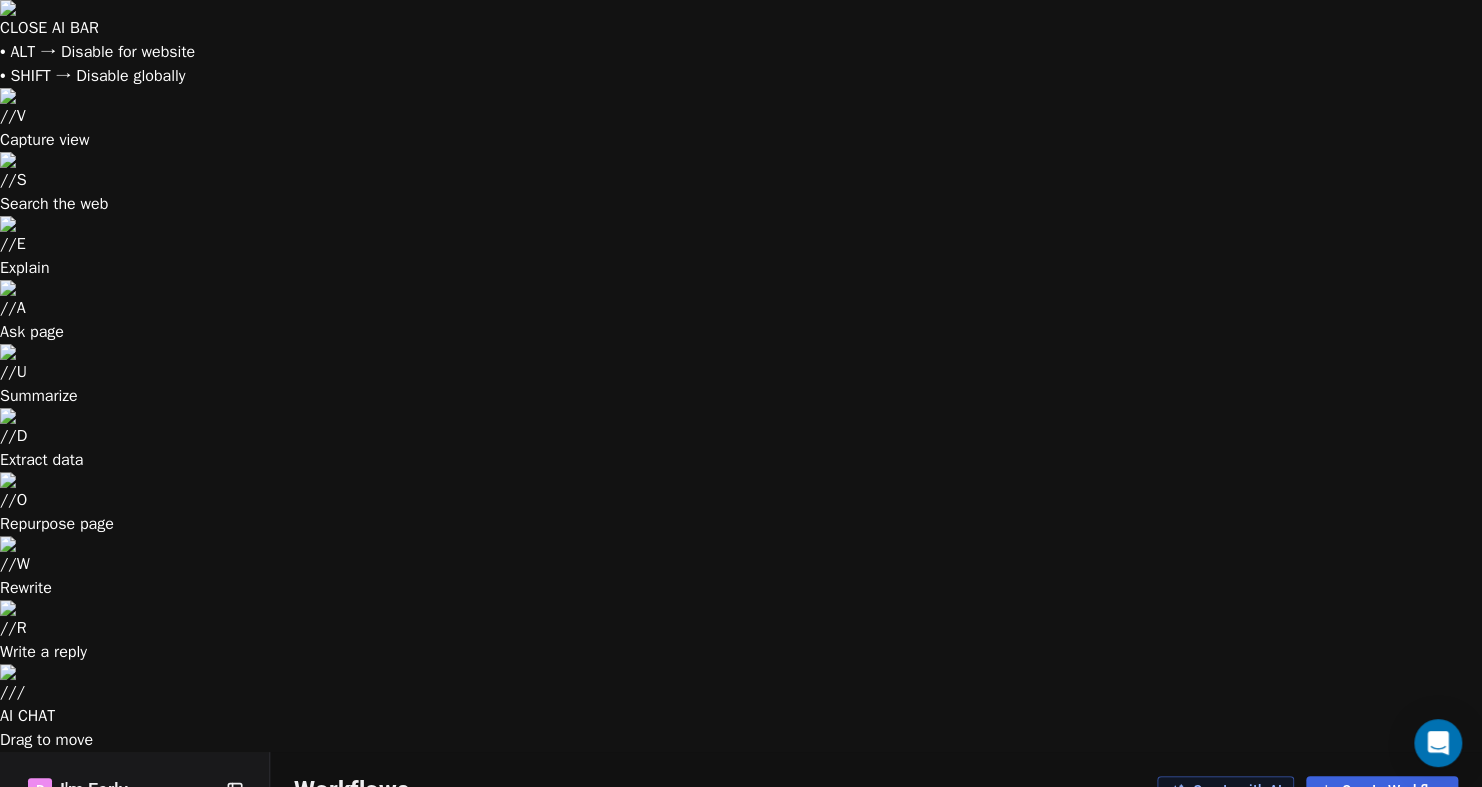click on "Sequences" at bounding box center (83, 1080) 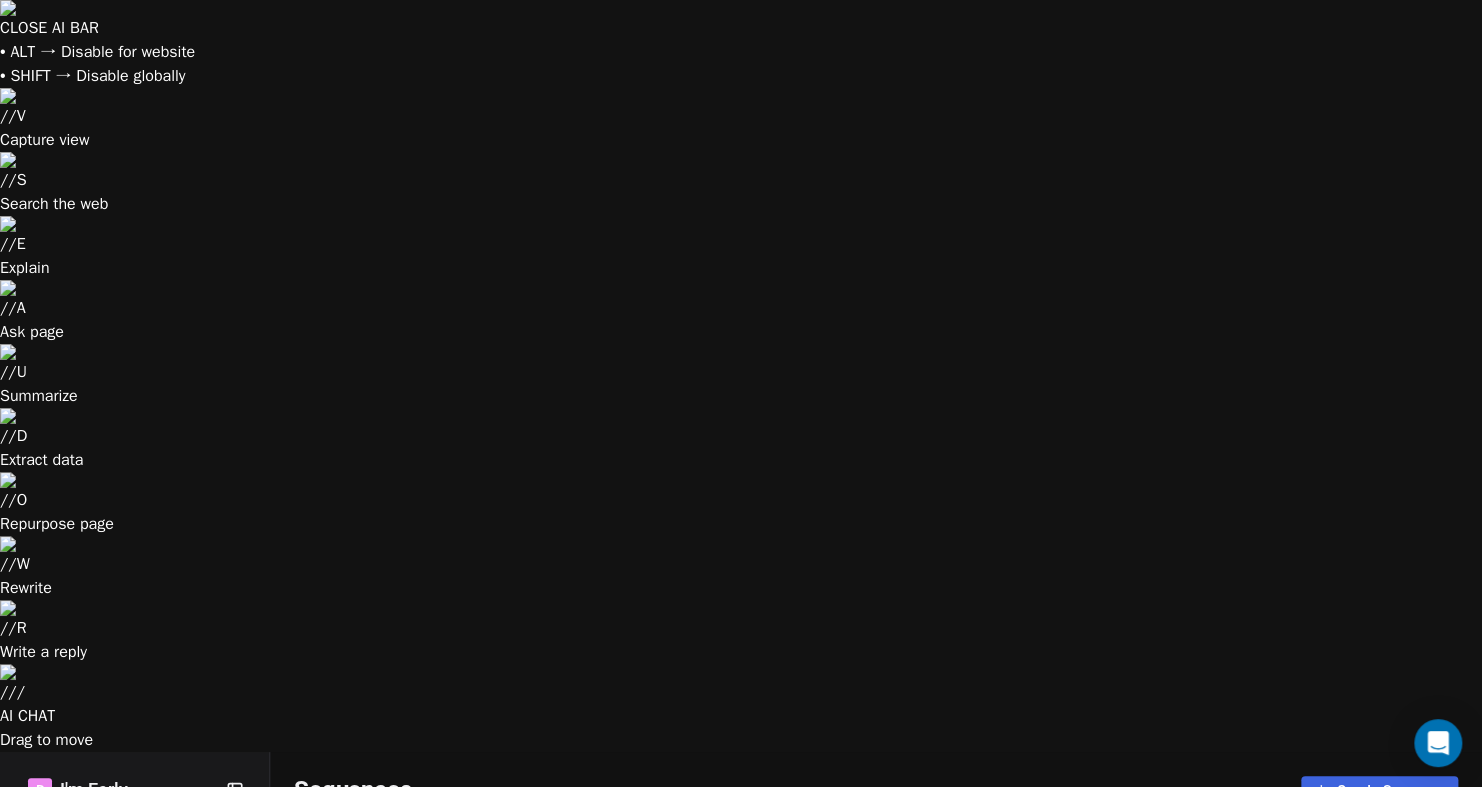 click on "Create new sequence" at bounding box center (876, 1168) 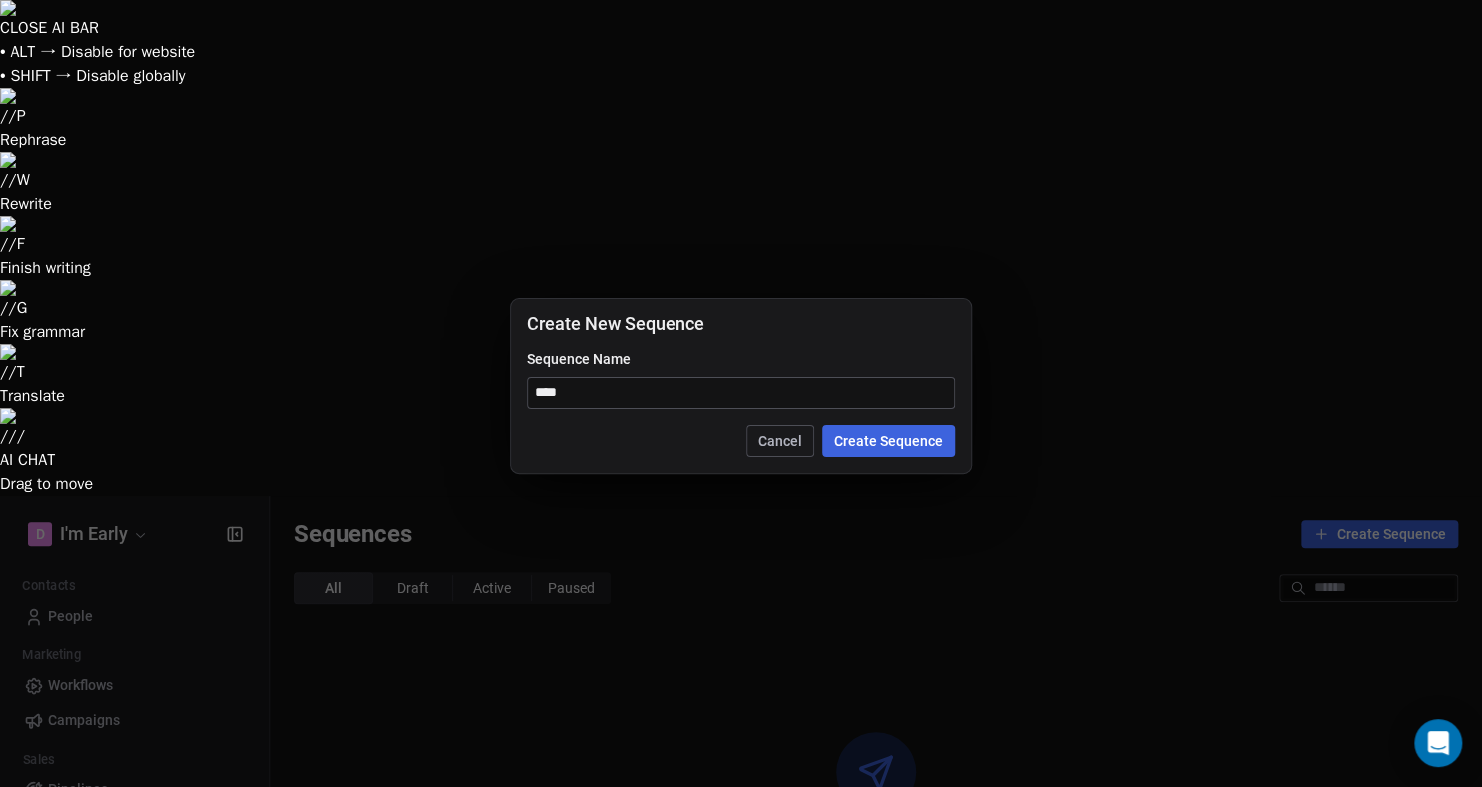 type on "****" 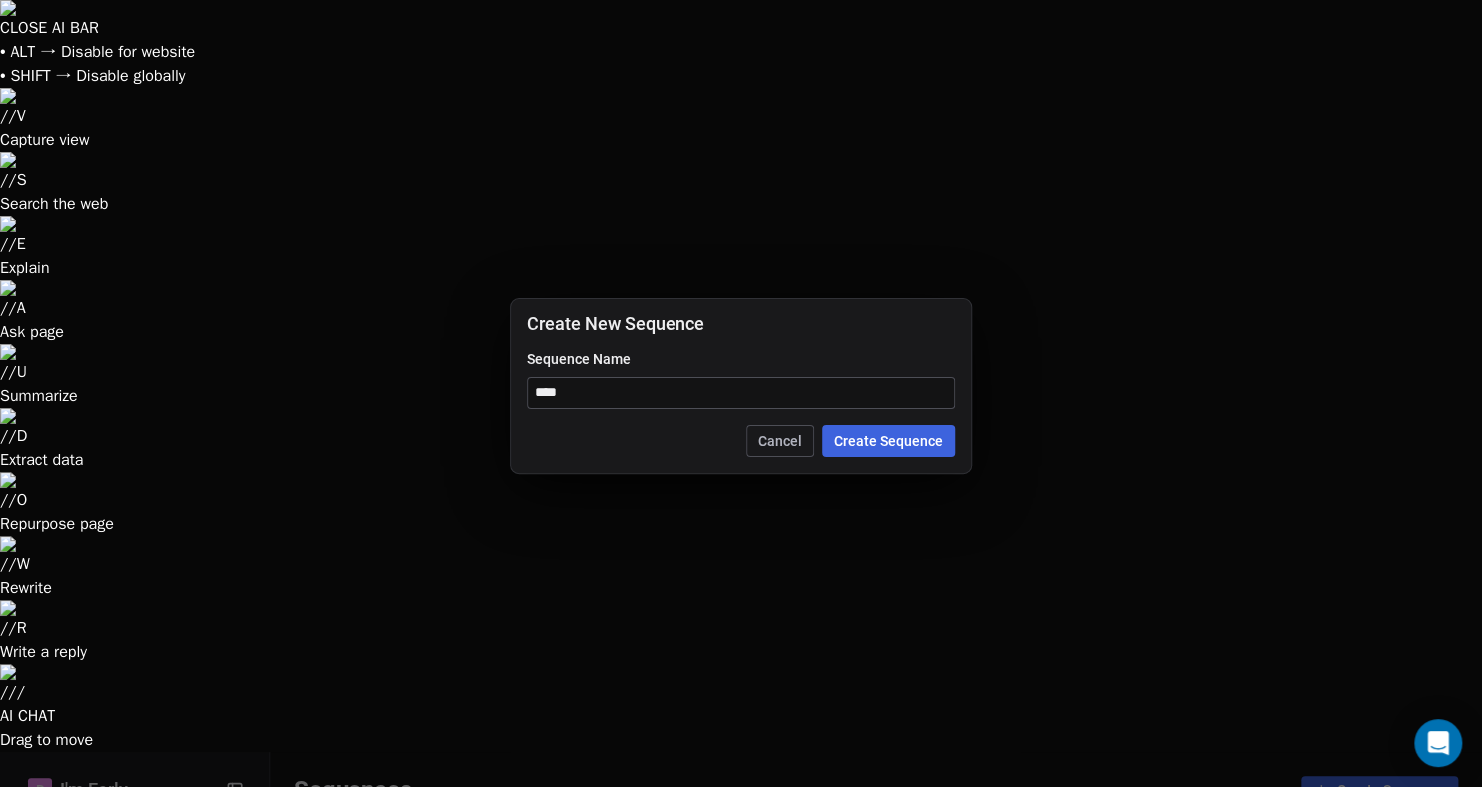 click on "Create Sequence" at bounding box center (888, 441) 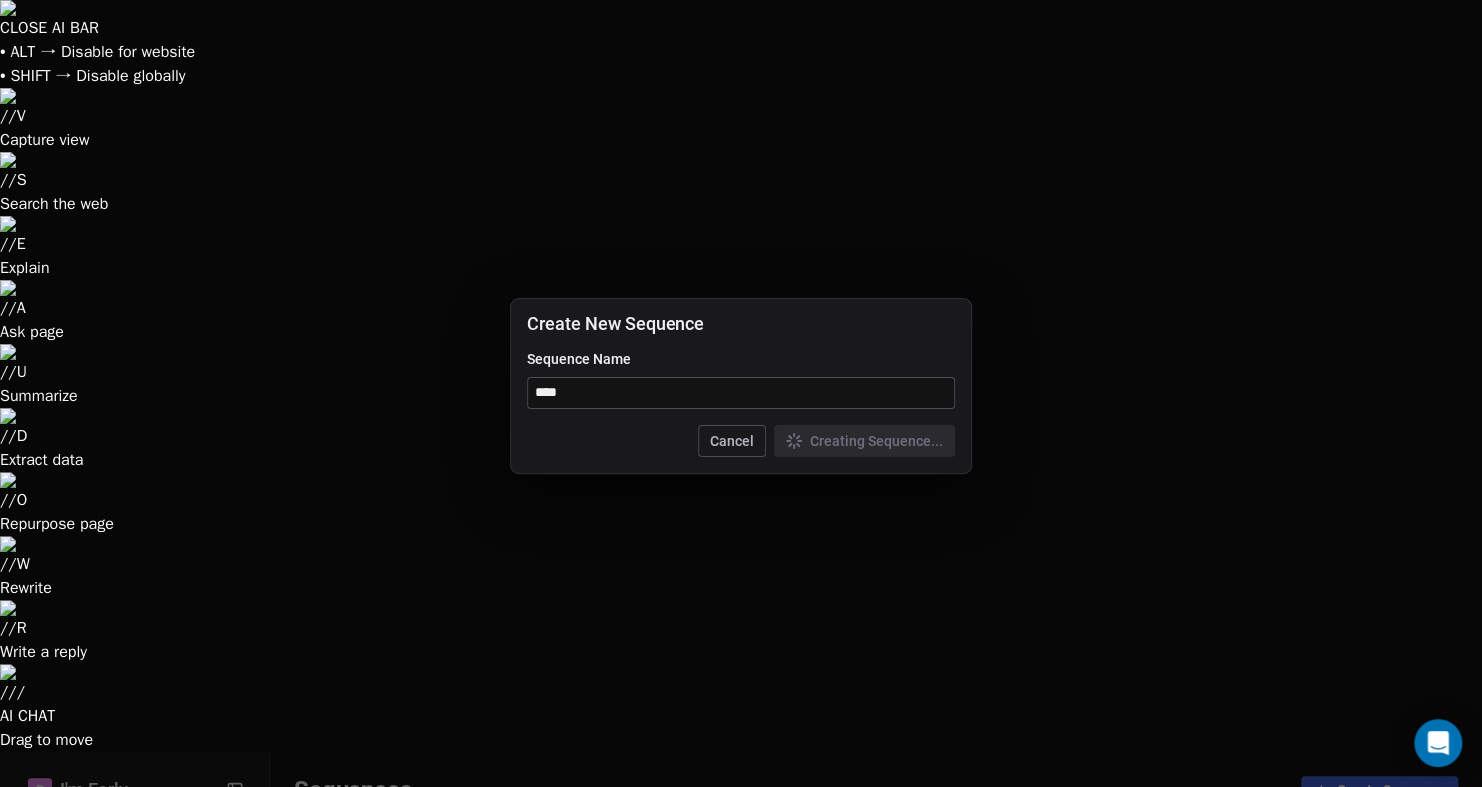 type 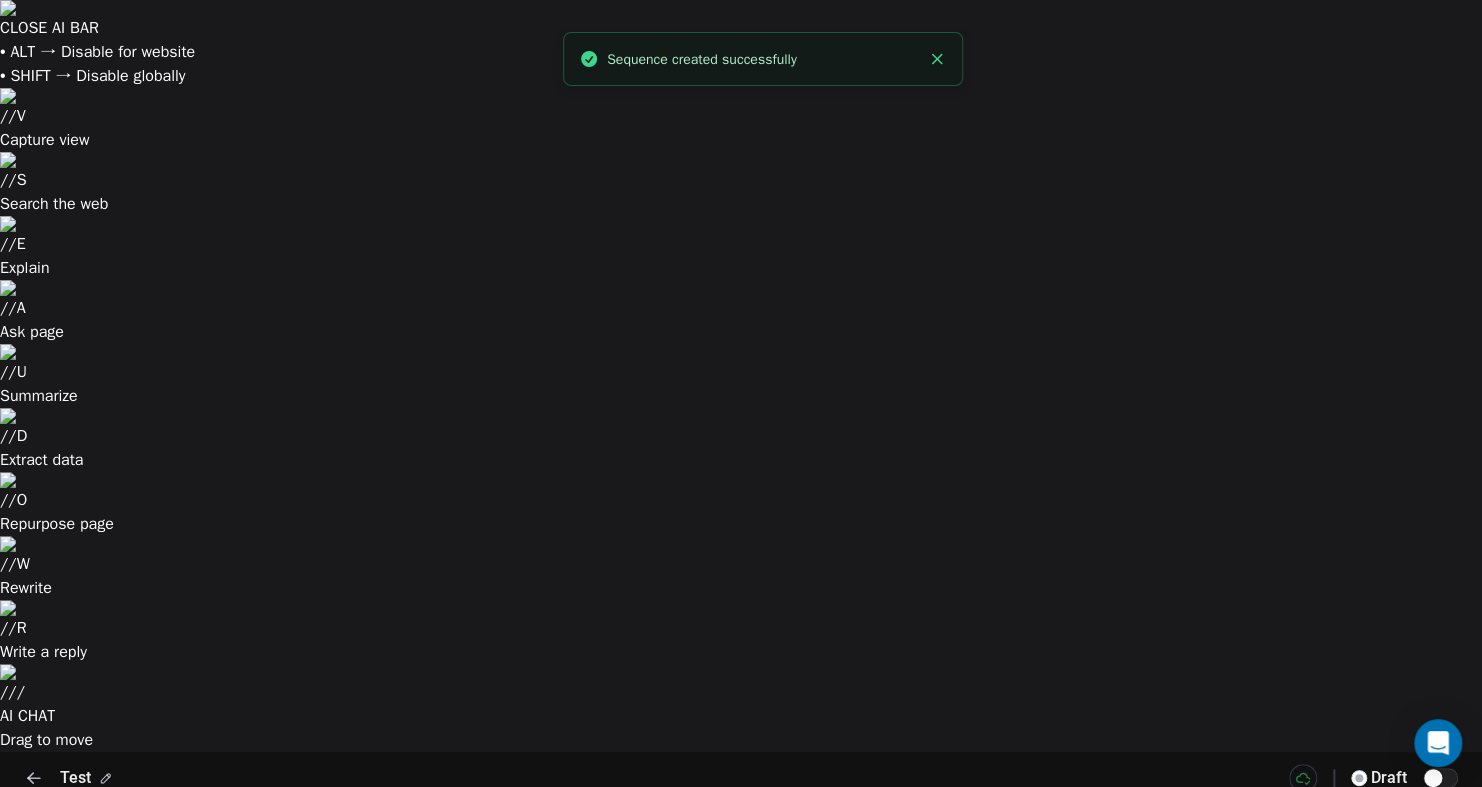 click on "Start your Sequence" at bounding box center (741, 930) 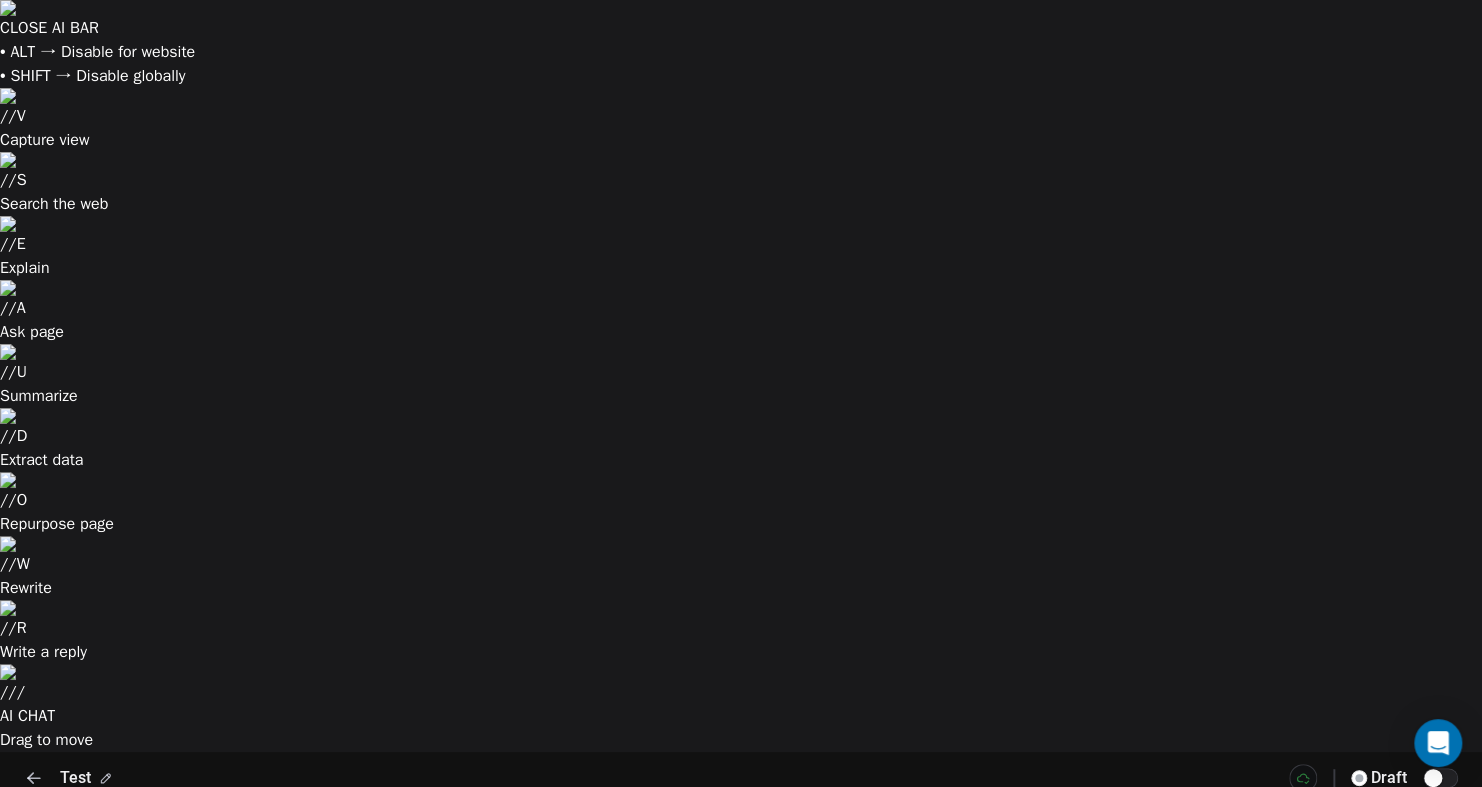 click on "Right away" at bounding box center (586, 1045) 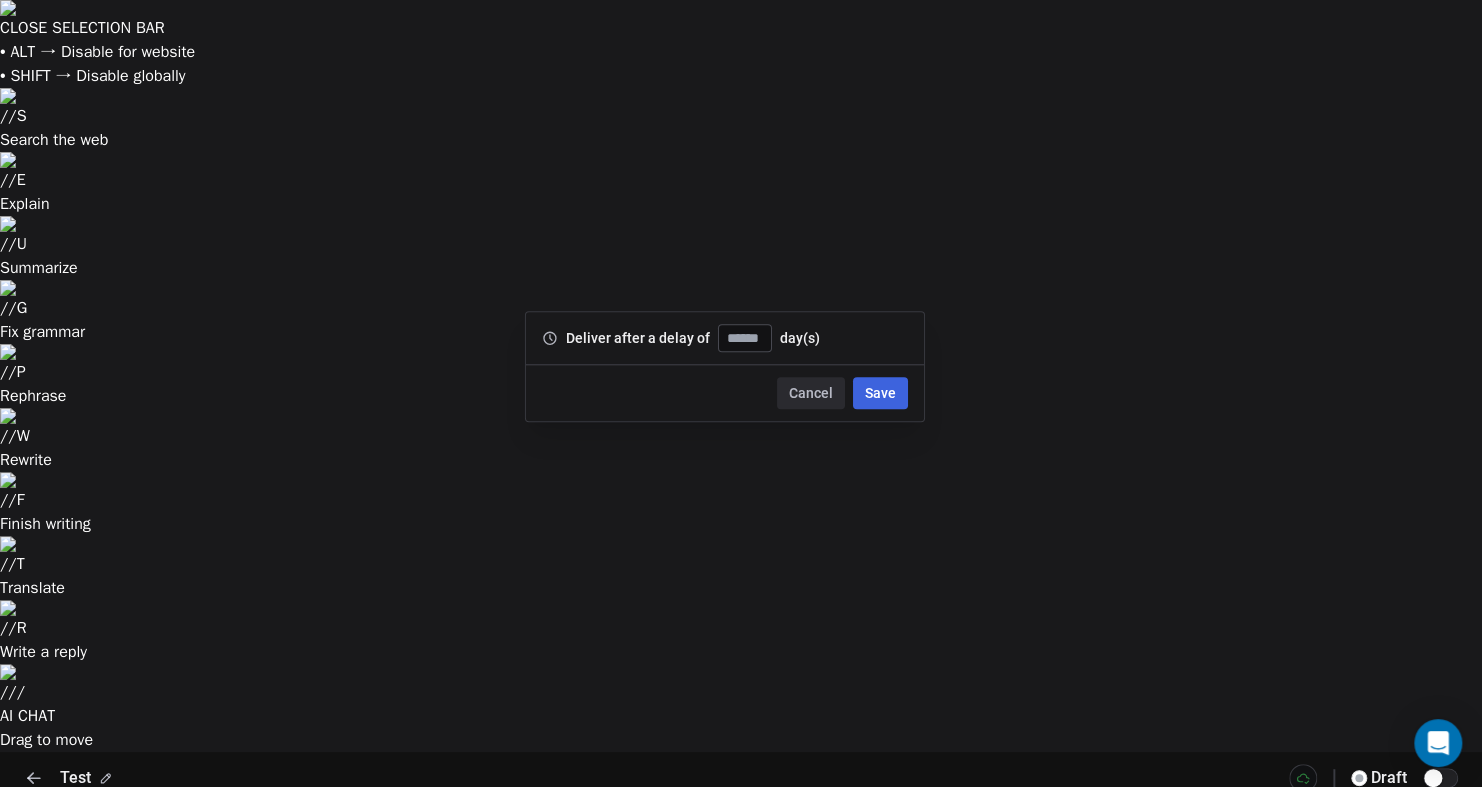 click on "Right away" at bounding box center [586, 1045] 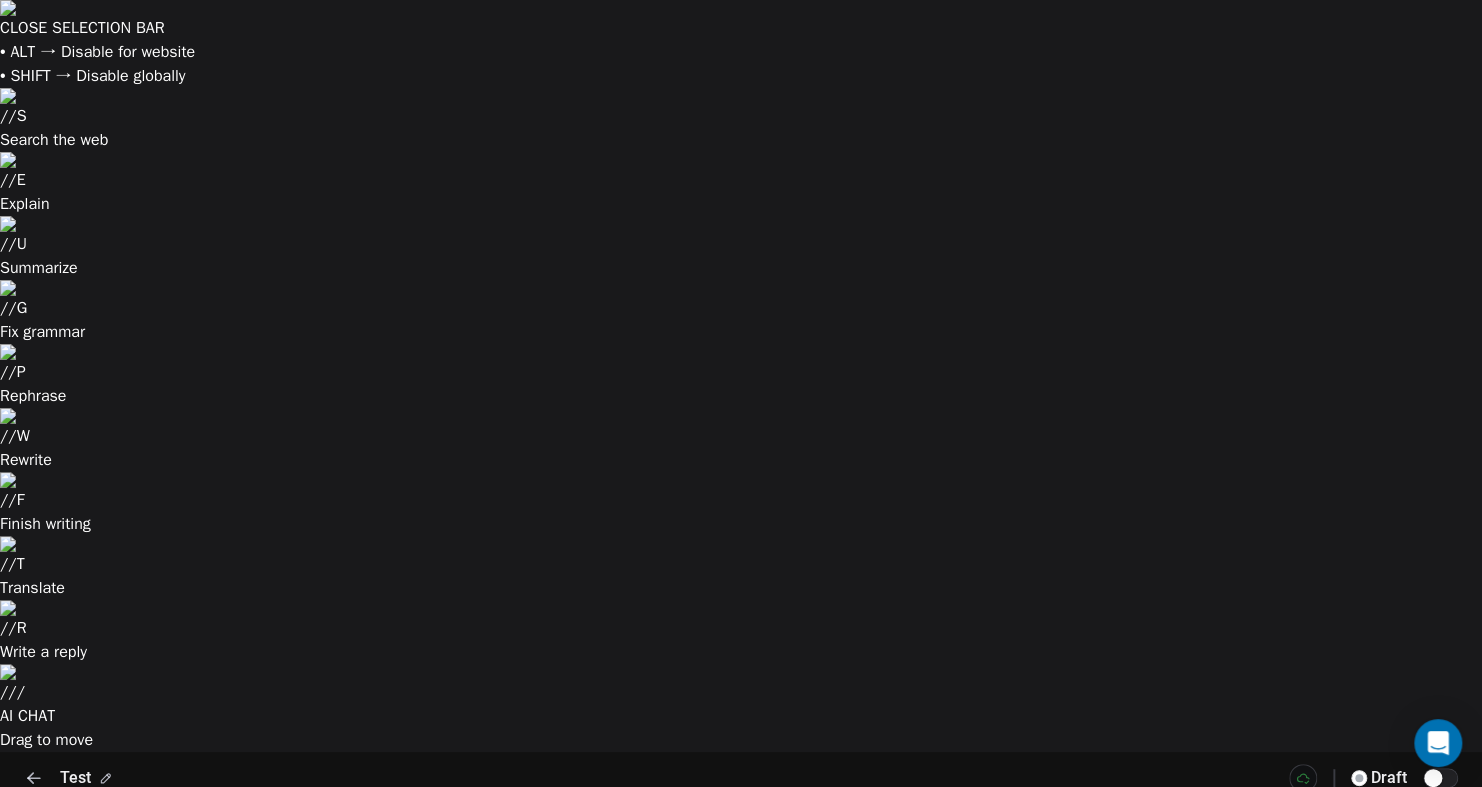 click 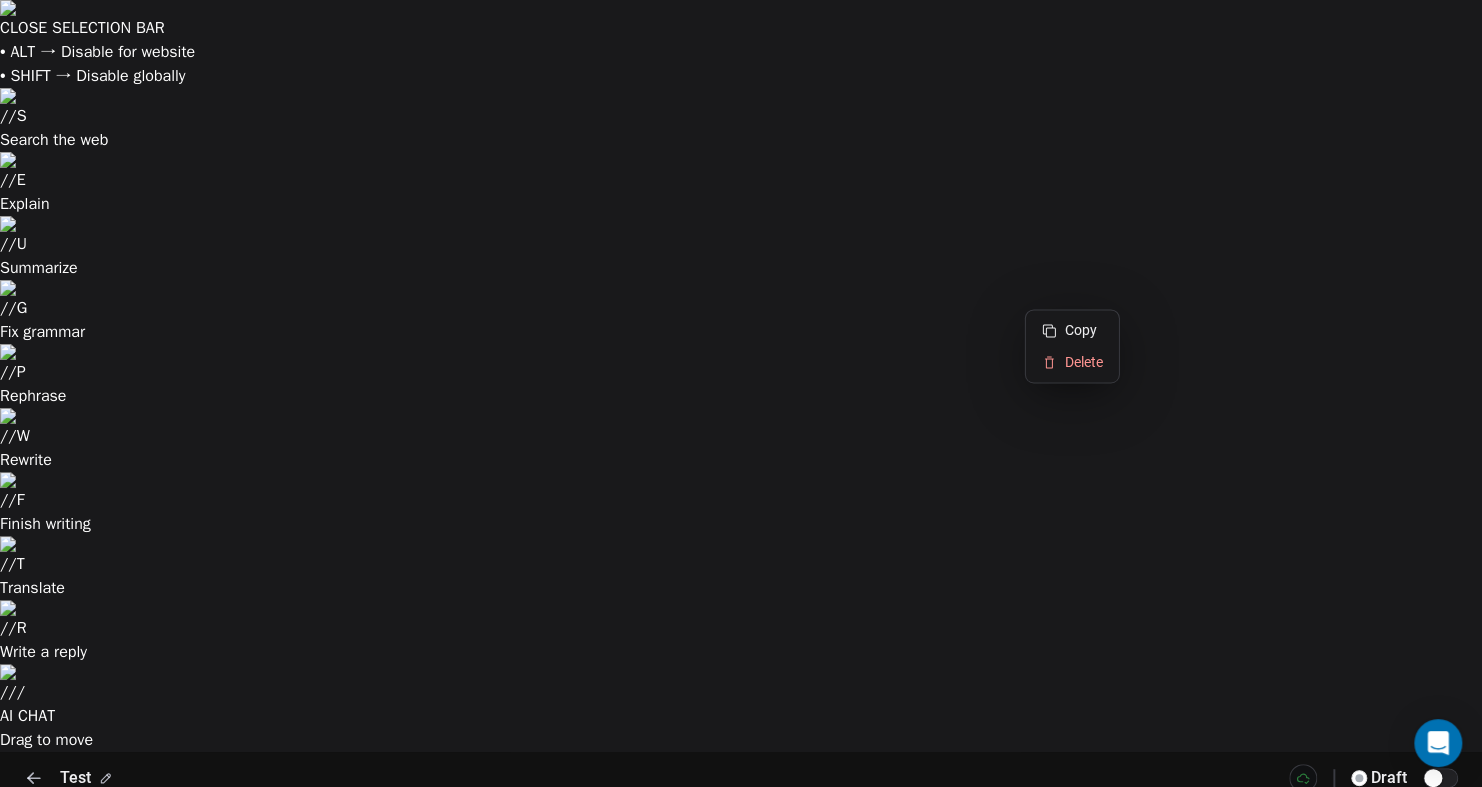 click on "Email Right away Click to Setup" at bounding box center [749, 1060] 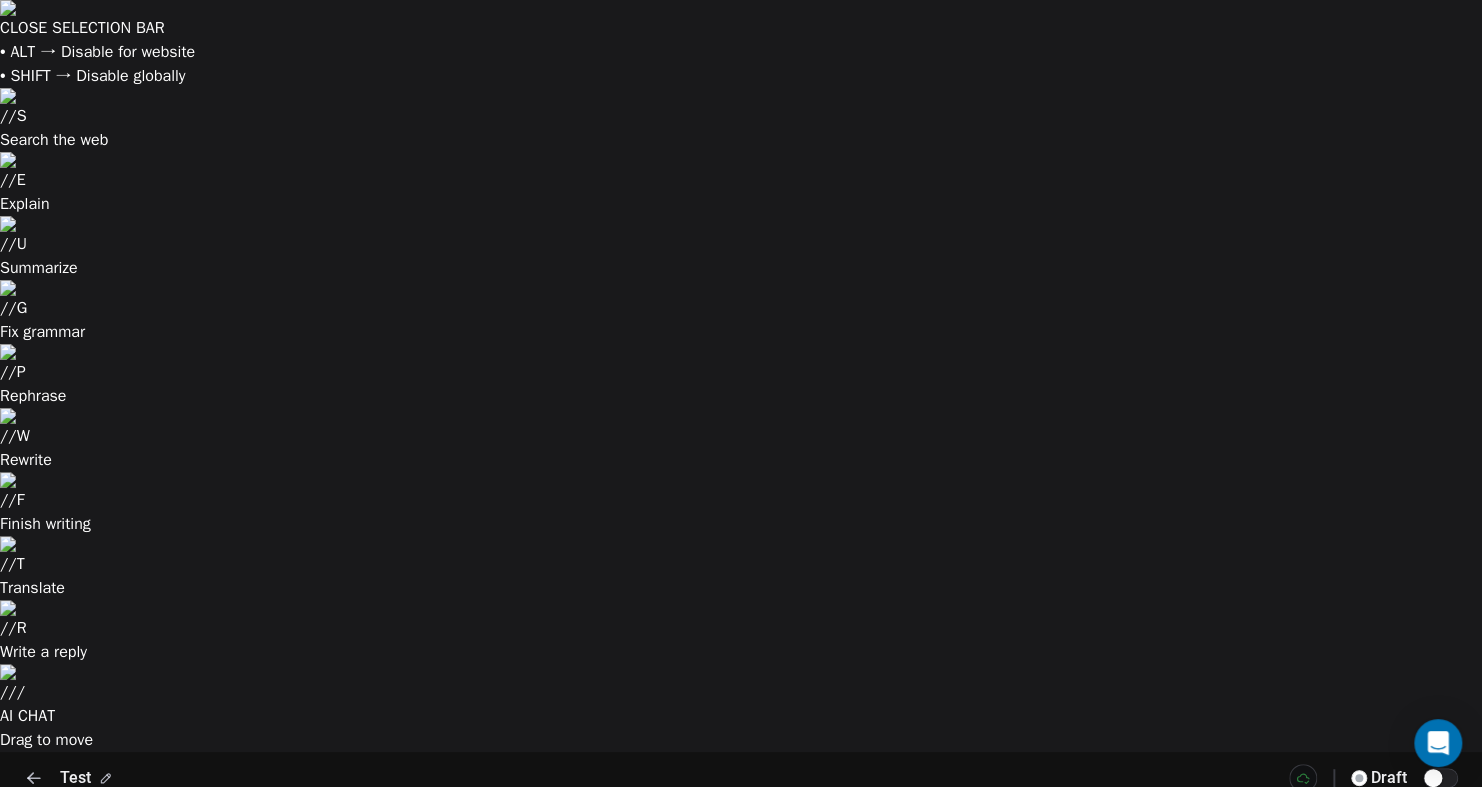 click on "Click to Setup" at bounding box center [519, 1075] 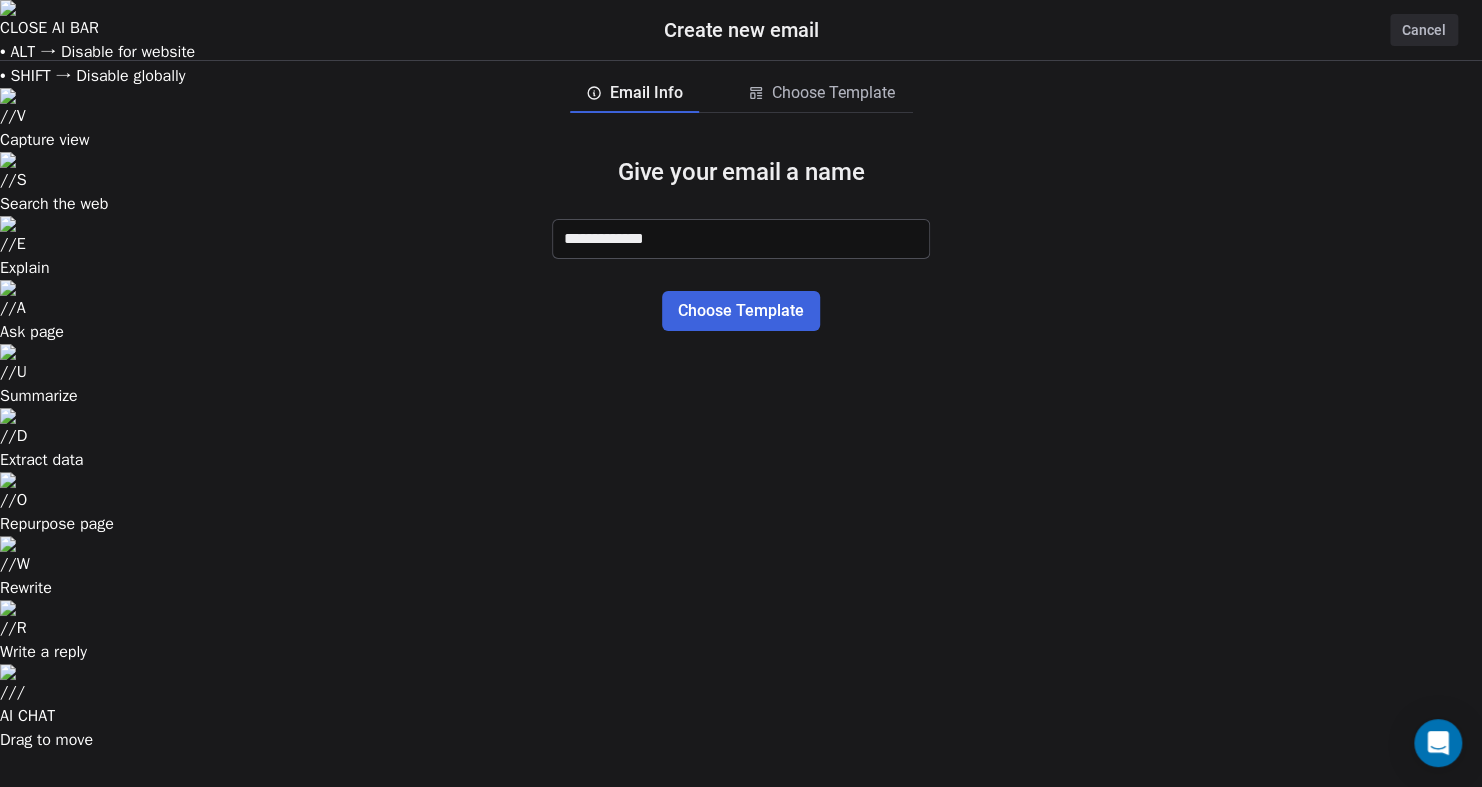 drag, startPoint x: 725, startPoint y: 300, endPoint x: 598, endPoint y: 358, distance: 139.61734 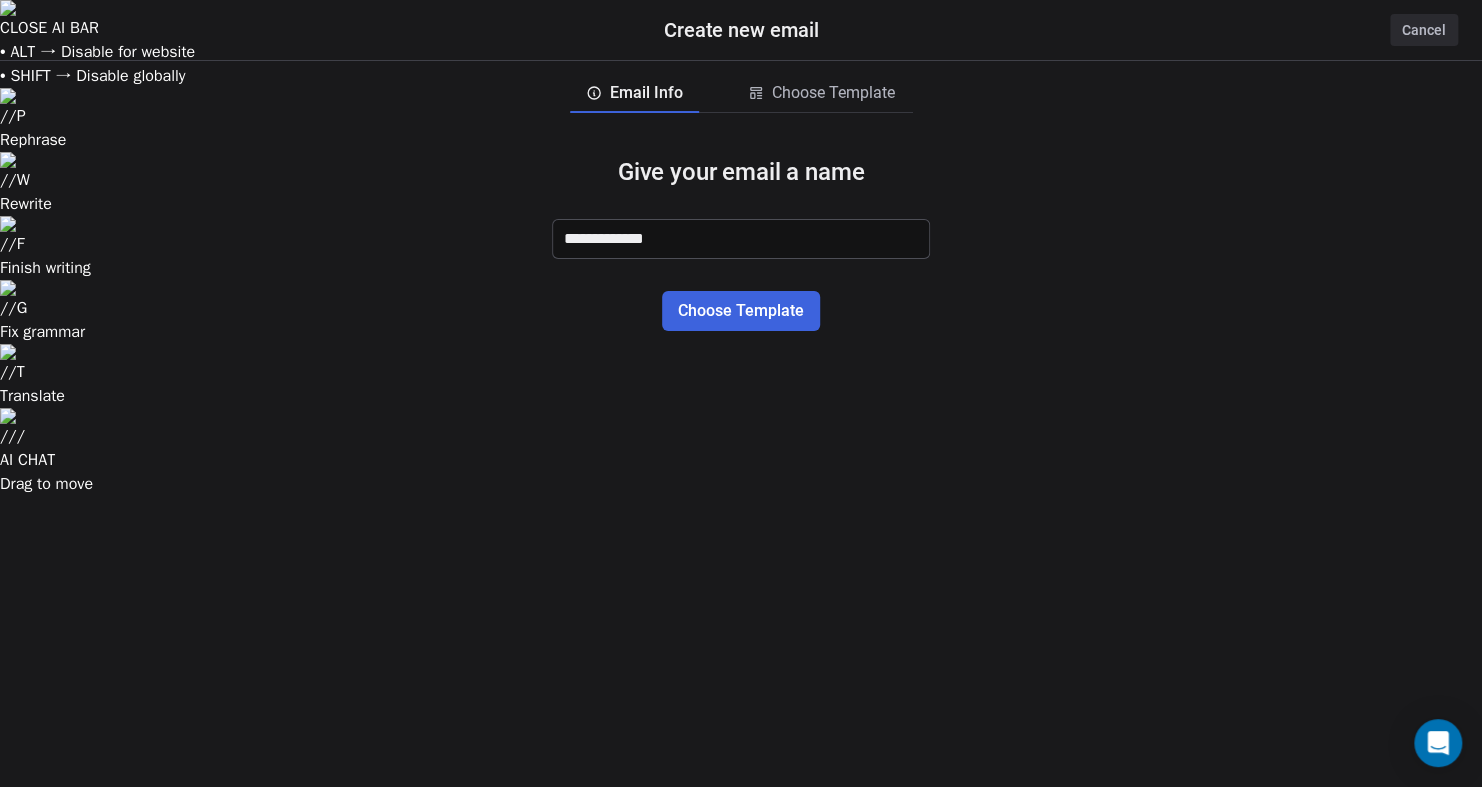 click on "**********" at bounding box center [741, 239] 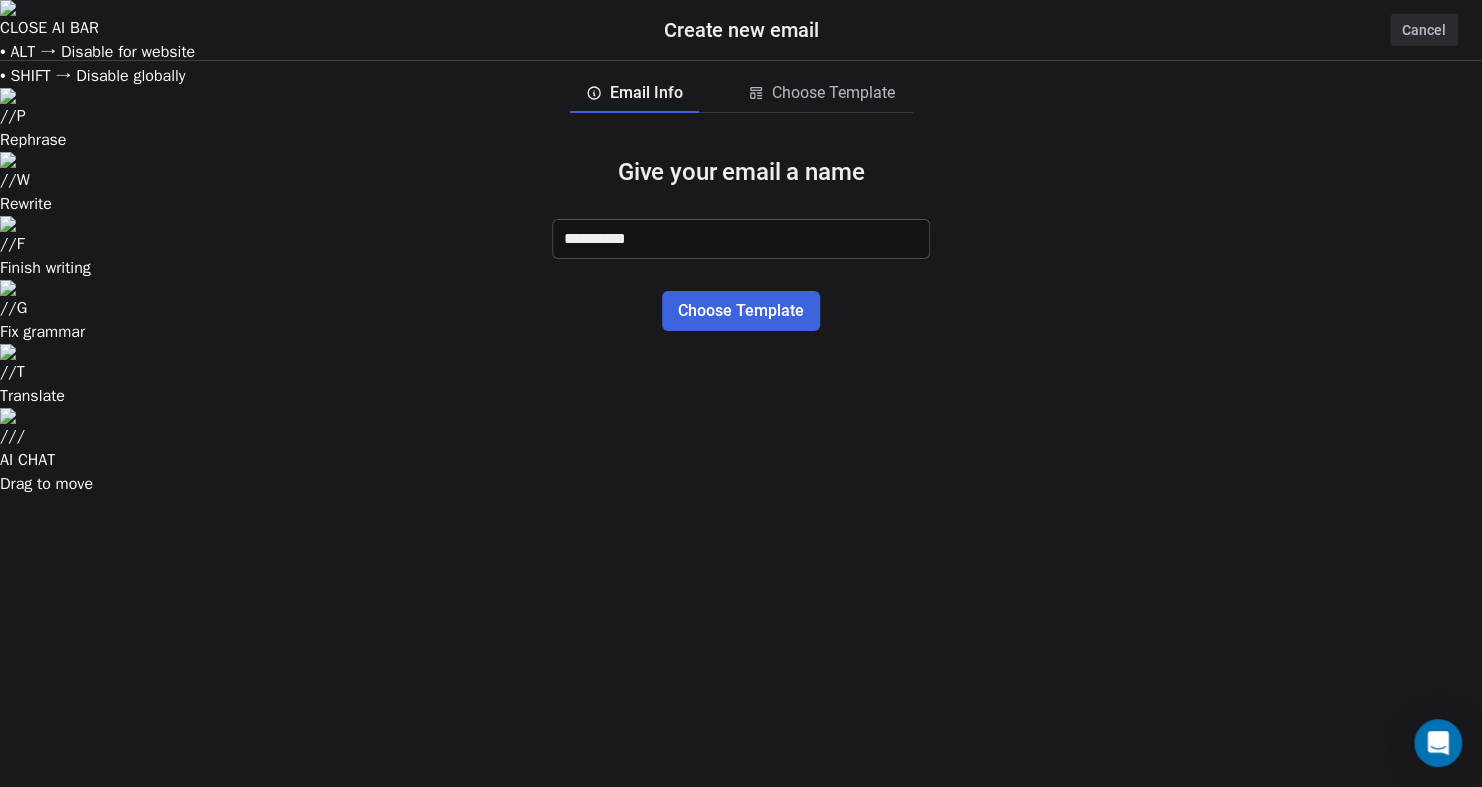 type on "**********" 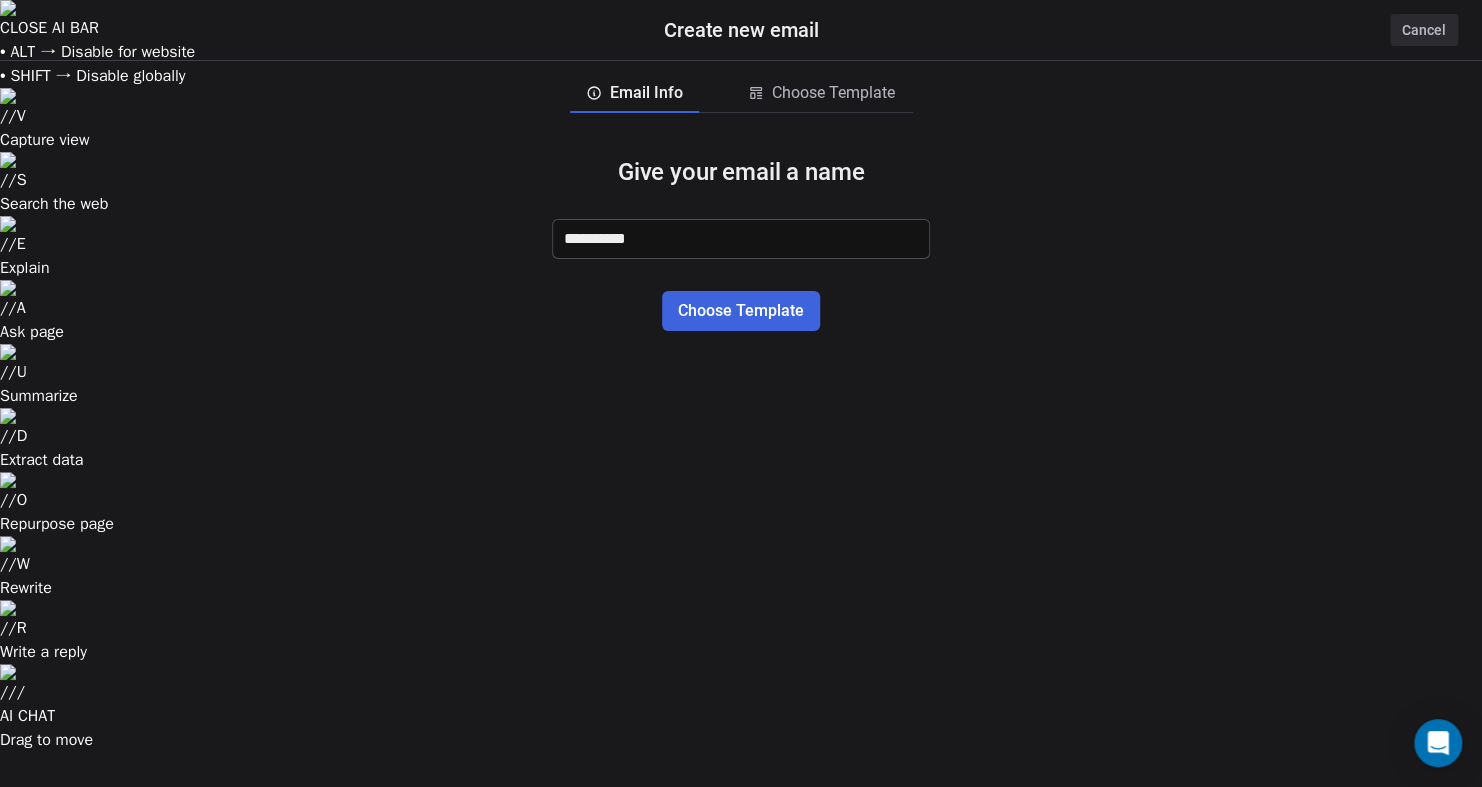 click on "Choose Template" at bounding box center [741, 311] 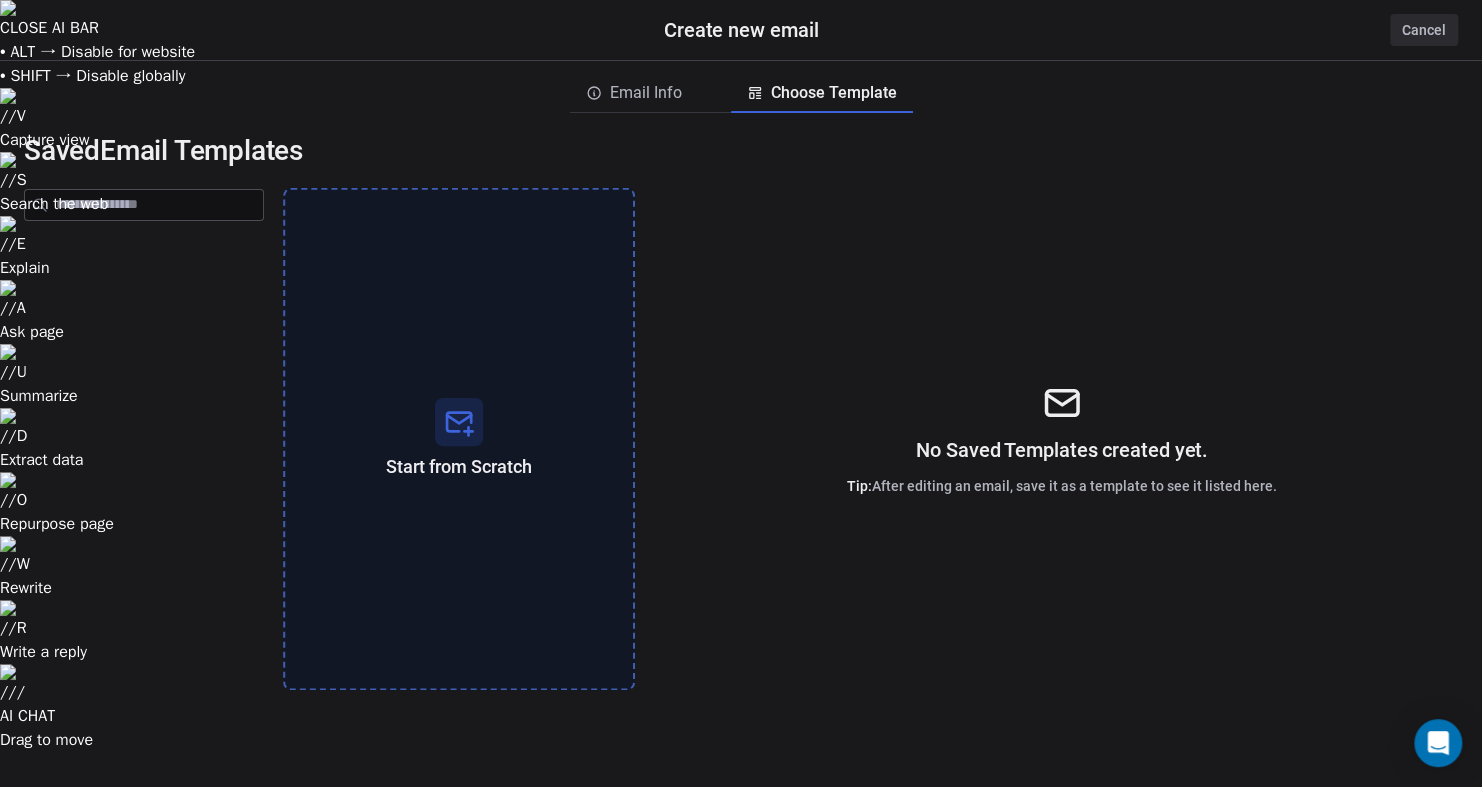 click 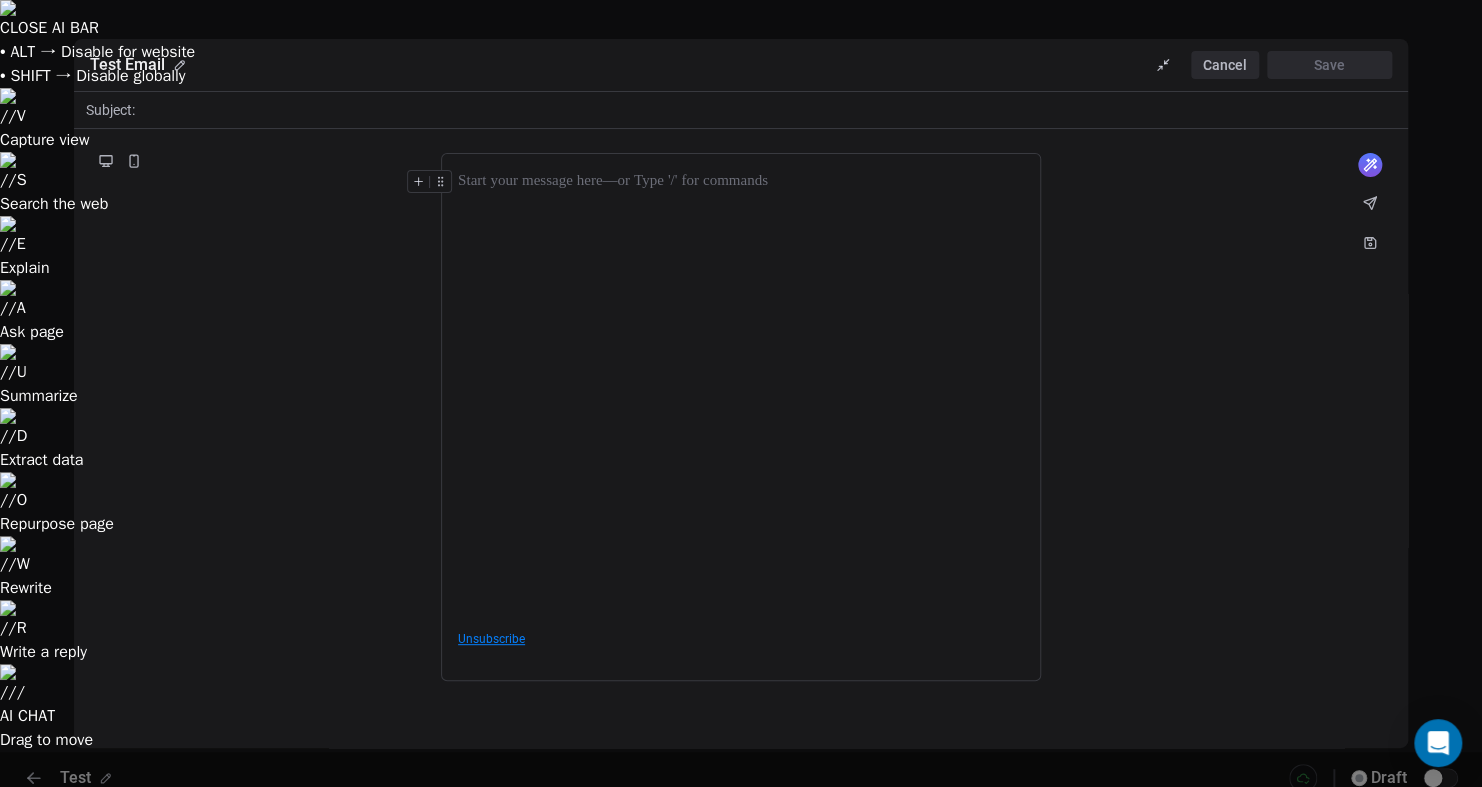 click on "Test Email Cancel Save Subject: What would you like to create email about? or Unsubscribe" at bounding box center (741, 393) 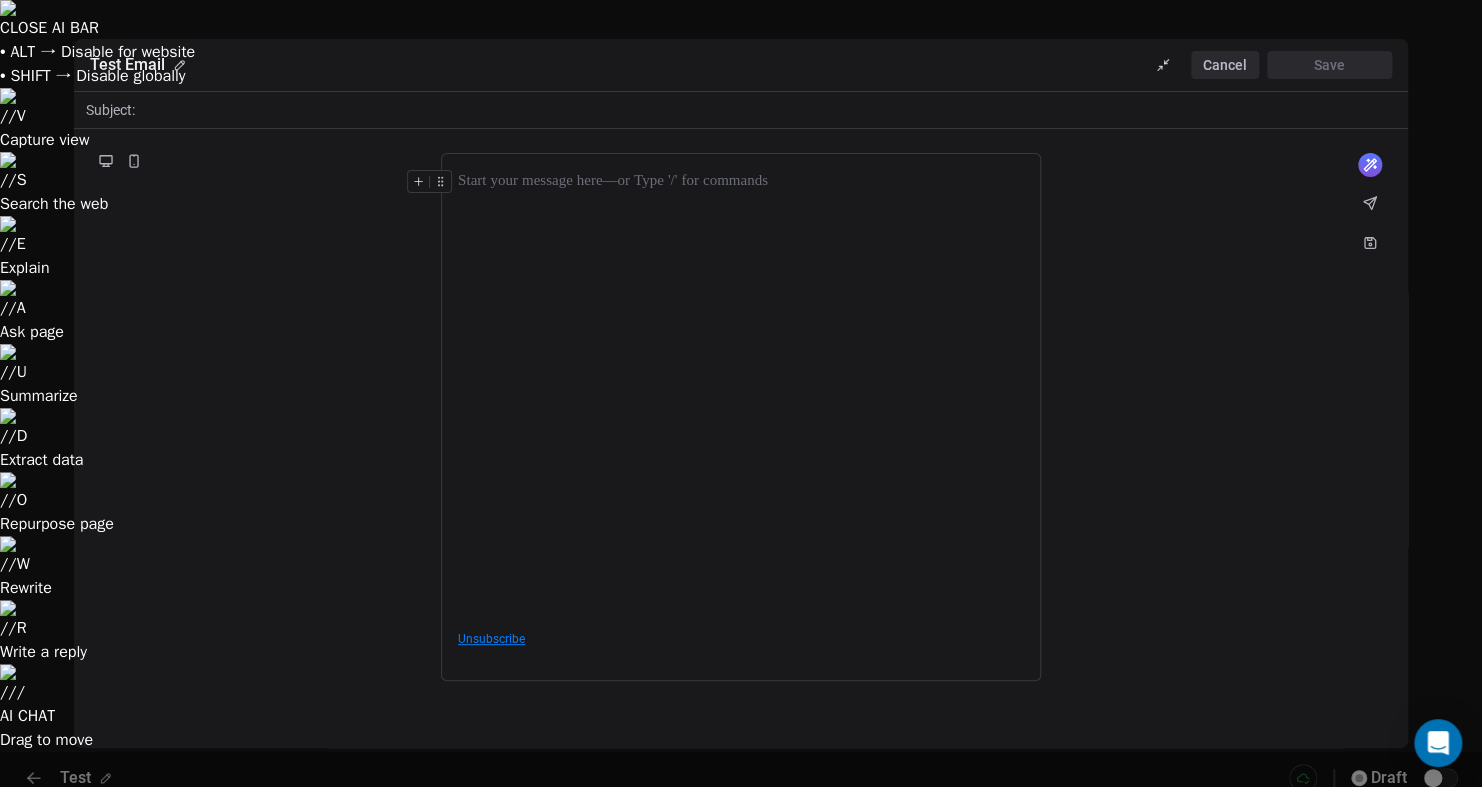 click on "Cancel" at bounding box center (1225, 65) 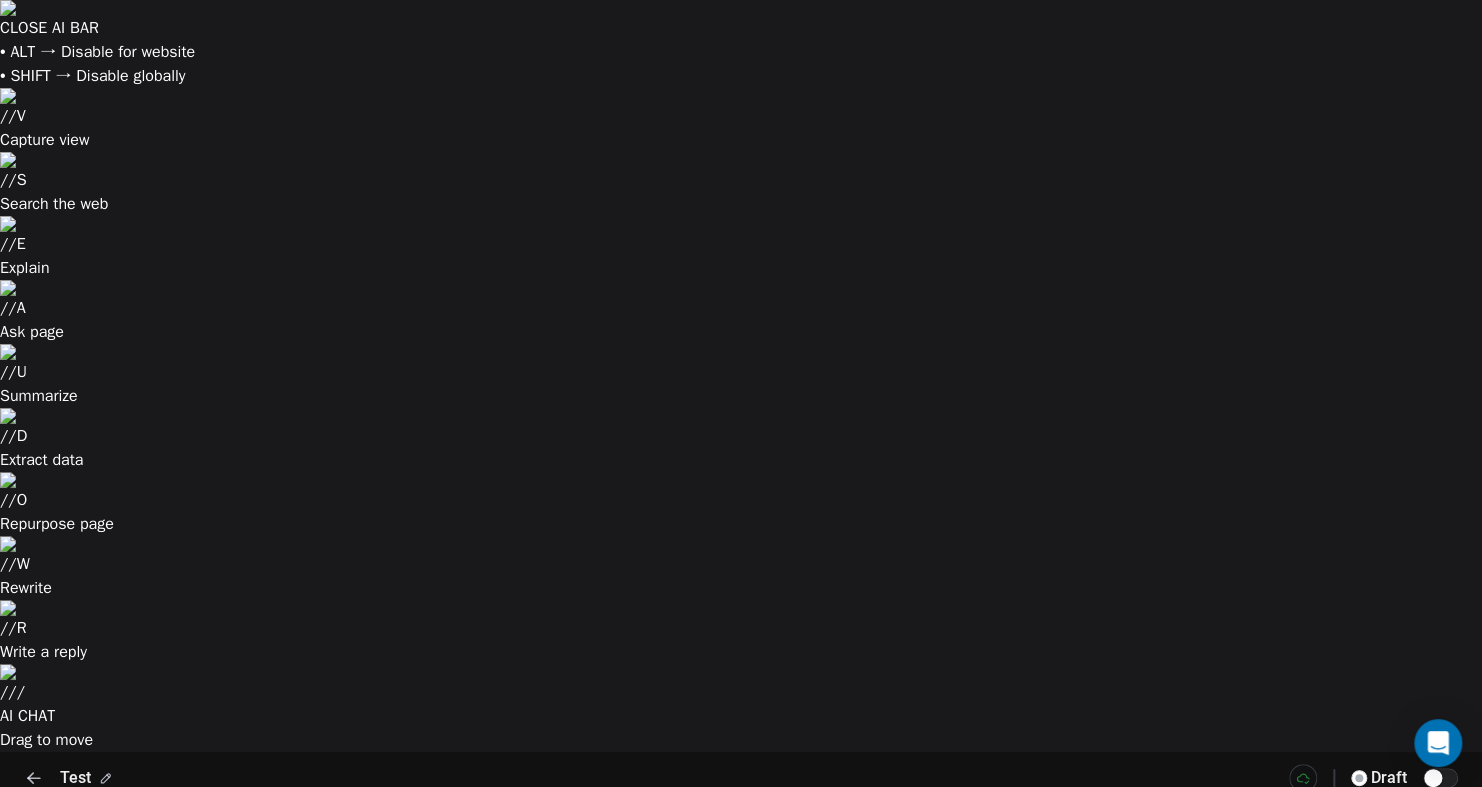 click on "Test Email" at bounding box center [558, 1074] 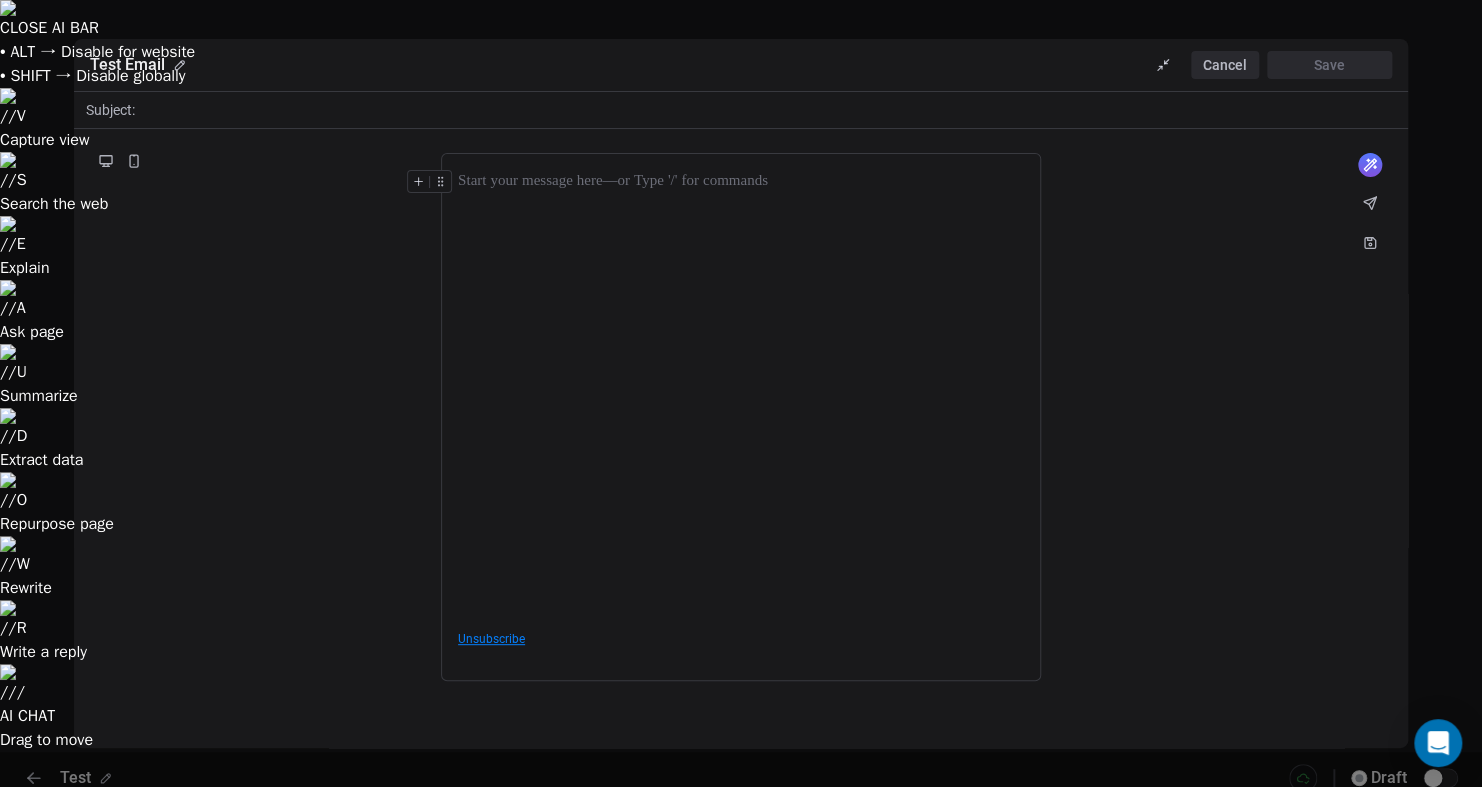 click at bounding box center [1370, 165] 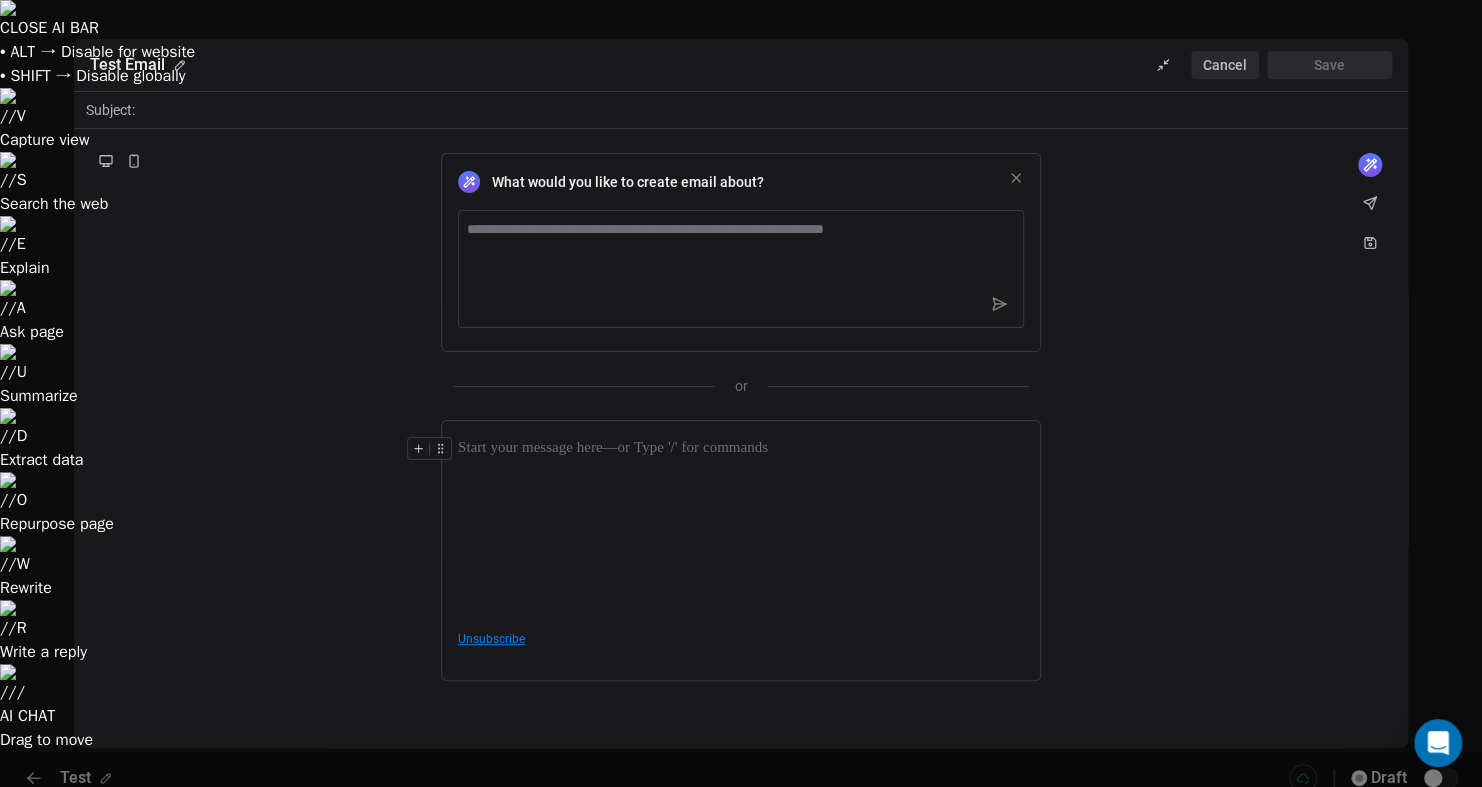 click 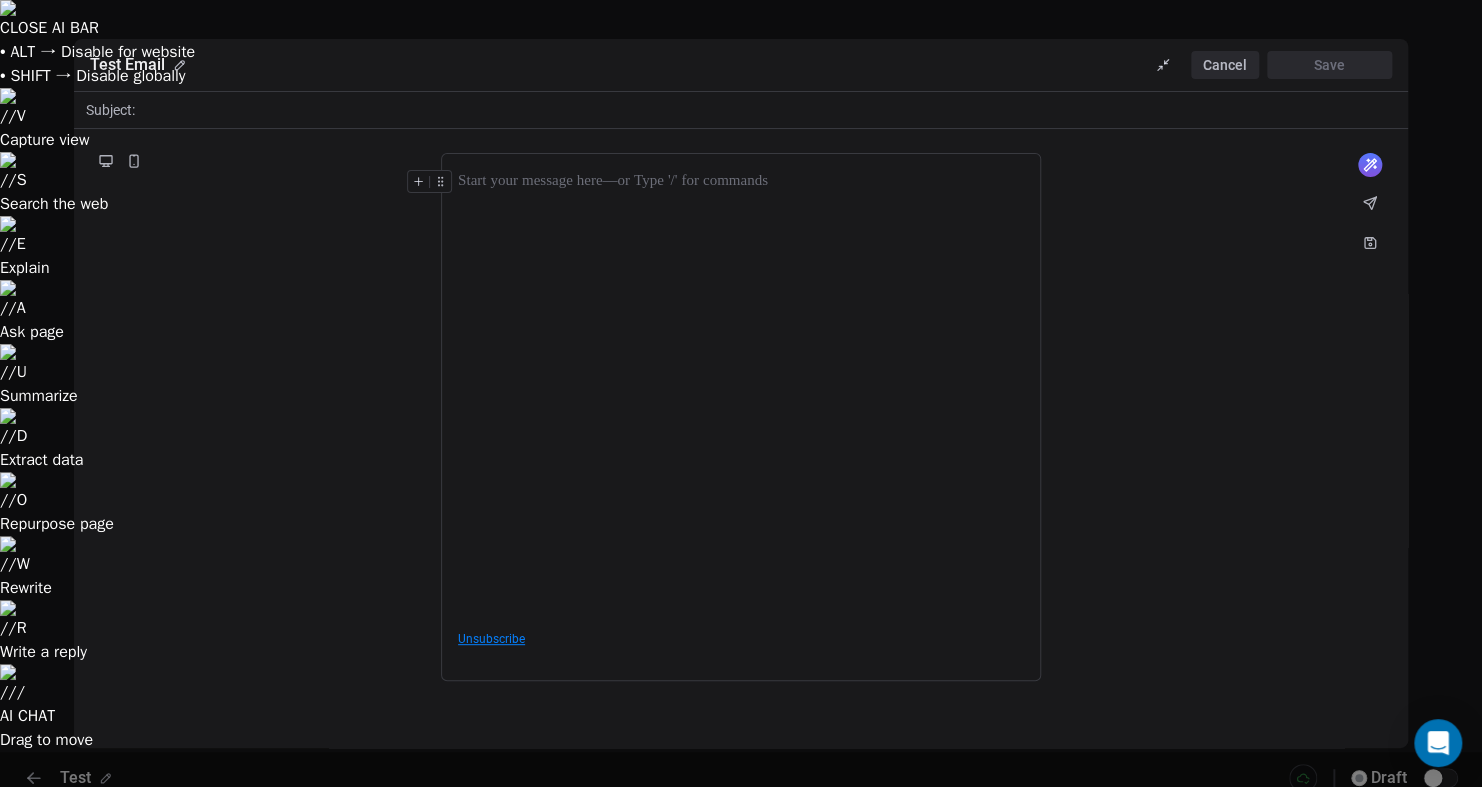 click at bounding box center [741, 391] 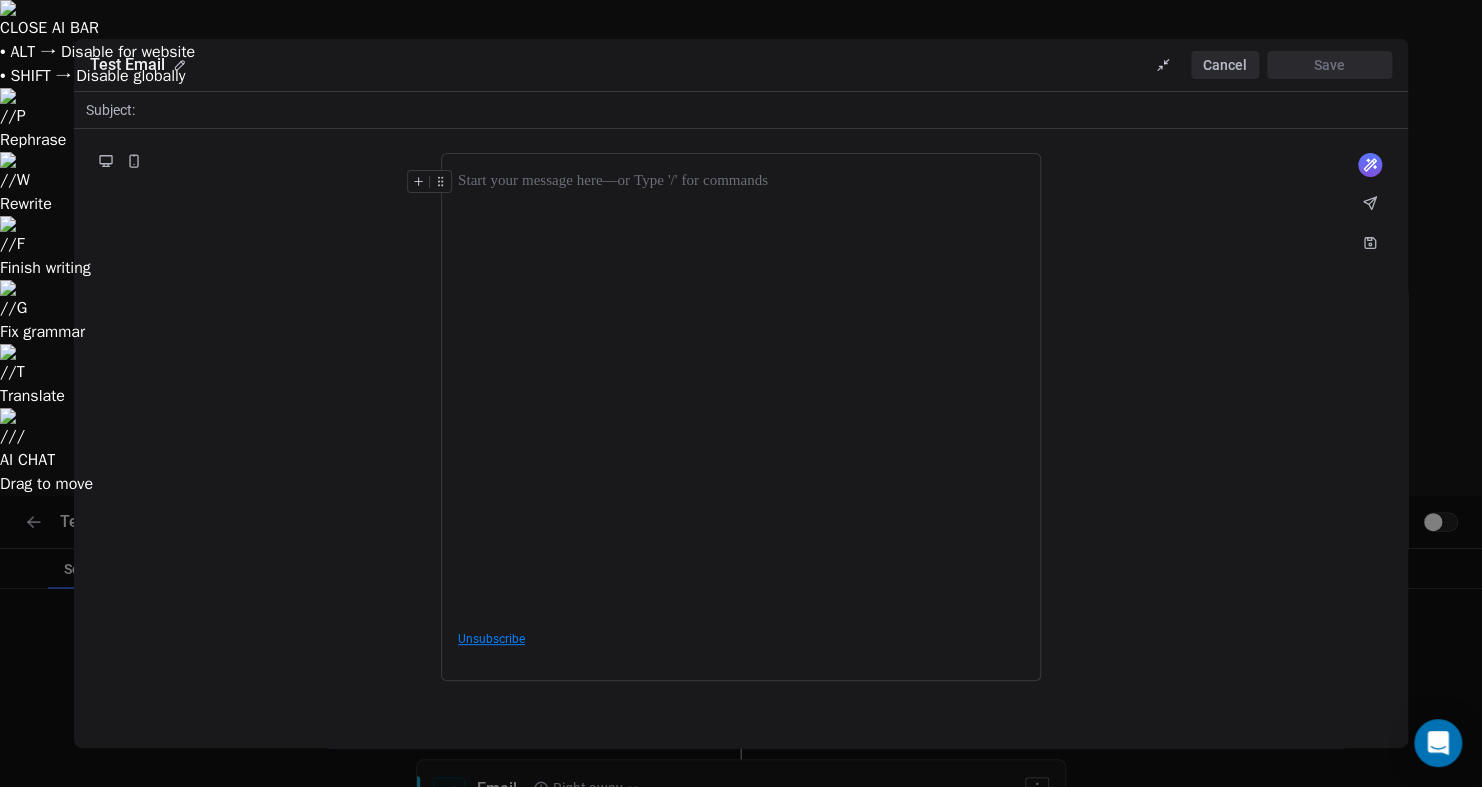 type 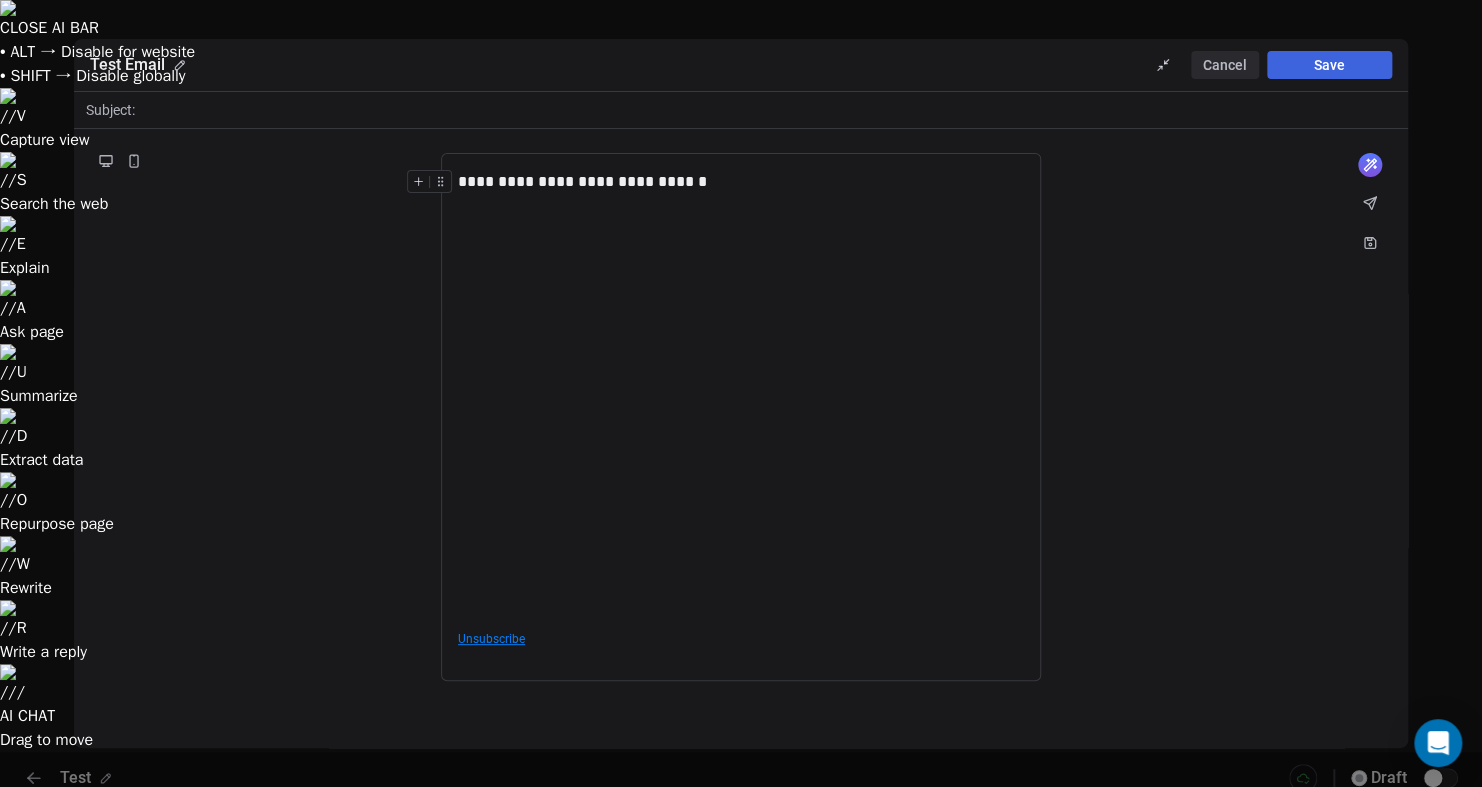 click on "Save" at bounding box center (1329, 65) 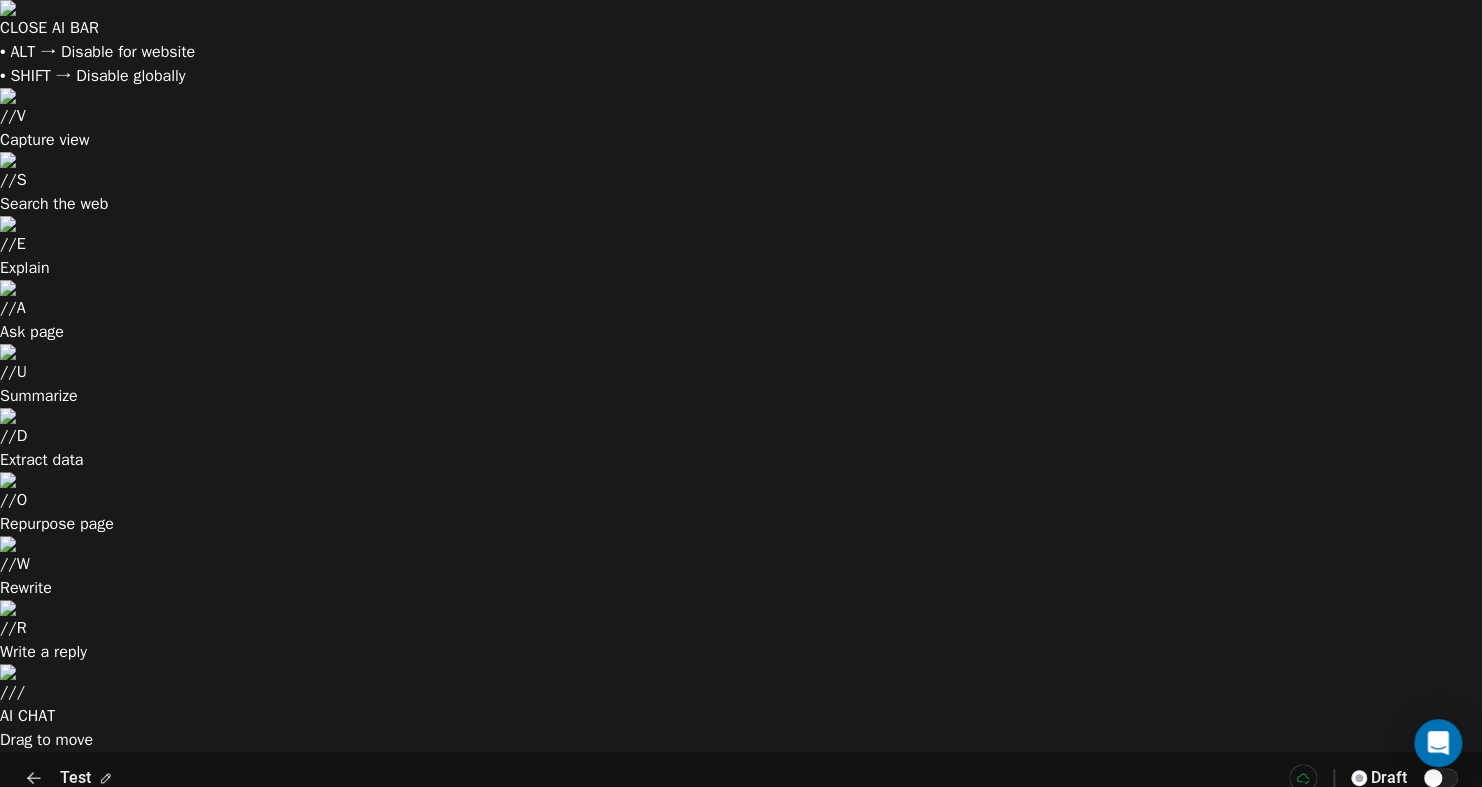 click on "Test Email" at bounding box center (558, 1074) 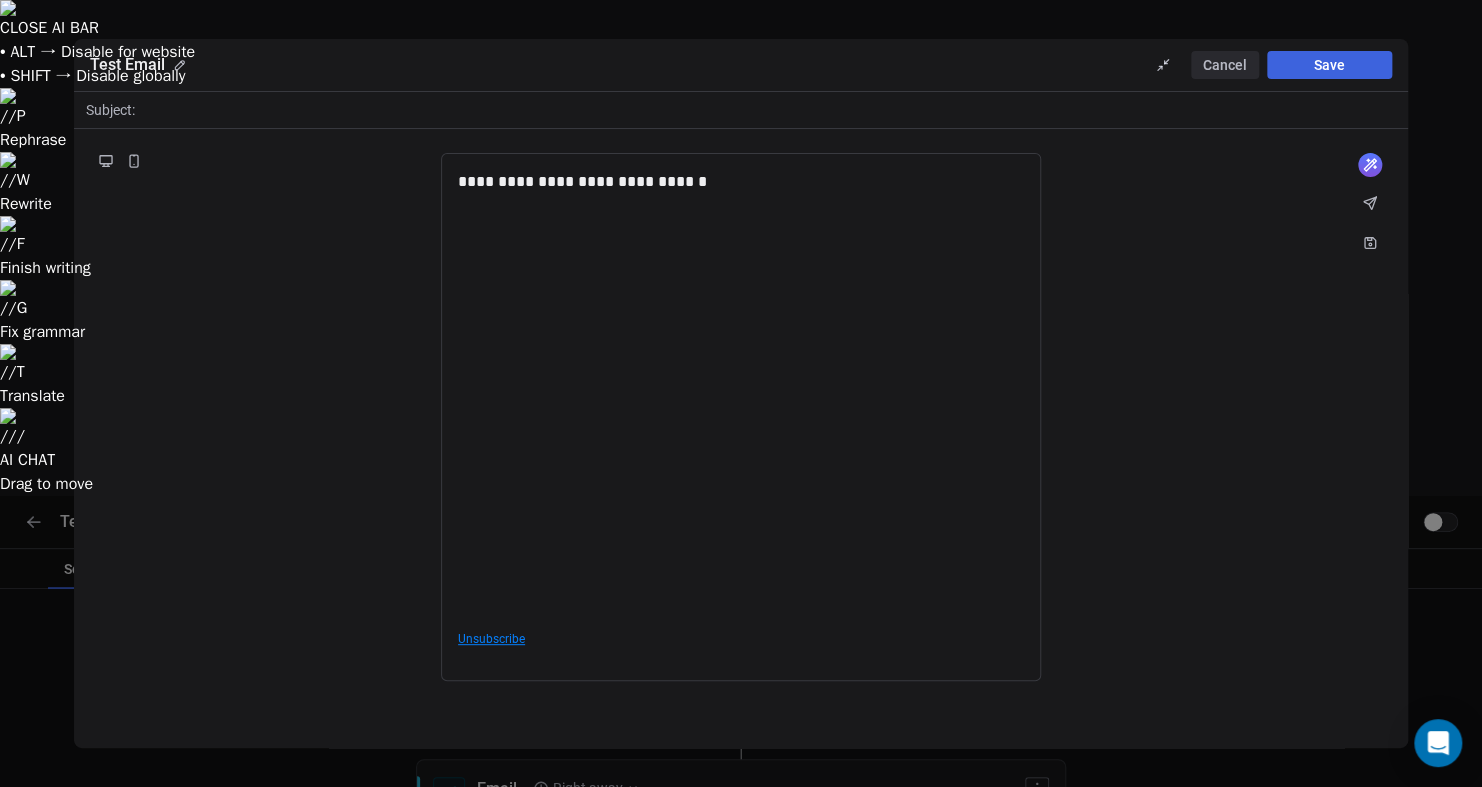click on "Cancel" at bounding box center (1225, 65) 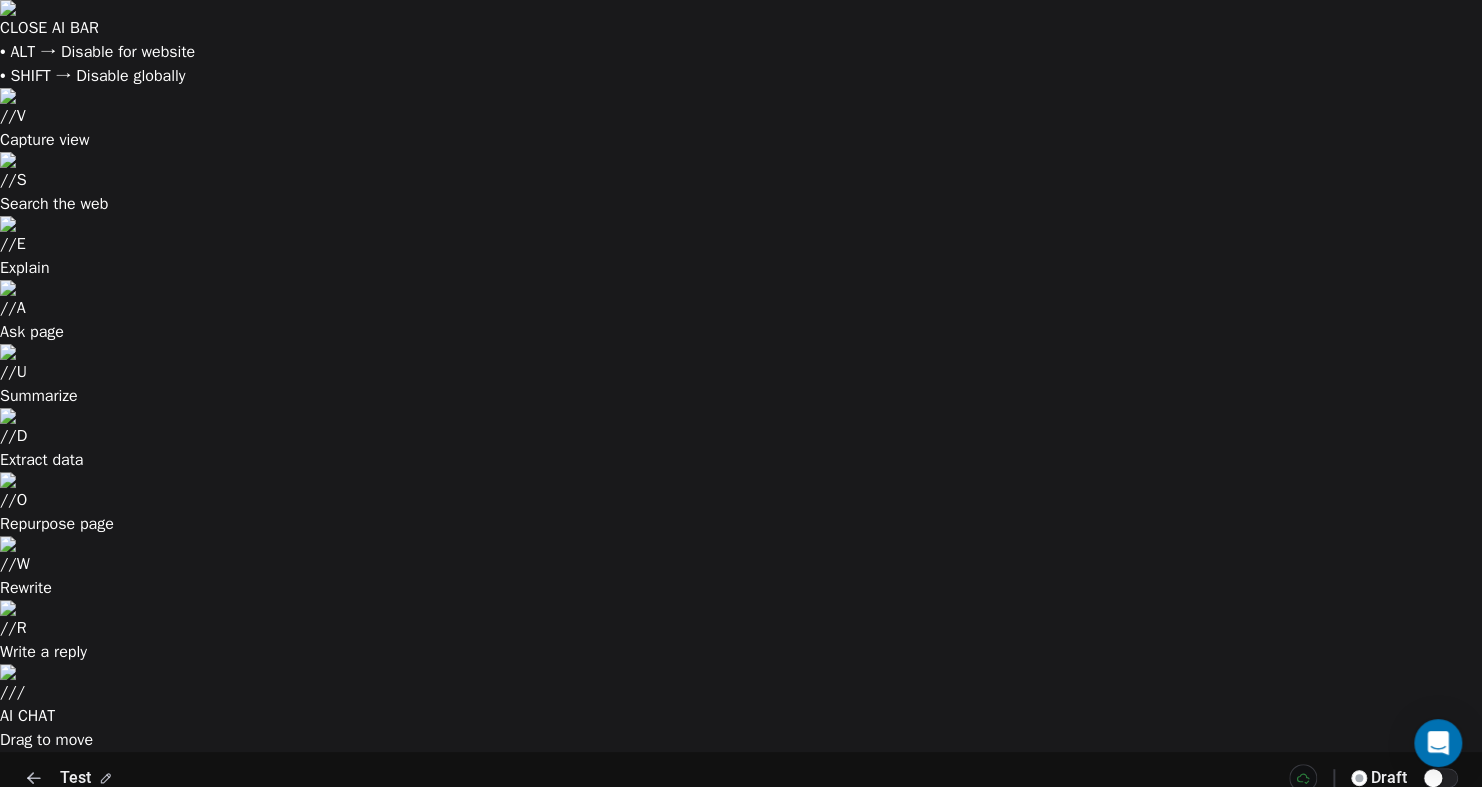 click on "Start of Sequence Email Right away Test Email End of Sequence" at bounding box center [741, 1192] 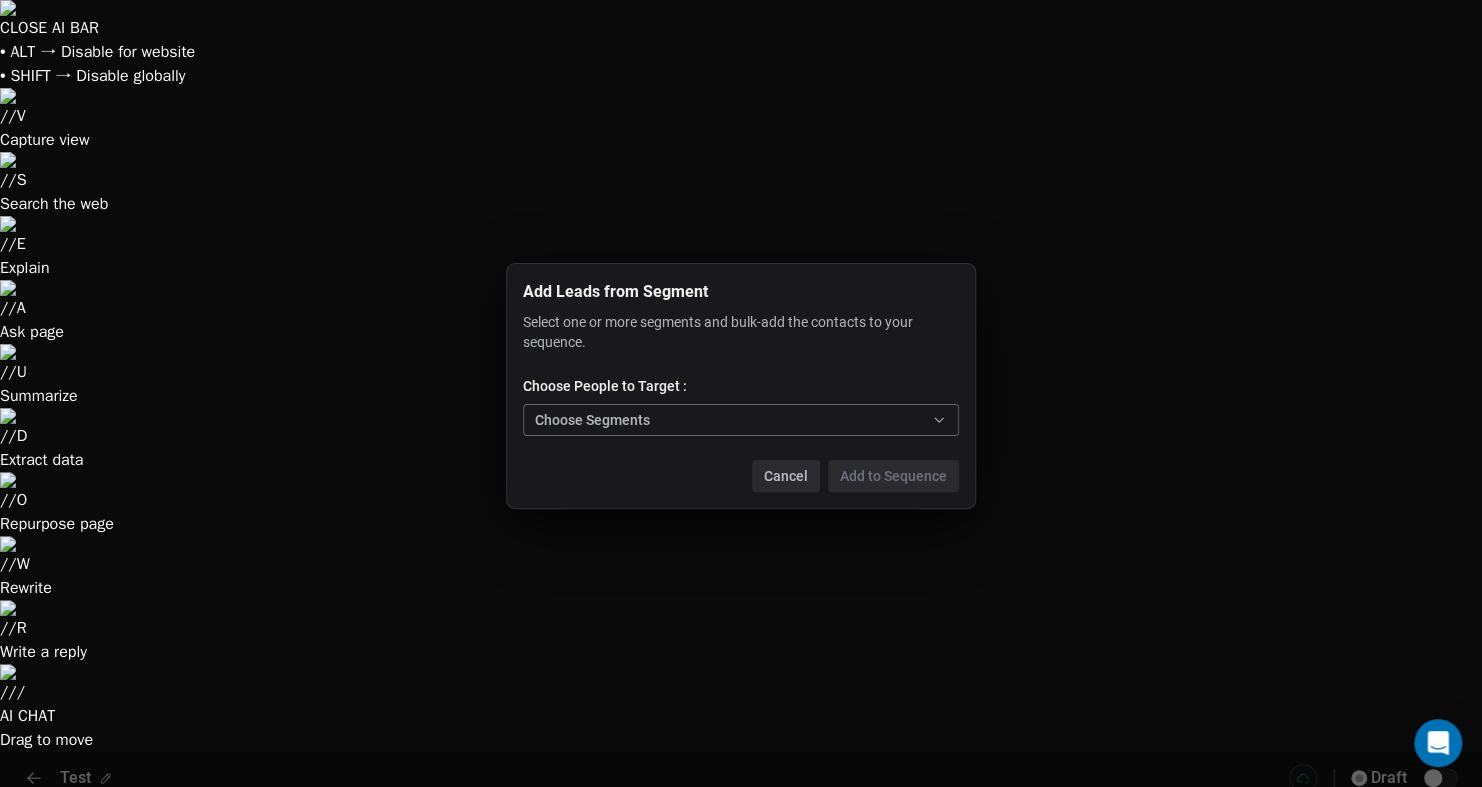 click on "Choose Segments" at bounding box center [741, 420] 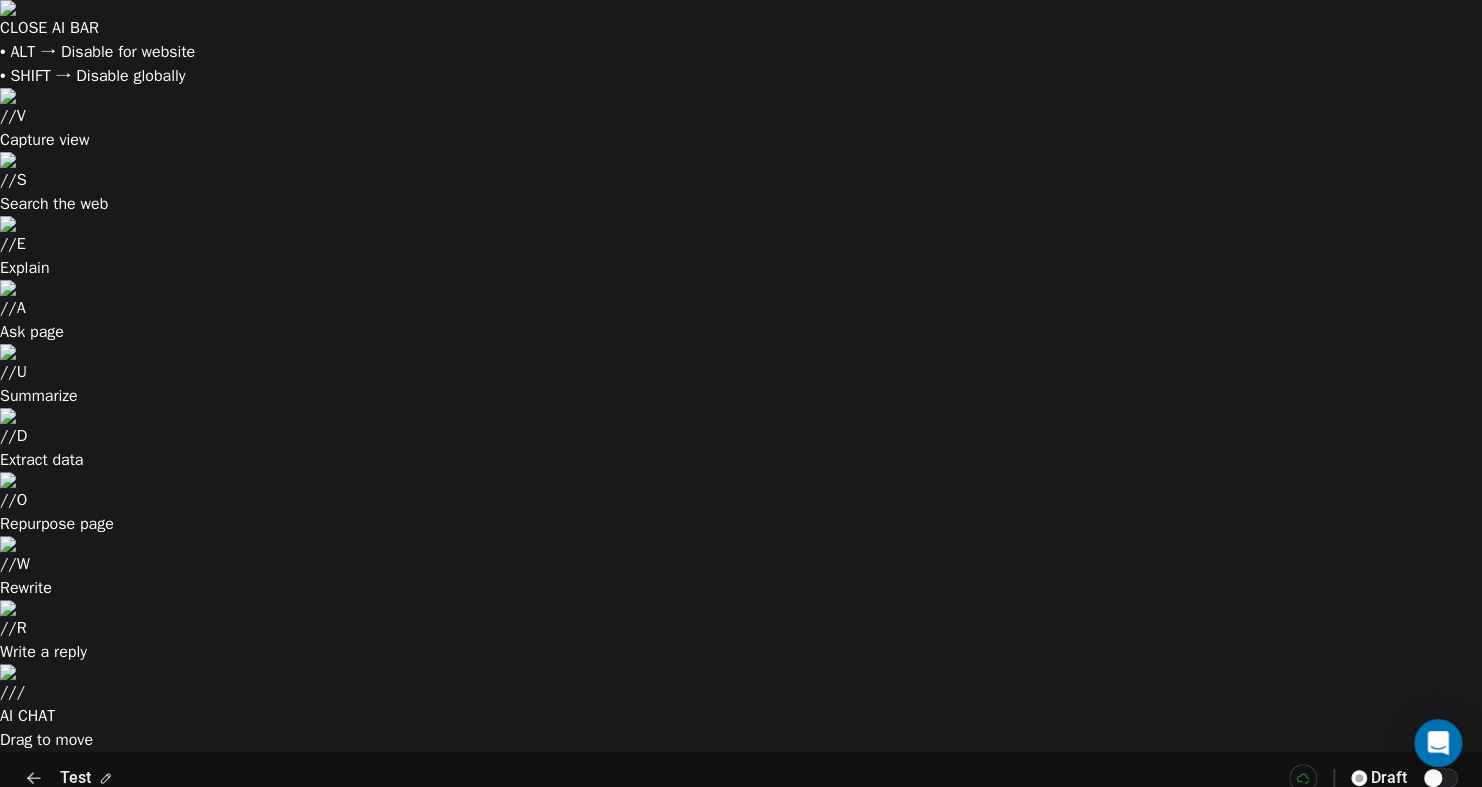 click on "Import from Contact Table" at bounding box center [639, 1122] 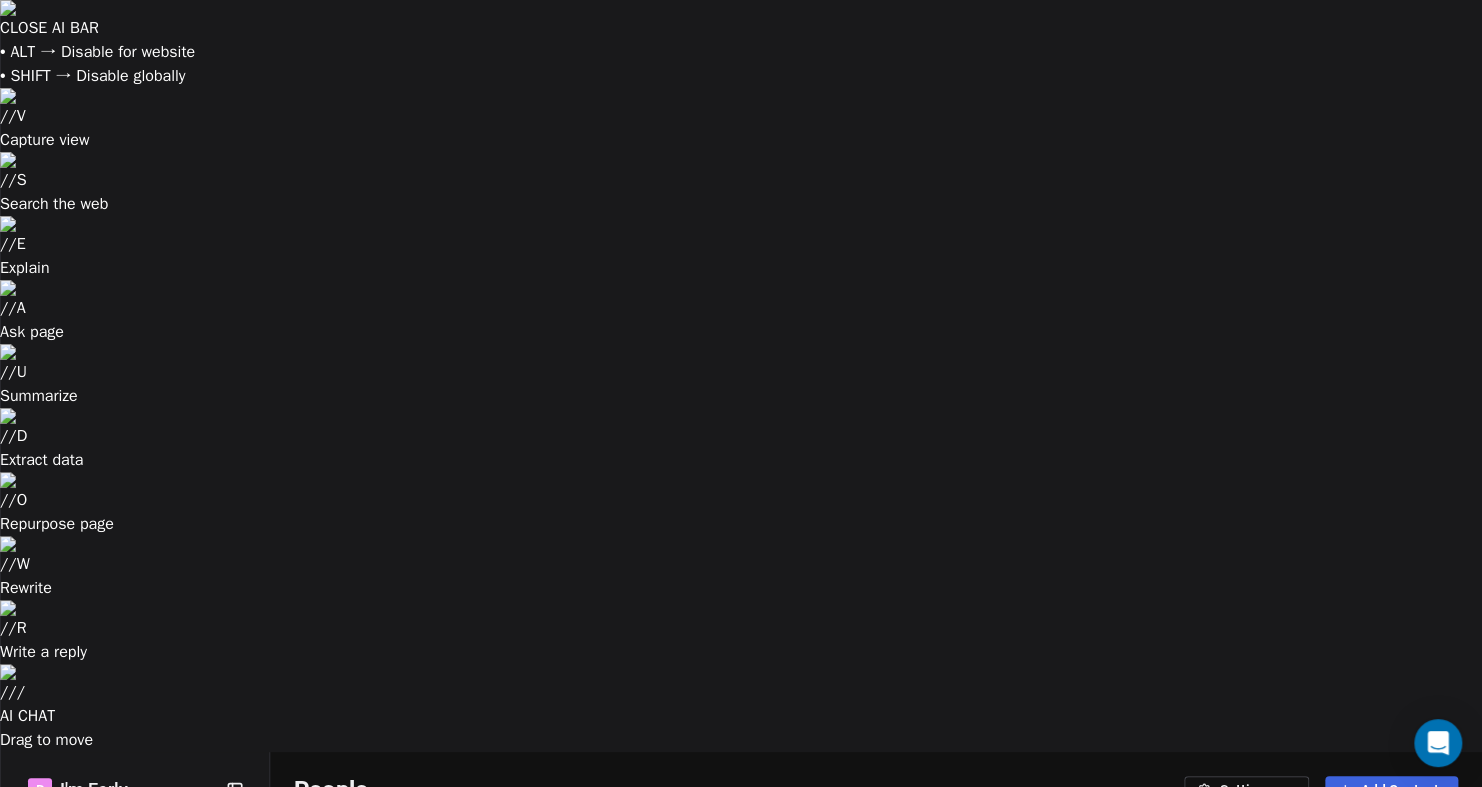 scroll, scrollTop: 16, scrollLeft: 16, axis: both 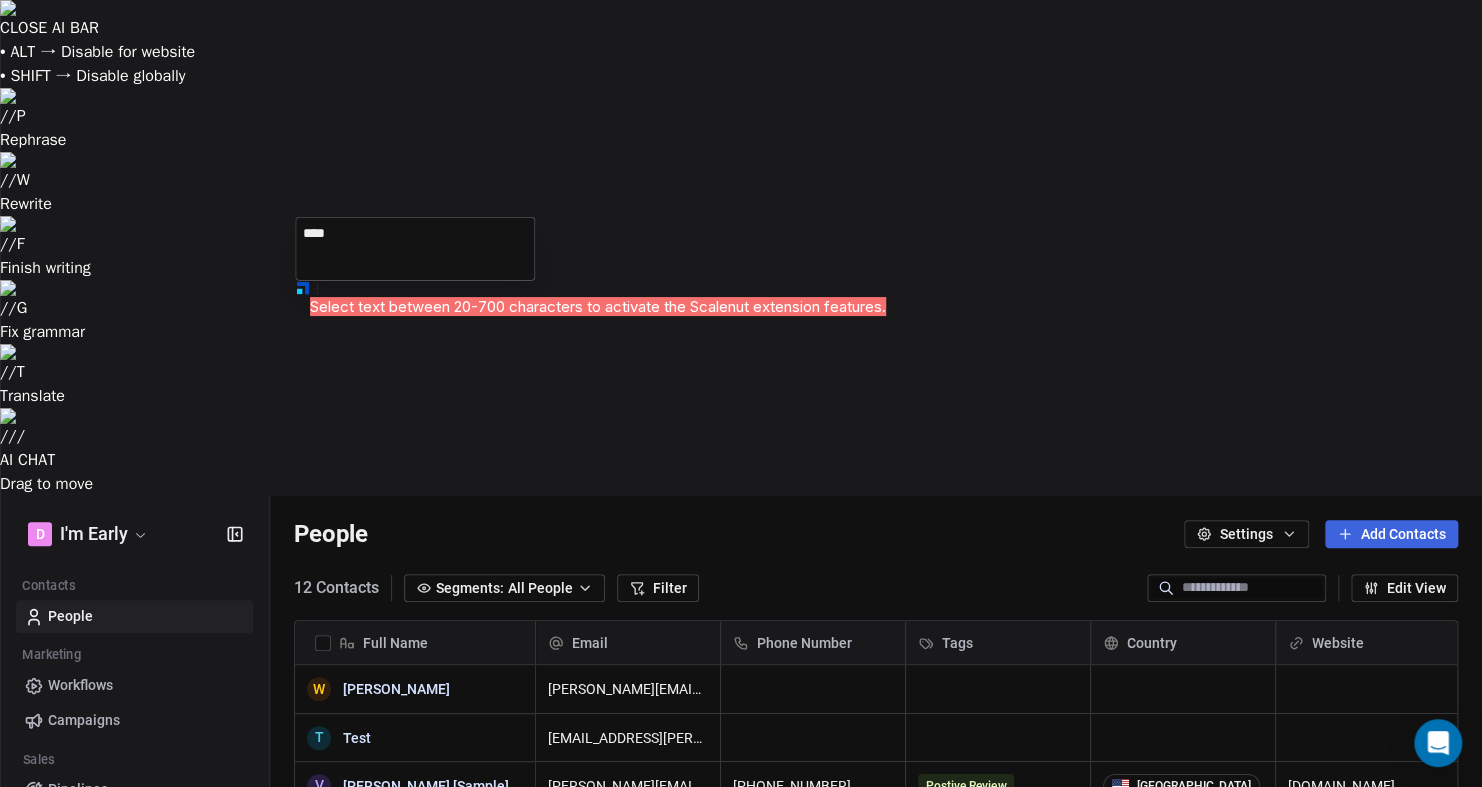click on "CLOSE AI BAR • ALT → Disable for website • SHIFT → Disable globally // P Rephrase // W Rewrite // F Finish writing // G Fix grammar // T Translate // / AI CHAT Drag to [PERSON_NAME] I'm Early Contacts People Marketing Workflows Campaigns Sales Pipelines Sequences Beta Tools Apps AI Agents Help & Support People Settings  Add Contacts 12 Contacts Segments: All People Filter  Edit View Tag Add to Sequence Export Full Name [PERSON_NAME] T Test V [PERSON_NAME] [Sample] S [PERSON_NAME] [Sample] R Ram [Sample] S [PERSON_NAME] [Sample] P [PERSON_NAME] [Sample] [PERSON_NAME] [Sample] K [PERSON_NAME] [Sample] G [PERSON_NAME] [Sample] D Dusty [Sample] C [PERSON_NAME] [Sample] Email Phone Number Tags Country Website Job Title Status Contact Source [PERSON_NAME][EMAIL_ADDRESS][DOMAIN_NAME] [DOMAIN_NAME][EMAIL_ADDRESS][PERSON_NAME][DOMAIN_NAME] [PERSON_NAME][EMAIL_ADDRESS][DOMAIN_NAME] [PHONE_NUMBER] Postive Review United States [DOMAIN_NAME] Managing Director Closed Won Referral [EMAIL_ADDRESS][DOMAIN_NAME] [PHONE_NUMBER] Decision Maker Lead United States [DOMAIN_NAME] President New Lead Social Media [EMAIL_ADDRESS][DOMAIN_NAME] [PHONE_NUMBER] Competitor Switch Lead Lead" at bounding box center [741, 641] 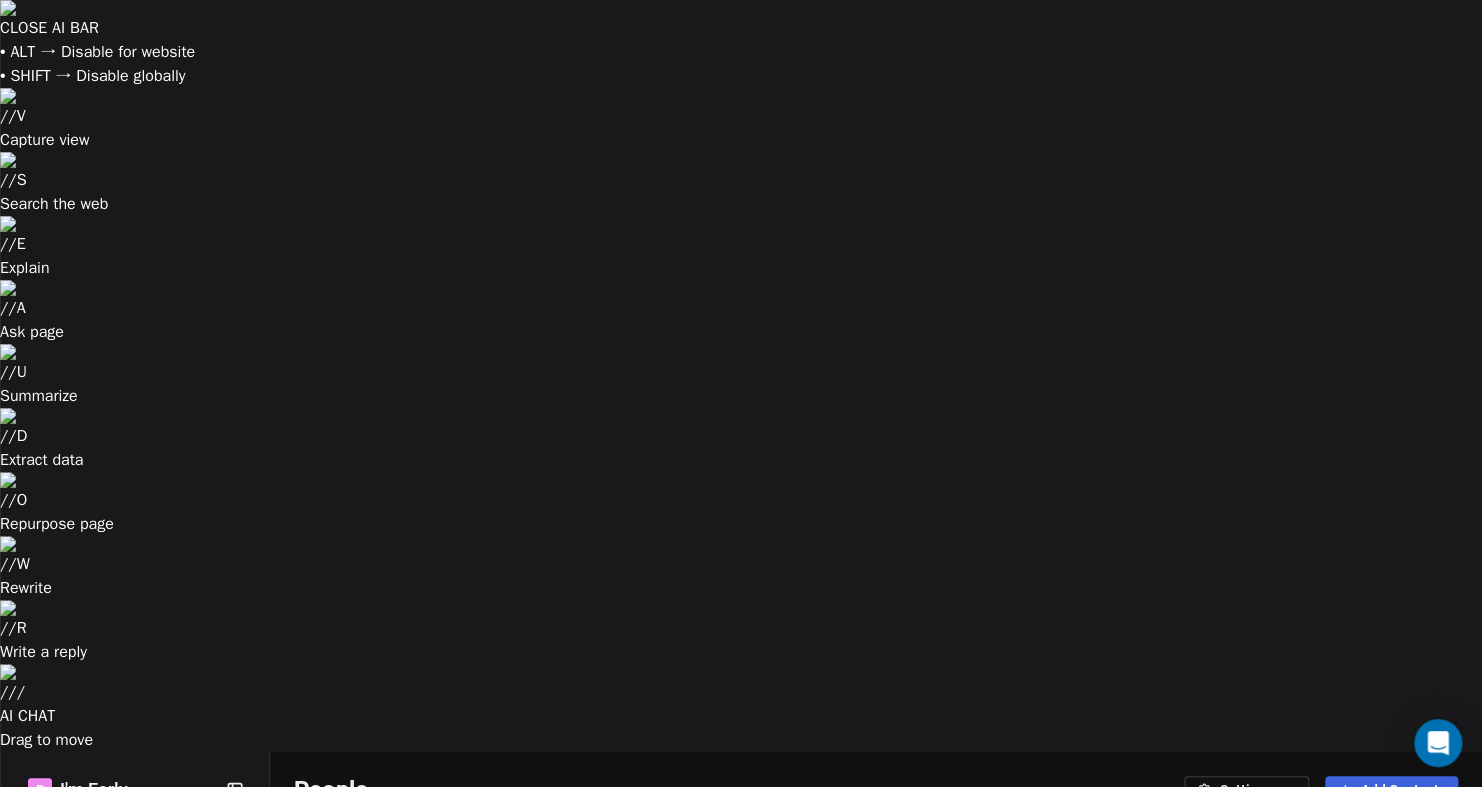 click on "Add Contacts" at bounding box center (1391, 790) 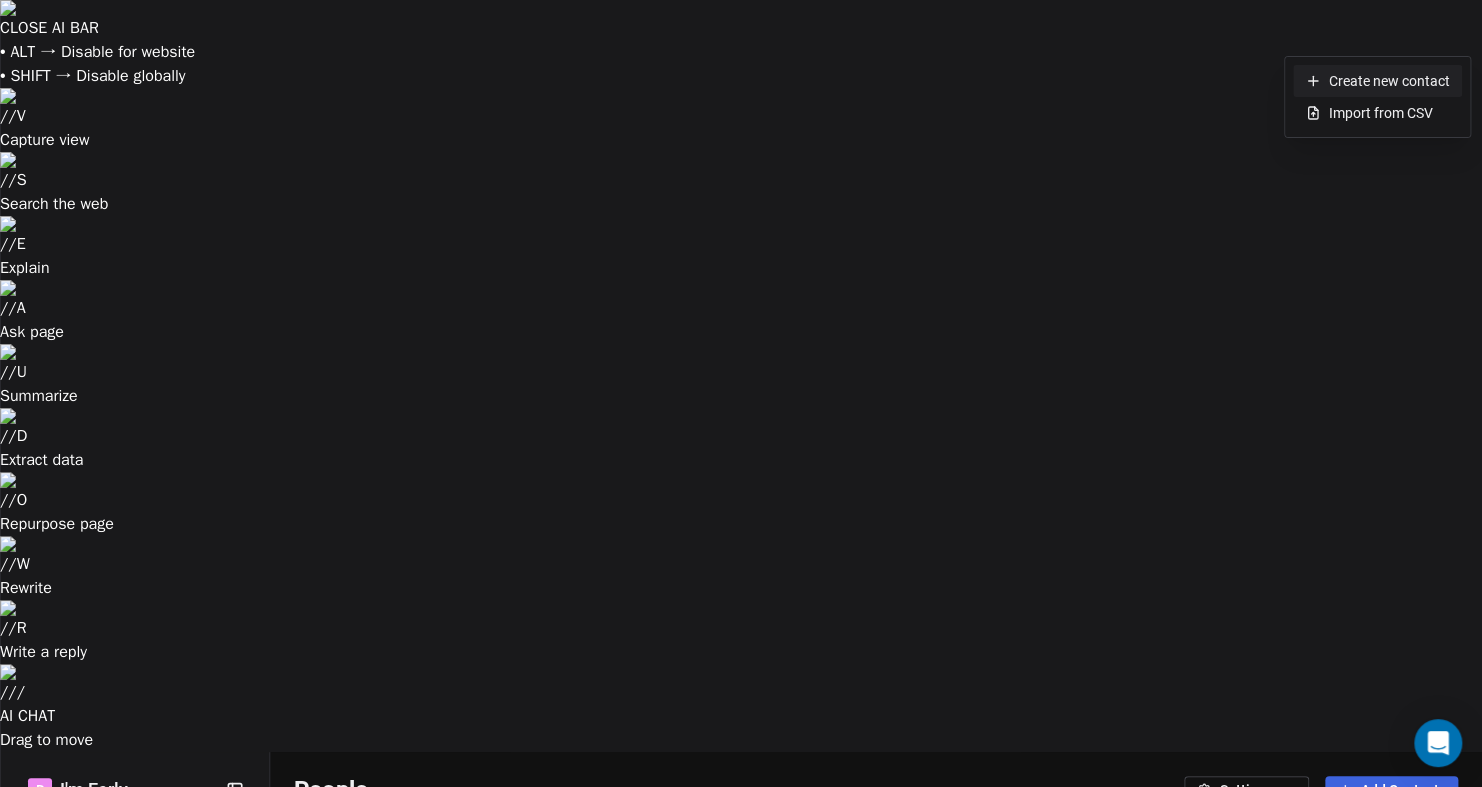 click on "CLOSE AI BAR • ALT → Disable for website • SHIFT → Disable globally // V Capture view // S Search the web // E Explain // A Ask page // U Summarize // D Extract data // O Repurpose page // W Rewrite // R Write a reply // / AI CHAT Drag to [PERSON_NAME] I'm Early Contacts People Marketing Workflows Campaigns Sales Pipelines Sequences Beta Tools Apps AI Agents Help & Support People Settings  Add Contacts 12 Contacts Segments: All People Filter  Edit View Tag Add to Sequence Export Full Name [PERSON_NAME] T Test V [PERSON_NAME] [Sample] S [PERSON_NAME] [Sample] R Ram [Sample] S Sid [Sample] P [PERSON_NAME] [Sample] J [PERSON_NAME] [Sample] K [PERSON_NAME] [Sample] G Ganesan [Sample] D Dusty [Sample] C Caitlin [Sample] Email Phone Number Tags Country Website Job Title Status Contact Source [PERSON_NAME][EMAIL_ADDRESS][DOMAIN_NAME] [DOMAIN_NAME][EMAIL_ADDRESS][PERSON_NAME][DOMAIN_NAME] [PERSON_NAME][EMAIL_ADDRESS][DOMAIN_NAME] [PHONE_NUMBER] Postive Review United States [DOMAIN_NAME] Managing Director Closed Won Referral [EMAIL_ADDRESS][DOMAIN_NAME] [PHONE_NUMBER] Decision Maker Lead United States [DOMAIN_NAME] President New Lead CTO" at bounding box center [741, 769] 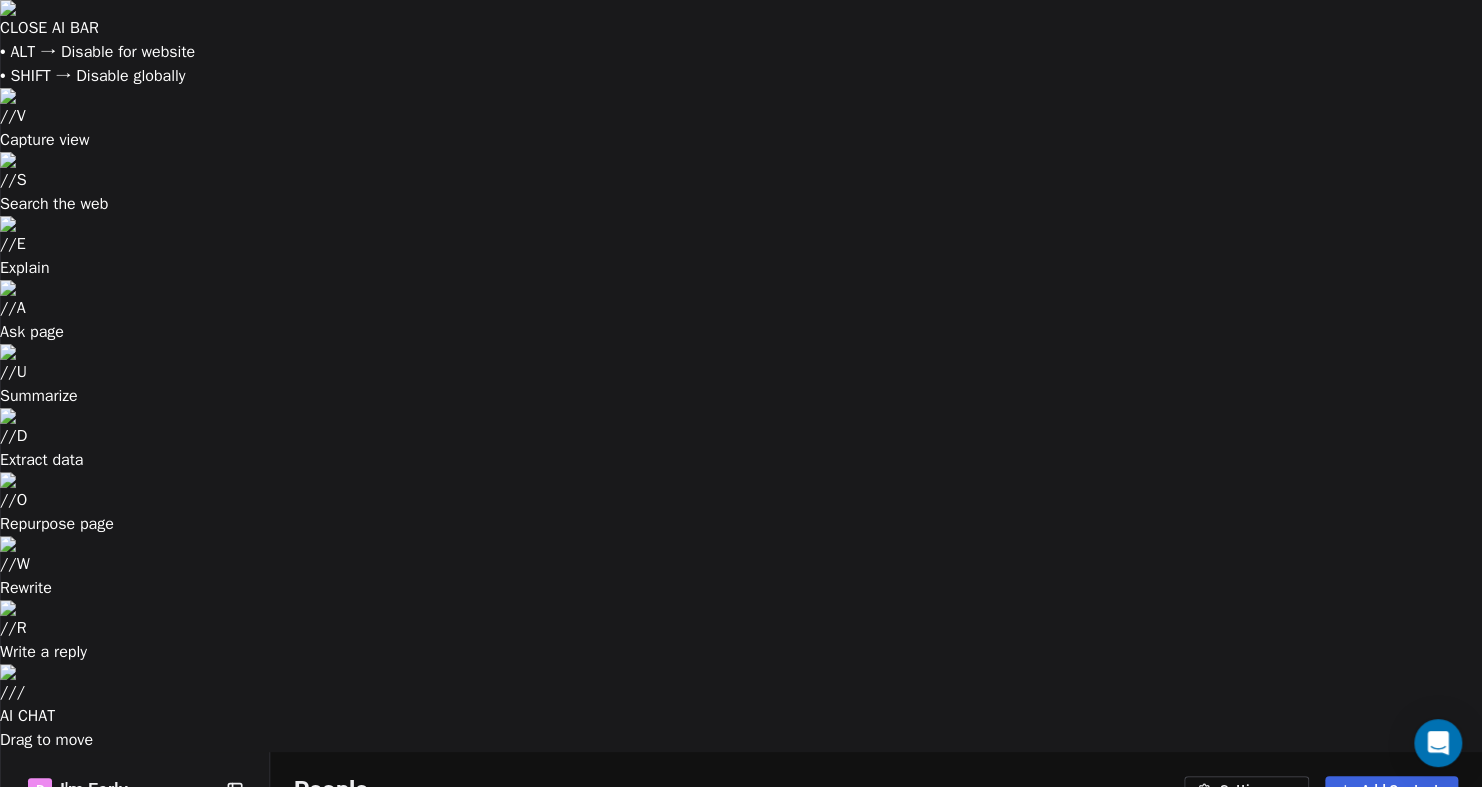 click on "Add Contacts" at bounding box center [1391, 790] 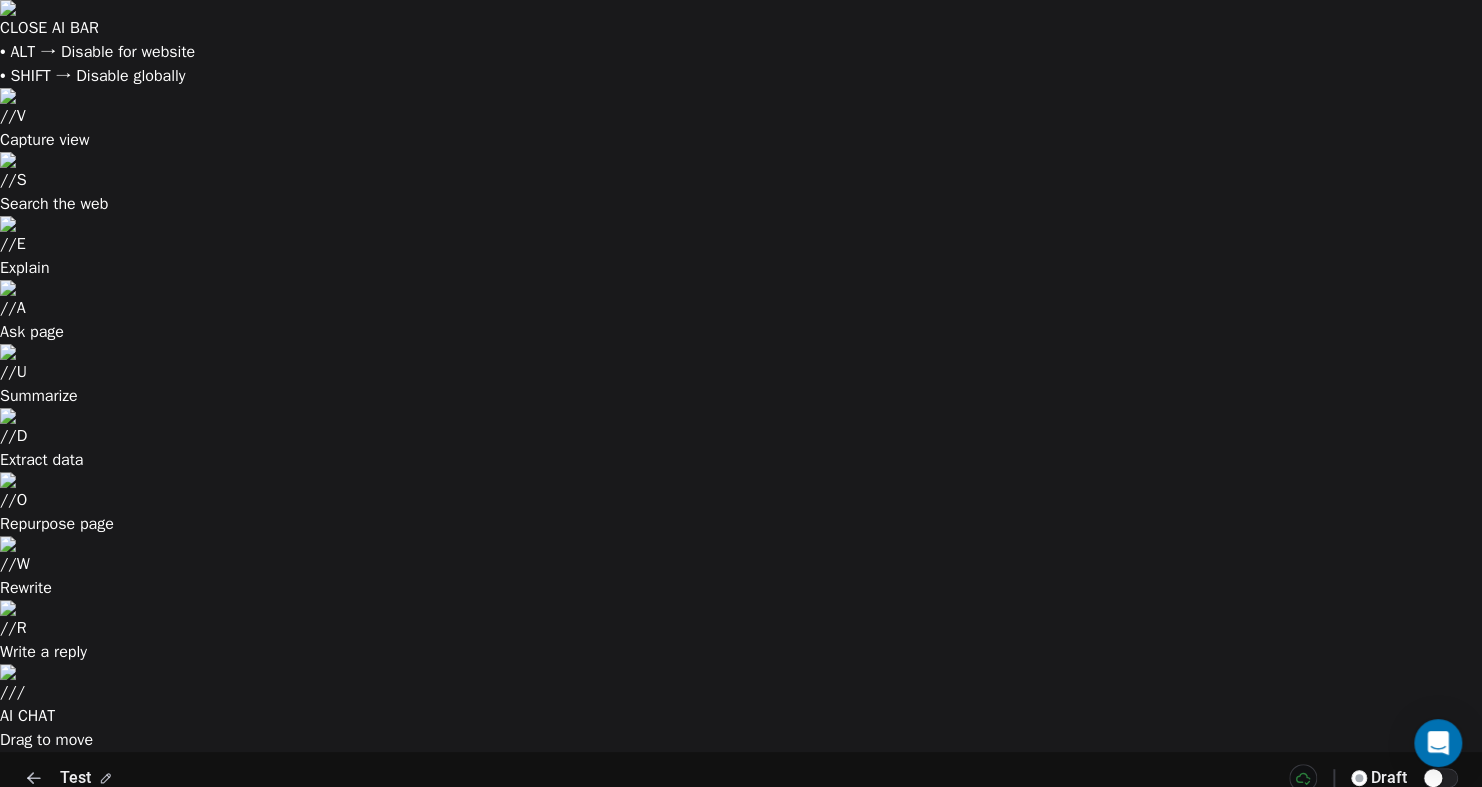 click on "Import from Contact Table" at bounding box center (639, 1122) 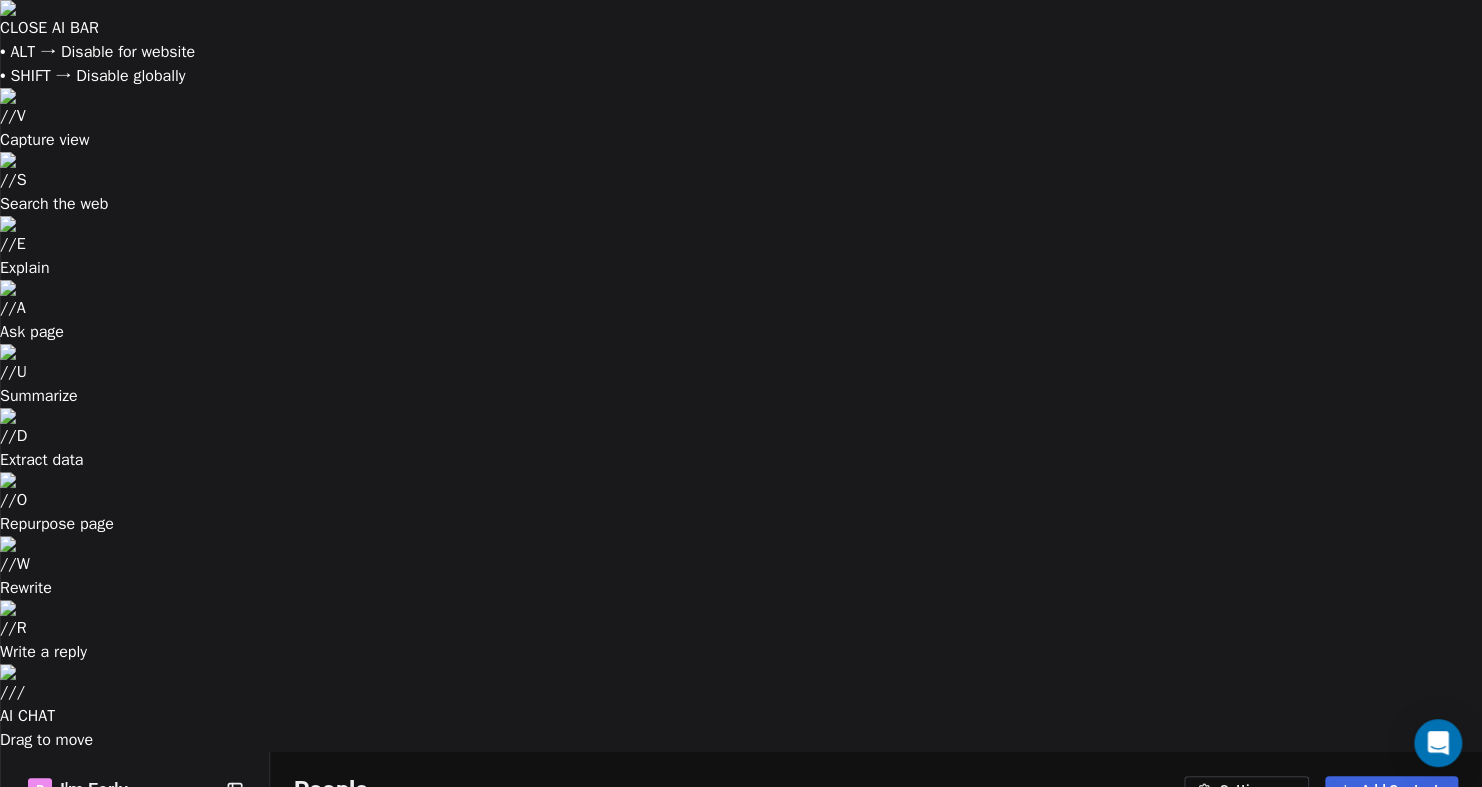 scroll, scrollTop: 16, scrollLeft: 16, axis: both 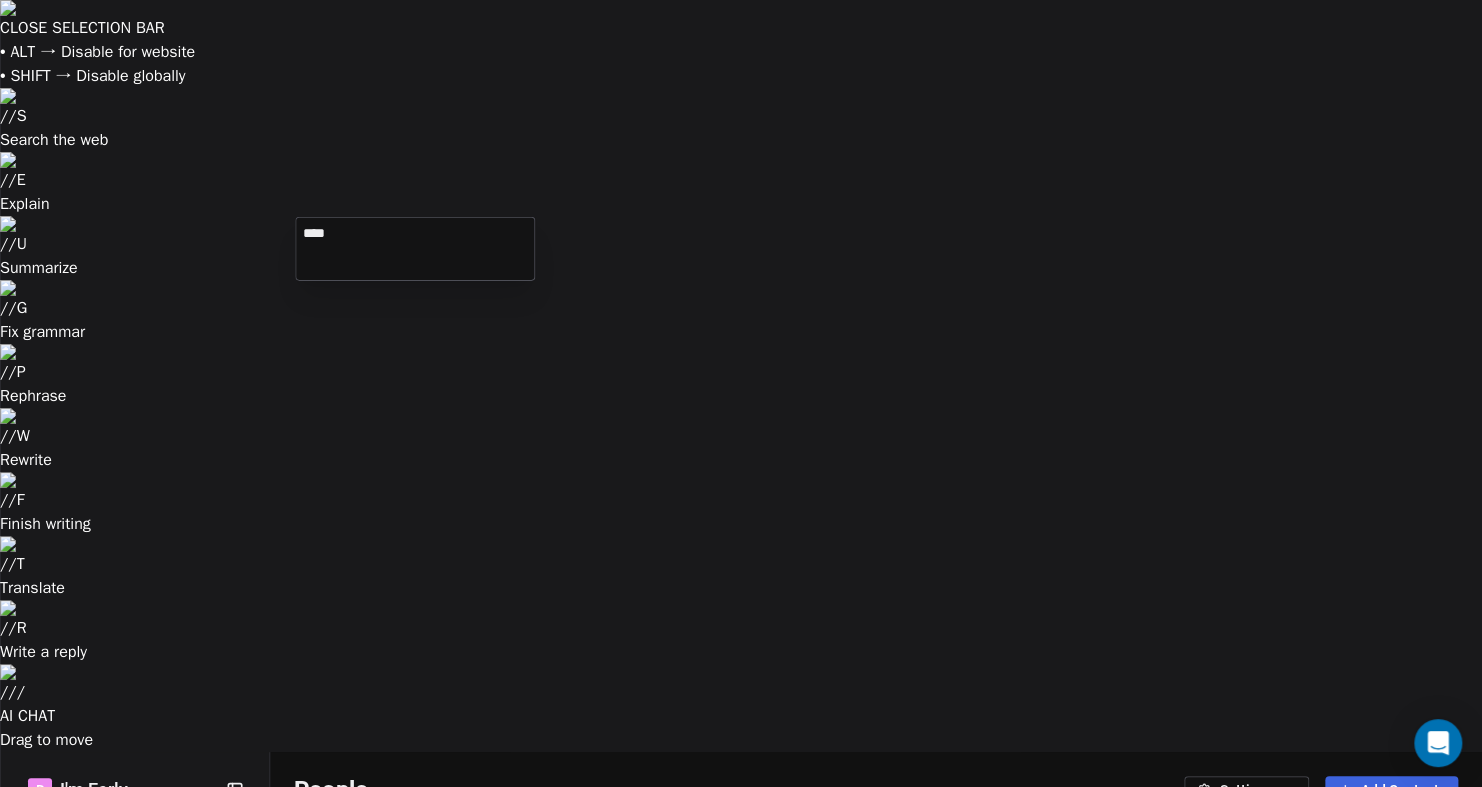 click on "****" at bounding box center [415, 249] 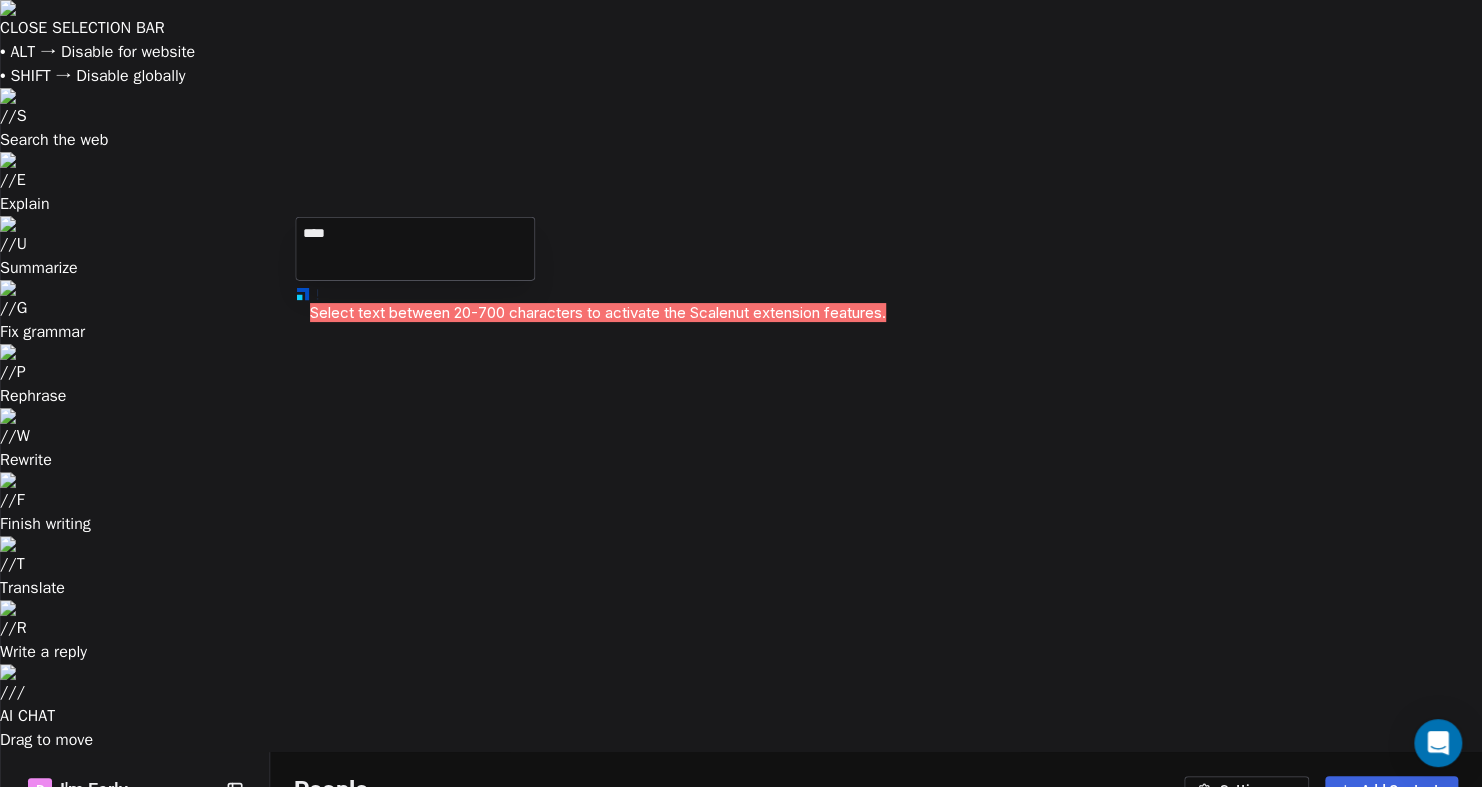 click on "CLOSE SELECTION BAR • ALT → Disable for website • SHIFT → Disable globally // S Search the web // E Explain // U Summarize // G Fix grammar // P Rephrase // W Rewrite // F Finish writing // T Translate // R Write a reply // / AI CHAT Drag to [PERSON_NAME] I'm Early Contacts People Marketing Workflows Campaigns Sales Pipelines Sequences Beta Tools Apps AI Agents Help & Support People Settings  Add Contacts 12 Contacts Segments: All People Filter  Edit View Tag Add to Sequence Export Full Name [PERSON_NAME] T Test V [PERSON_NAME] [Sample] S [PERSON_NAME] [Sample] R Ram [Sample] S Sid [Sample] P [PERSON_NAME] [Sample] J [PERSON_NAME] [Sample] K [PERSON_NAME] [Sample] G Ganesan [Sample] D Dusty [Sample] C [PERSON_NAME] [Sample] Email Phone Number Tags Country Website Job Title Status Contact Source [PERSON_NAME][EMAIL_ADDRESS][DOMAIN_NAME] [DOMAIN_NAME][EMAIL_ADDRESS][PERSON_NAME][DOMAIN_NAME] [PERSON_NAME][EMAIL_ADDRESS][DOMAIN_NAME] [PHONE_NUMBER] Postive Review United States [DOMAIN_NAME] Managing Director Closed Won Referral [EMAIL_ADDRESS][DOMAIN_NAME] [PHONE_NUMBER] Decision Maker Lead United States [DOMAIN_NAME] President New Lead" at bounding box center (741, 769) 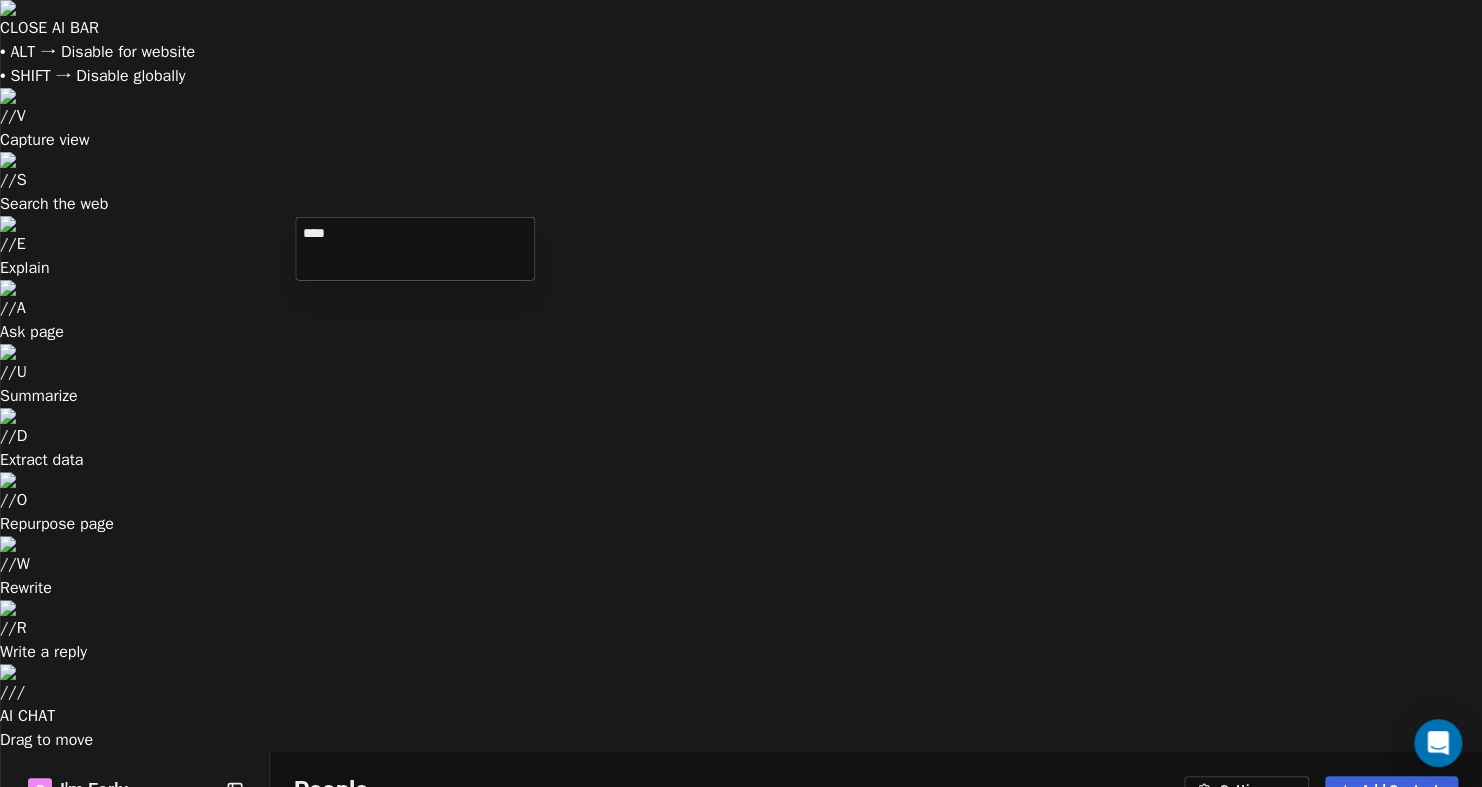 click on "CLOSE AI BAR • ALT → Disable for website • SHIFT → Disable globally // V Capture view // S Search the web // E Explain // A Ask page // U Summarize // D Extract data // O Repurpose page // W Rewrite // R Write a reply // / AI CHAT Drag to [PERSON_NAME] I'm Early Contacts People Marketing Workflows Campaigns Sales Pipelines Sequences Beta Tools Apps AI Agents Help & Support People Settings  Add Contacts 12 Contacts Segments: All People Filter  Edit View Tag Add to Sequence Export Full Name [PERSON_NAME] T Test V [PERSON_NAME] [Sample] S [PERSON_NAME] [Sample] R Ram [Sample] S Sid [Sample] P [PERSON_NAME] [Sample] J [PERSON_NAME] [Sample] K [PERSON_NAME] [Sample] G Ganesan [Sample] D Dusty [Sample] C Caitlin [Sample] Email Phone Number Tags Country Website Job Title Status Contact Source [PERSON_NAME][EMAIL_ADDRESS][DOMAIN_NAME] [DOMAIN_NAME][EMAIL_ADDRESS][PERSON_NAME][DOMAIN_NAME] [PERSON_NAME][EMAIL_ADDRESS][DOMAIN_NAME] [PHONE_NUMBER] Postive Review United States [DOMAIN_NAME] Managing Director Closed Won Referral [EMAIL_ADDRESS][DOMAIN_NAME] [PHONE_NUMBER] Decision Maker Lead United States [DOMAIN_NAME] President New Lead CTO" at bounding box center [741, 769] 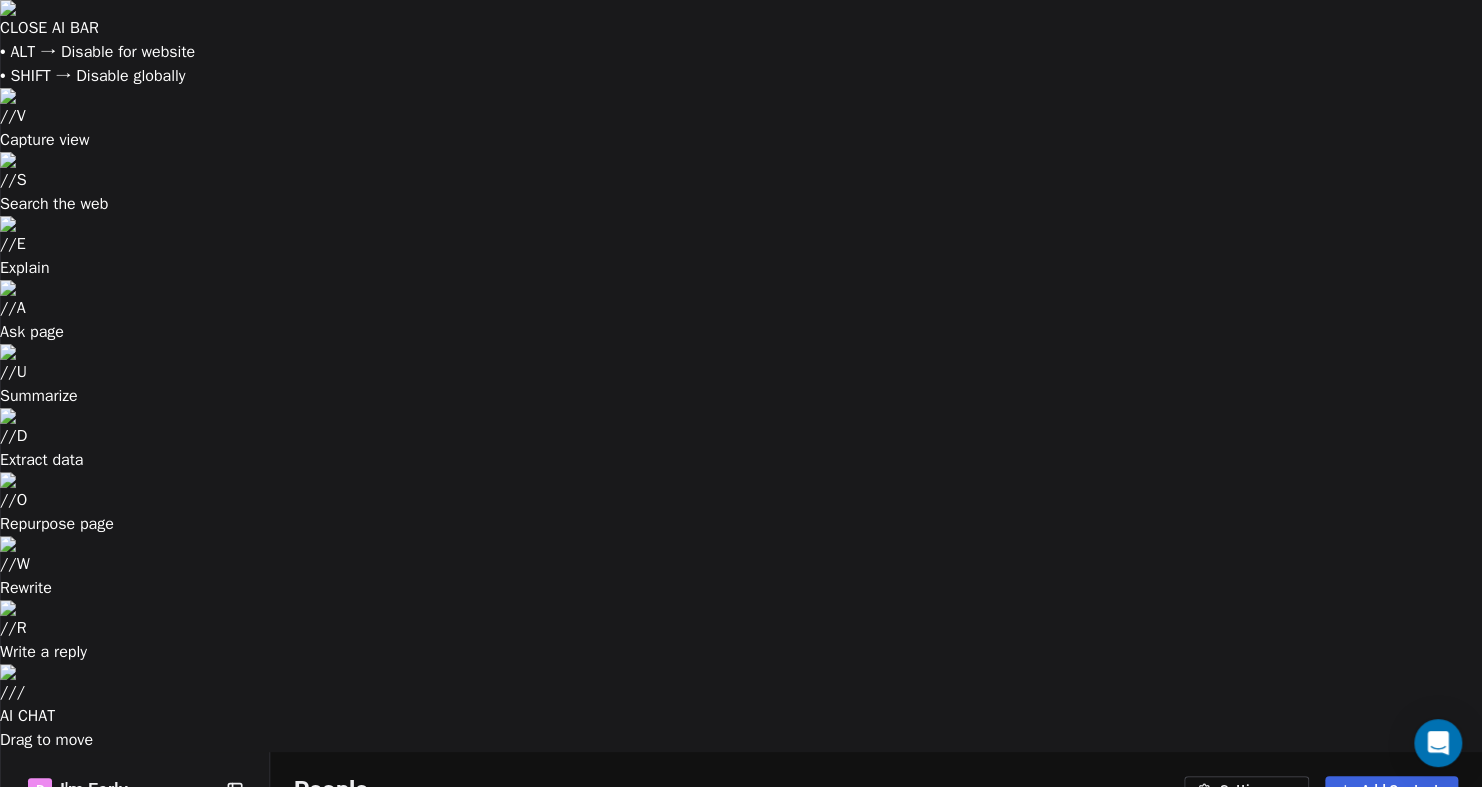 click at bounding box center (319, 994) 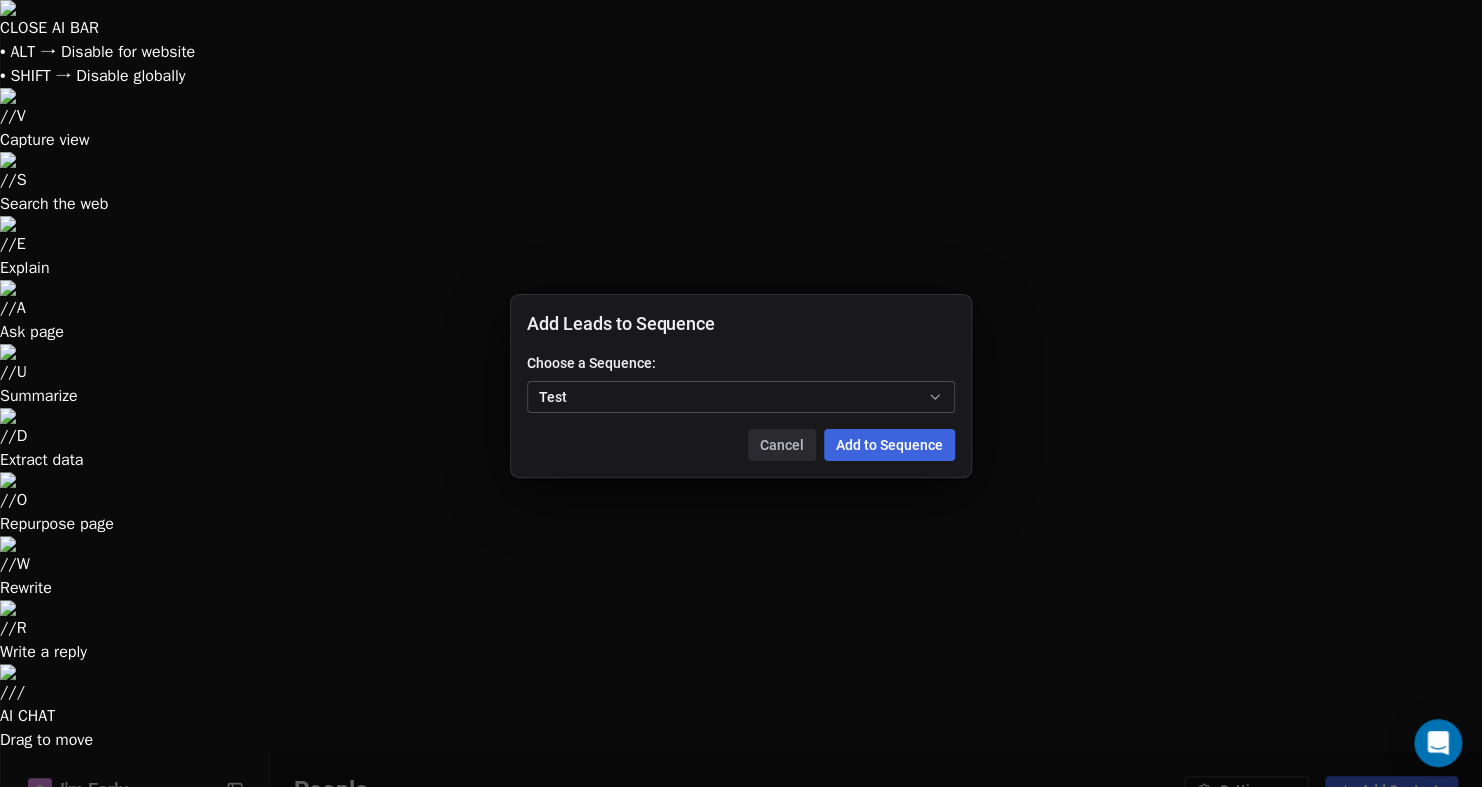 click on "Add to Sequence" at bounding box center [889, 445] 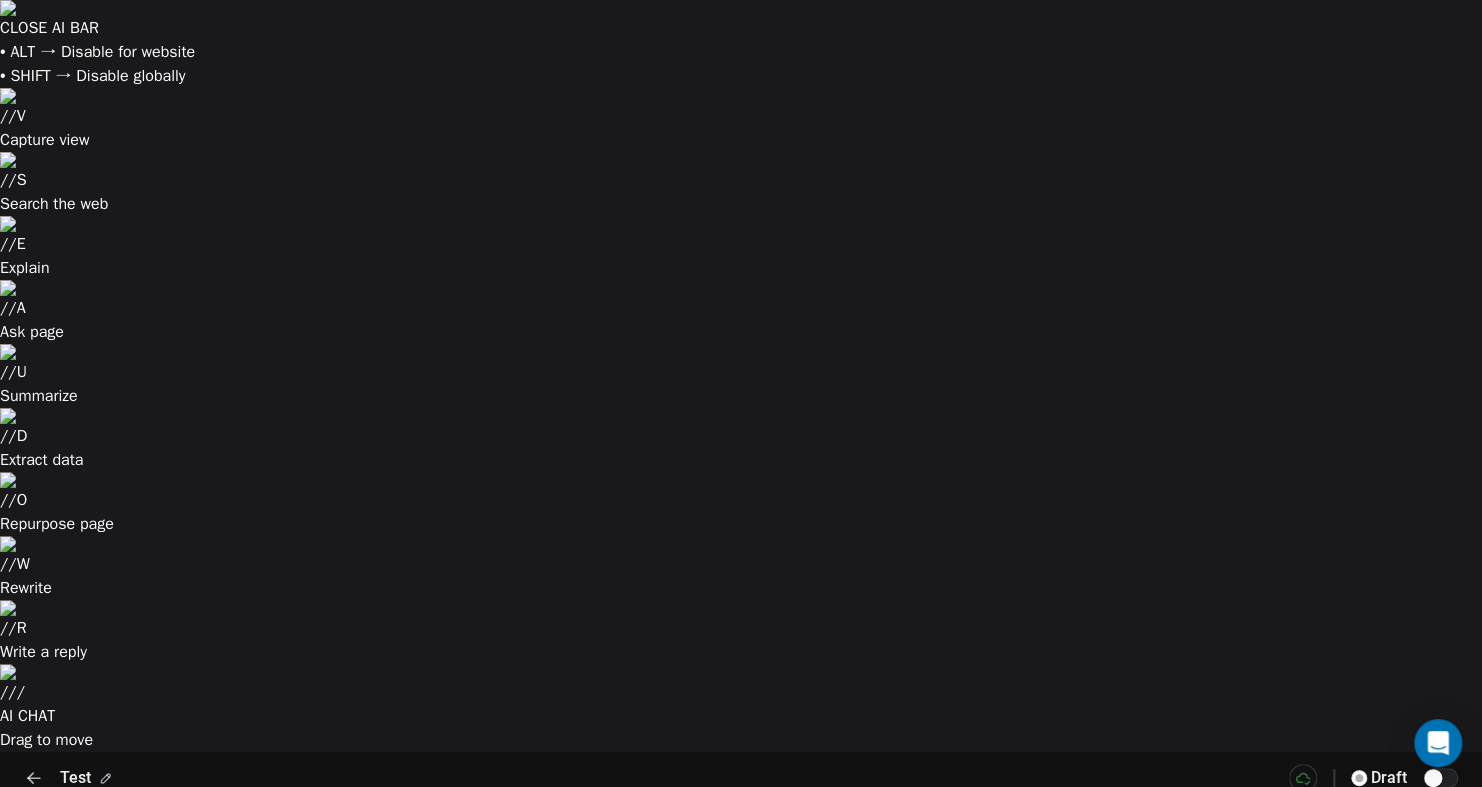 click on "Senders" at bounding box center (271, 825) 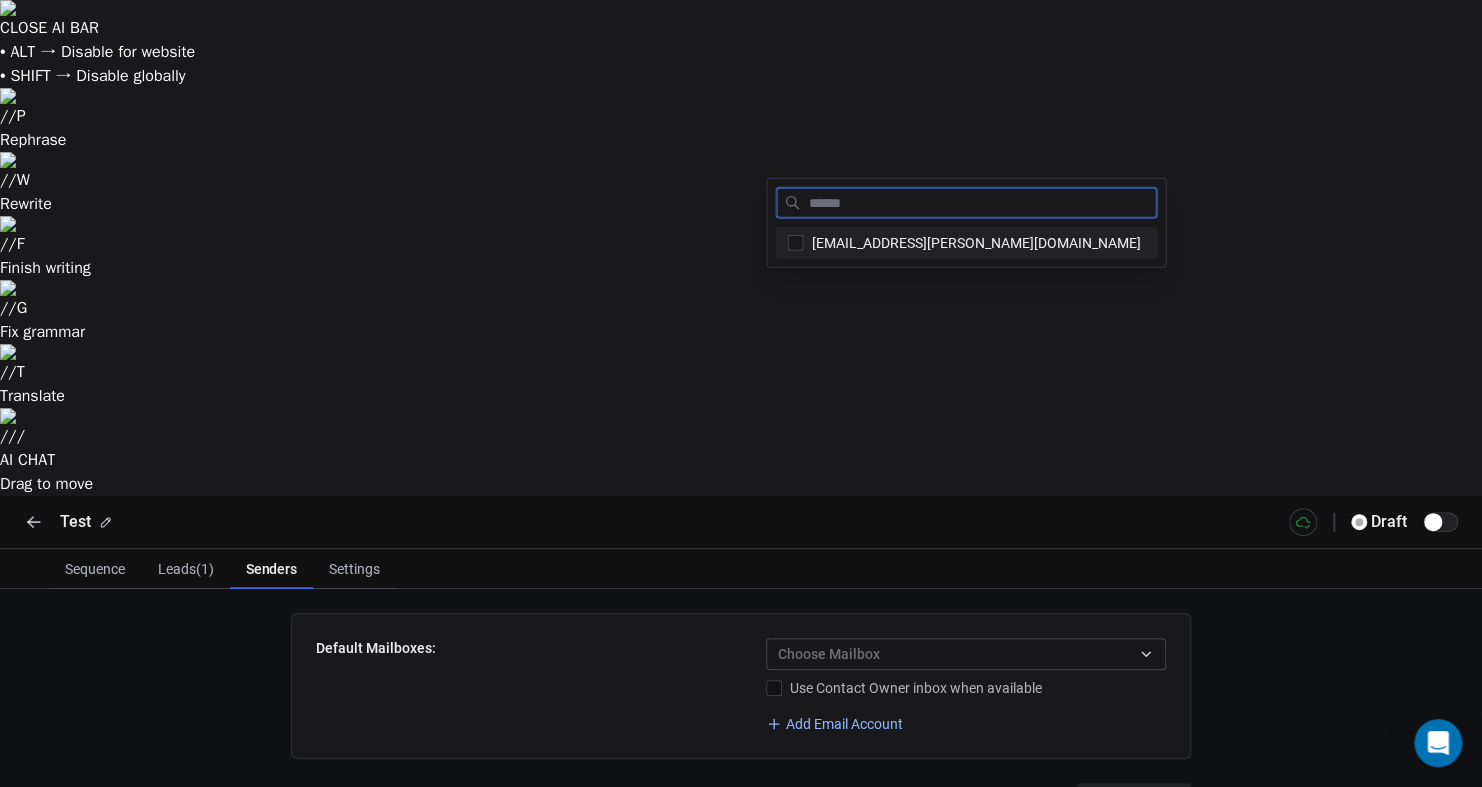 click on "[EMAIL_ADDRESS][PERSON_NAME][DOMAIN_NAME]" at bounding box center [966, 243] 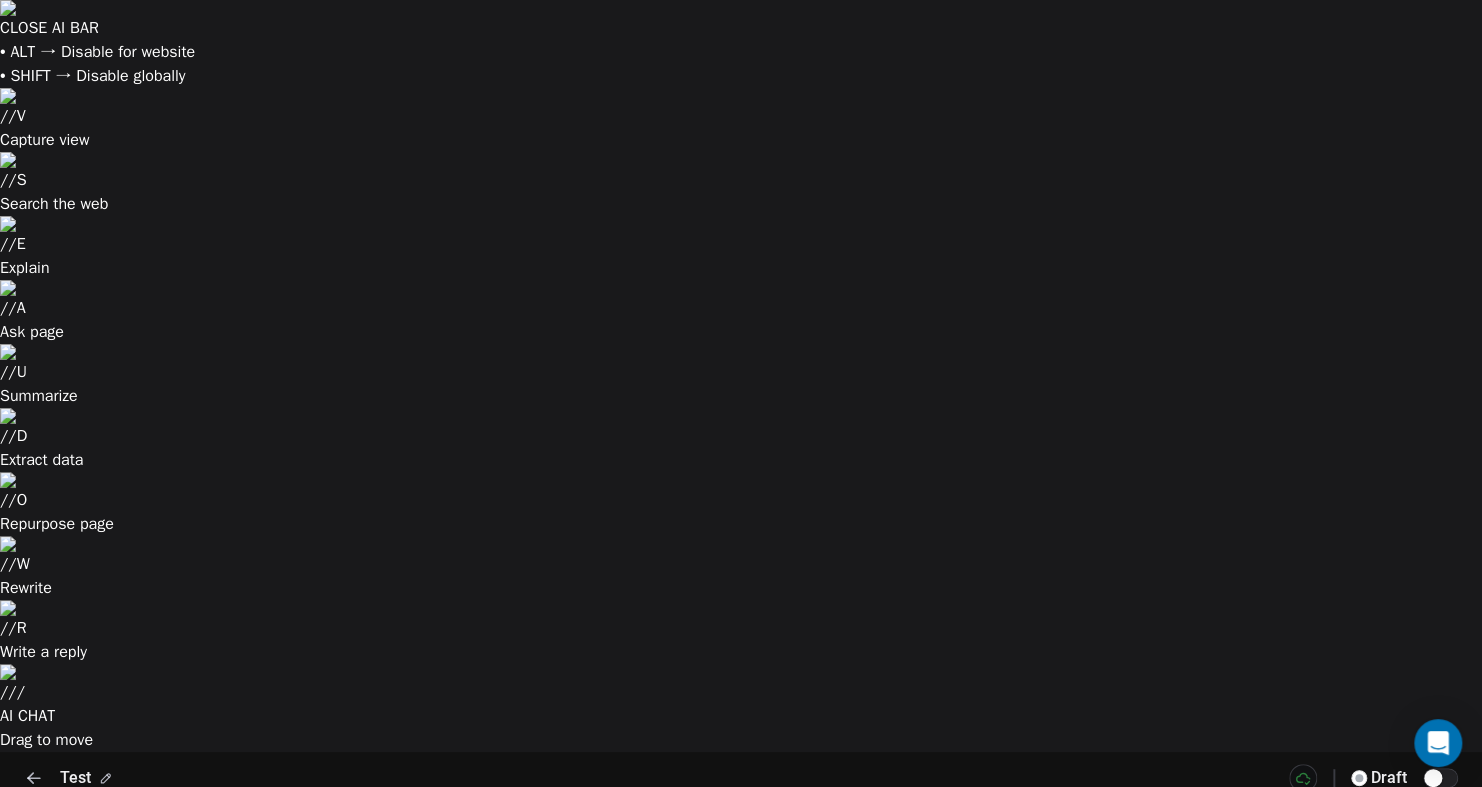 click on "CLOSE AI BAR • ALT → Disable for website • SHIFT → Disable globally // V Capture view // S Search the web // E Explain // A Ask page // U Summarize // D Extract data // O Repurpose page // W Rewrite // R Write a reply // / AI CHAT Drag to move   Test draft Sequence Sequence Leads (1) Leads (1) Senders Senders Settings Settings Default Mailboxes: [EMAIL_ADDRESS][PERSON_NAME][DOMAIN_NAME] Use Contact Owner inbox when available Add Email Account To reach  1  leads with  1  mailboxes ( 50  emails/day), first email will complete [DATE] and full sequence with  1  emails will complete [DATE]. Connect more email accounts to reach more leads faster. Save Changes   Select text between 20-700 characters to activate the Scalenut extension features." at bounding box center [741, 769] 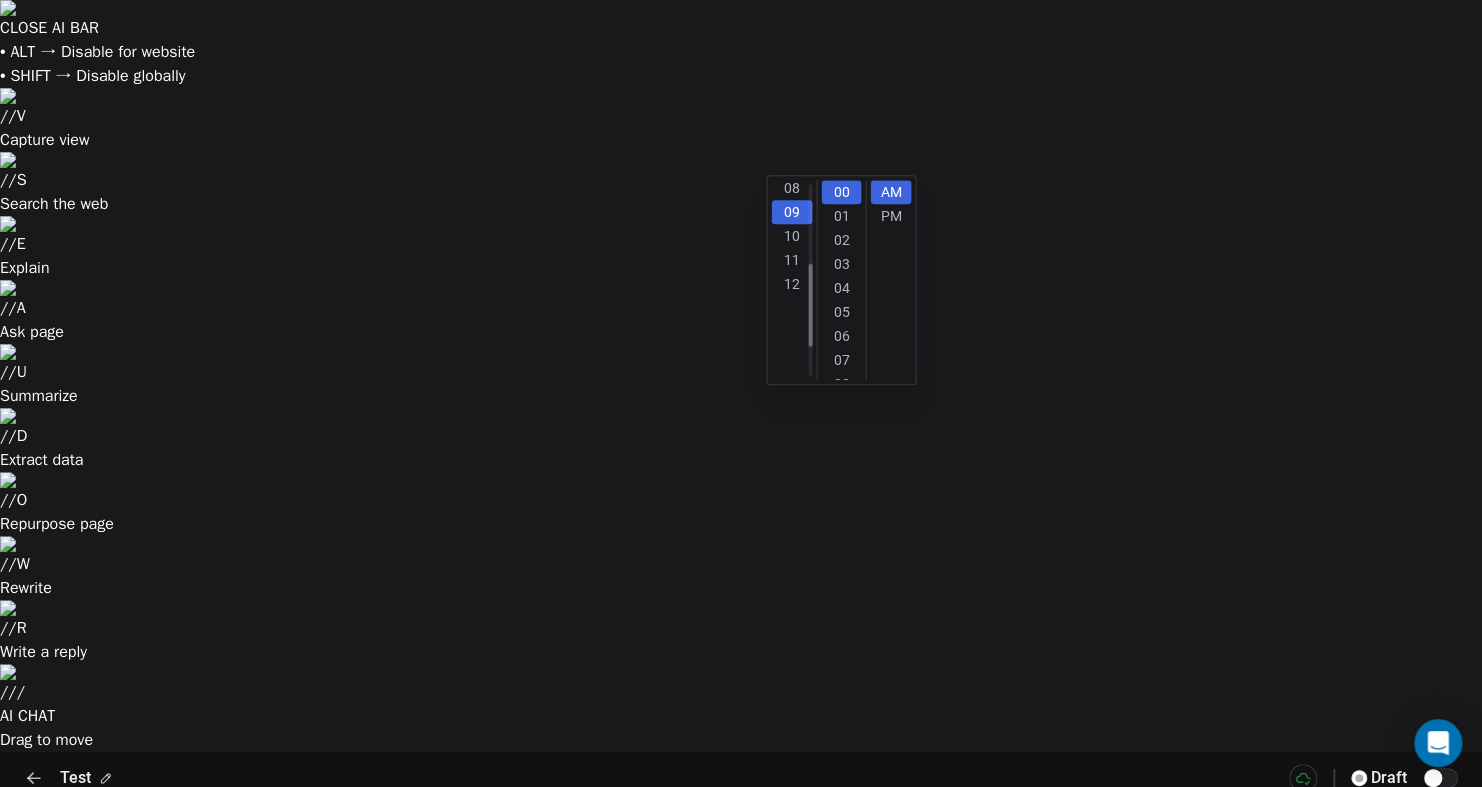 scroll, scrollTop: 192, scrollLeft: 0, axis: vertical 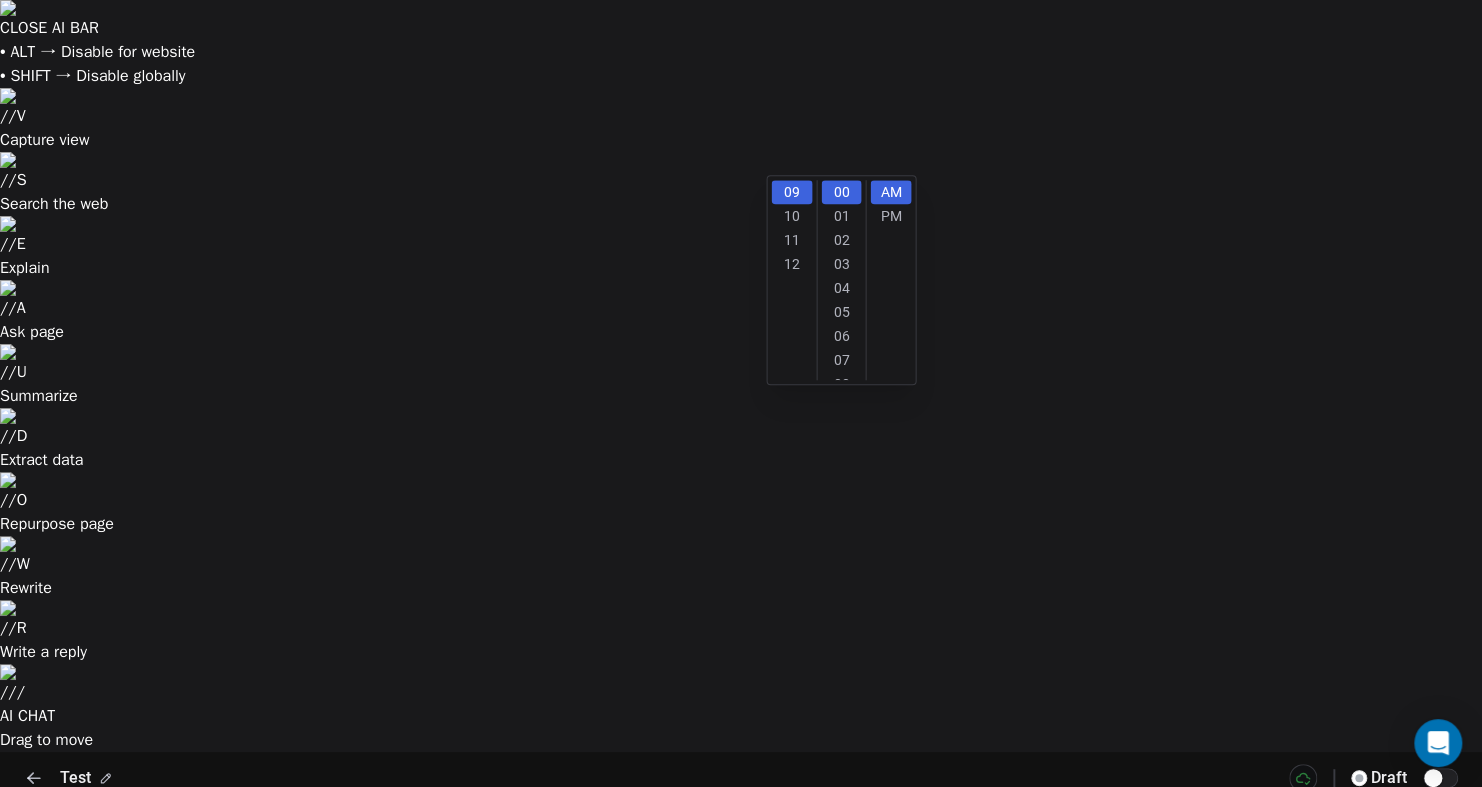 click on "05 : 00   PM" at bounding box center (1020, 909) 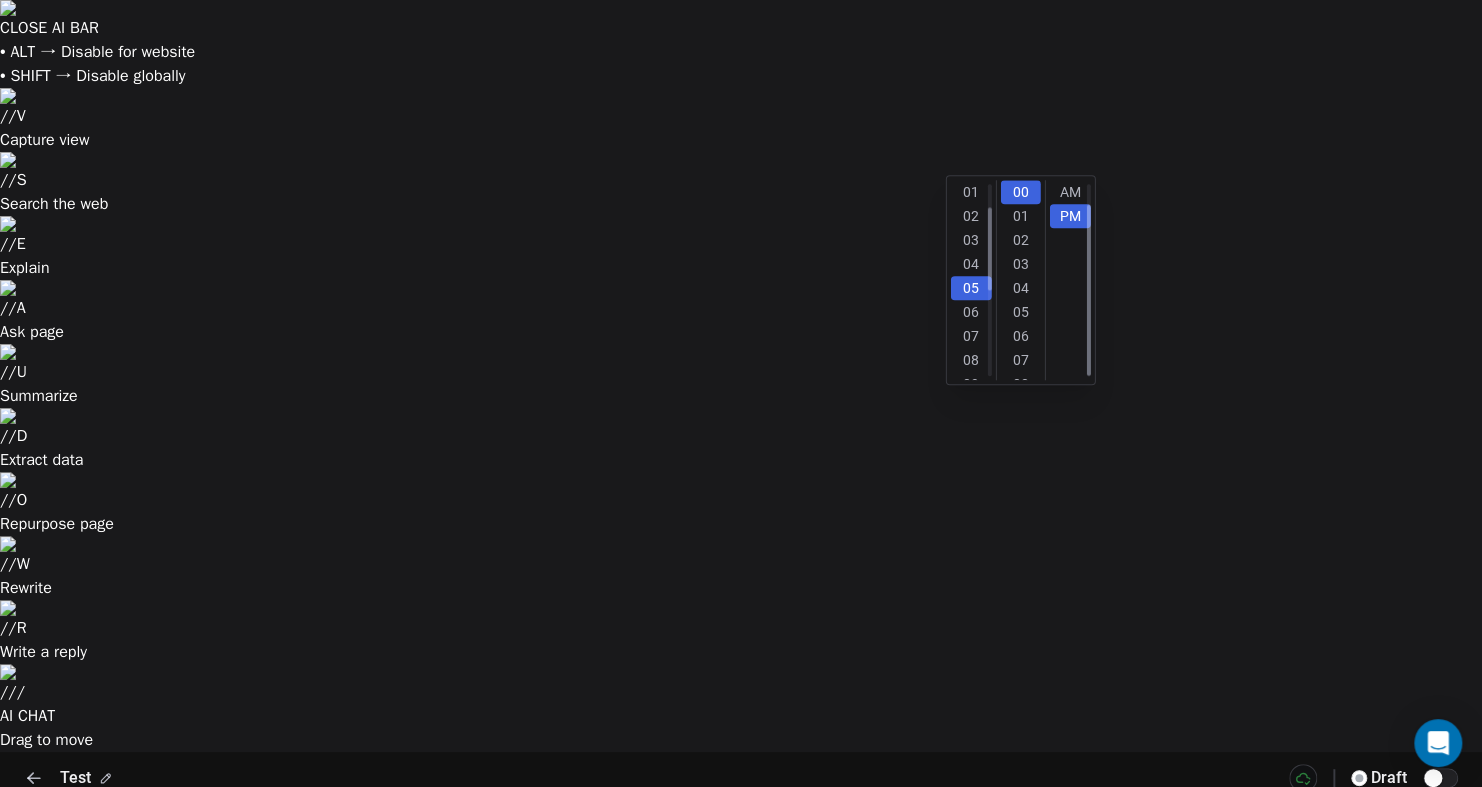 scroll, scrollTop: 96, scrollLeft: 0, axis: vertical 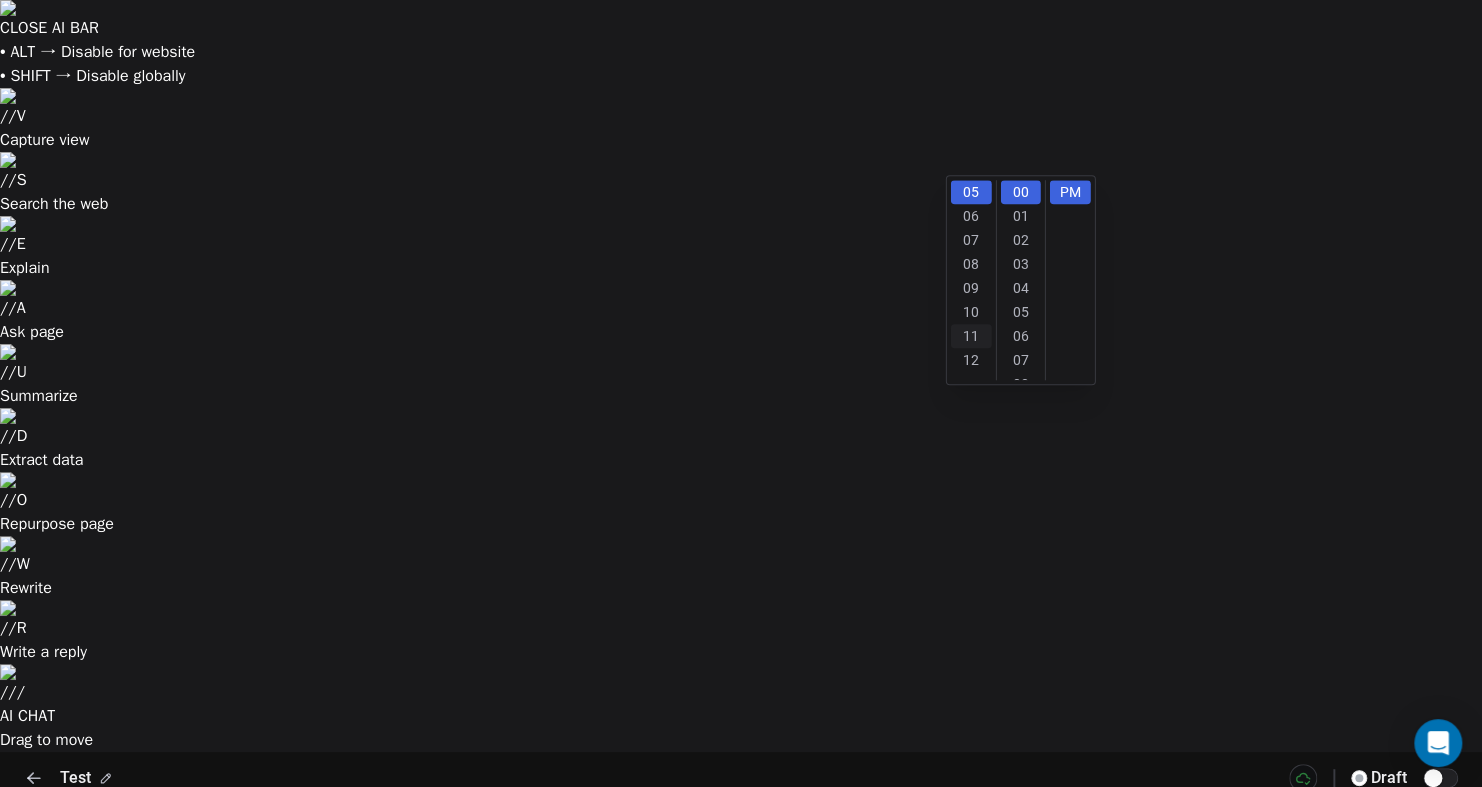 click on "11" at bounding box center [971, 336] 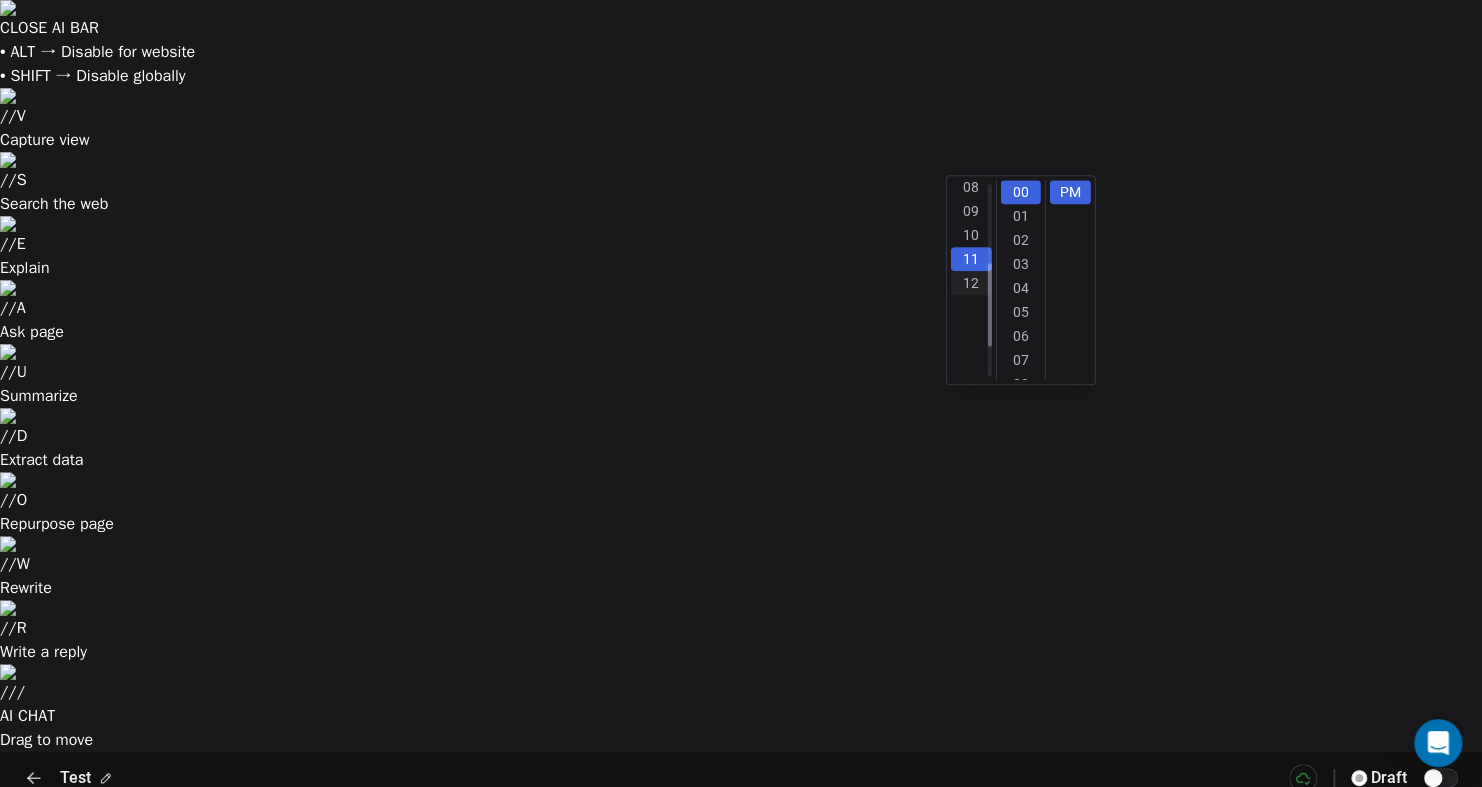 scroll, scrollTop: 240, scrollLeft: 0, axis: vertical 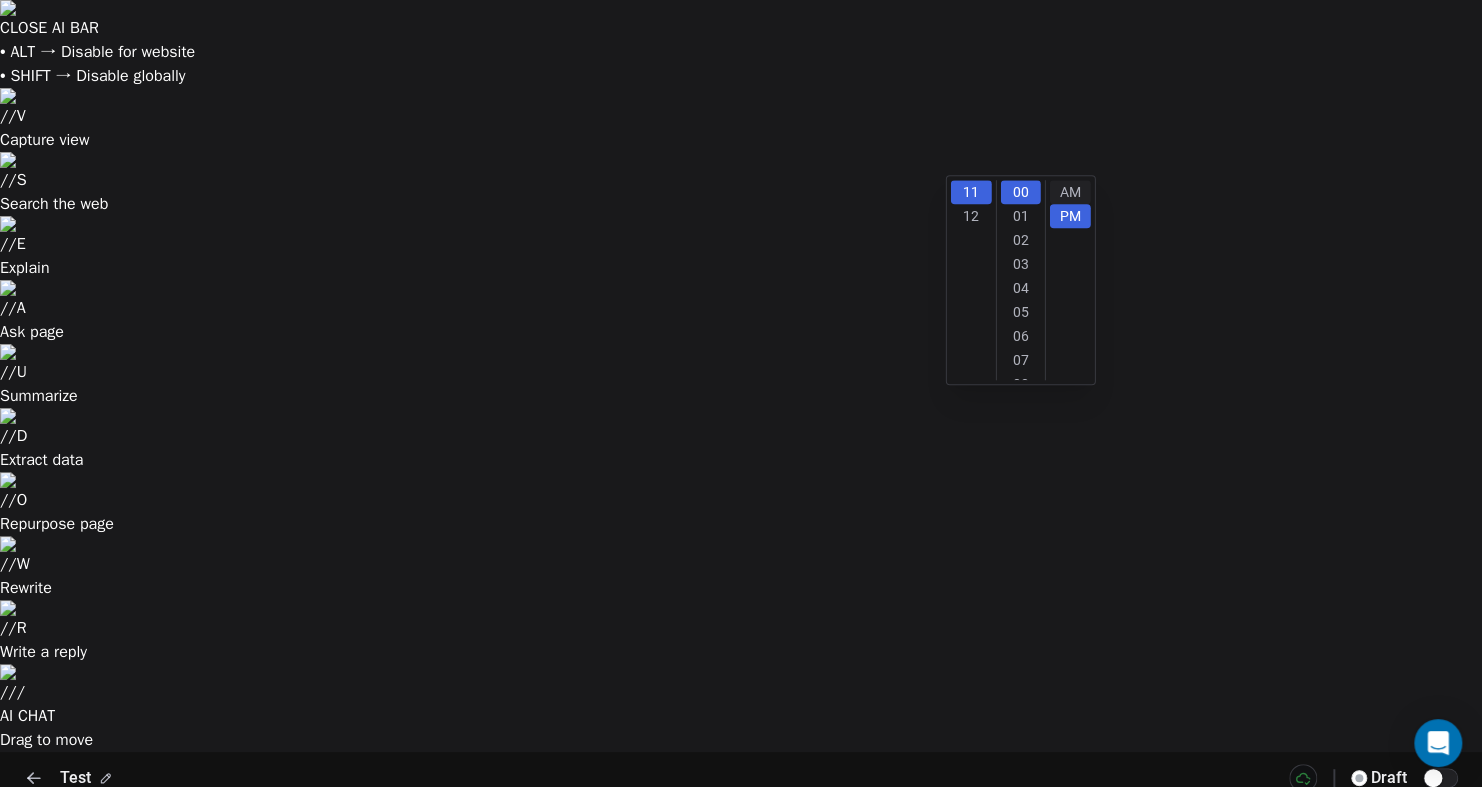 click on "AM" at bounding box center (1070, 192) 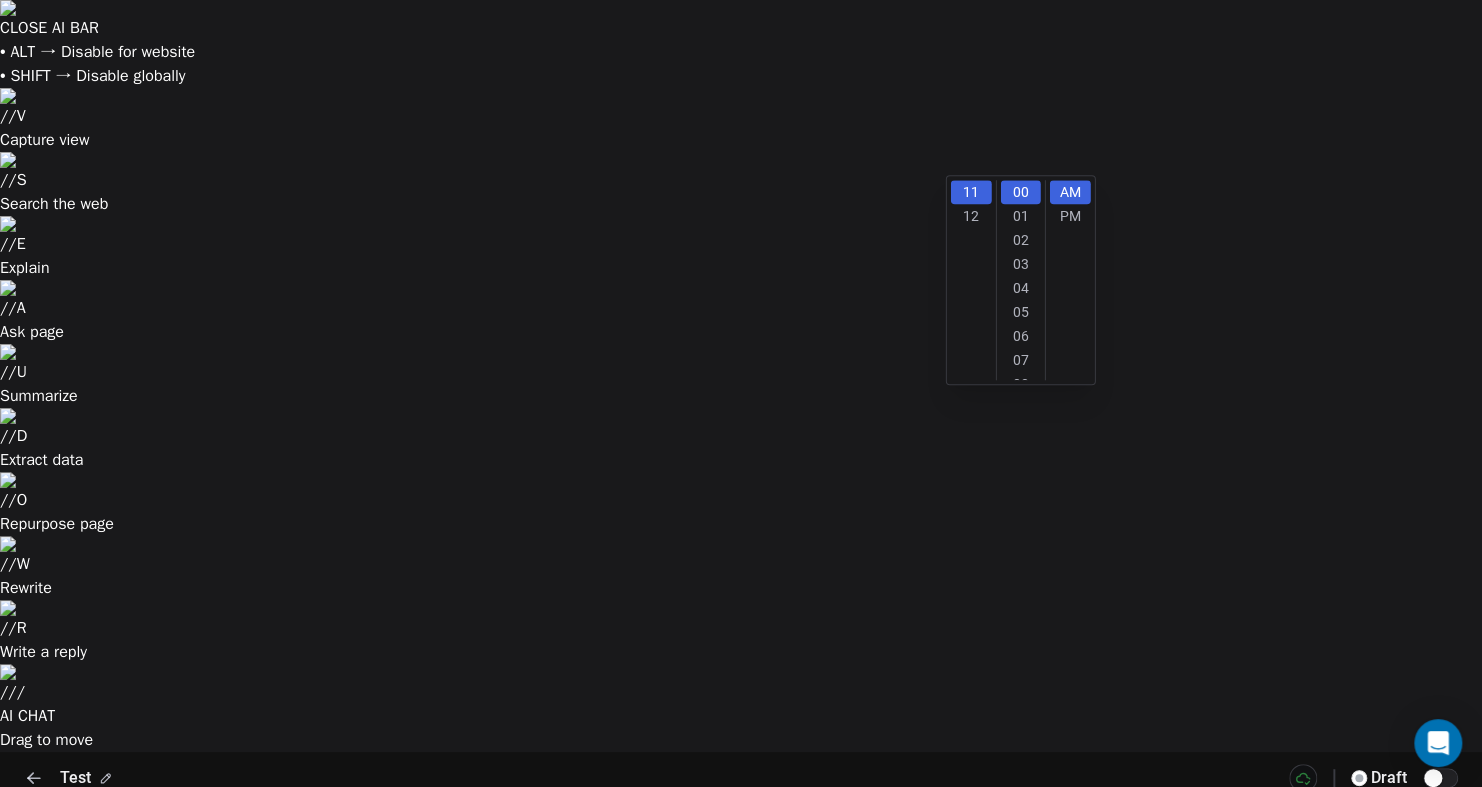 click on "Send Window: 09 : 00   AM to 11 : 00   AM Skip Weekends Stop sending further emails: After a reply is received After a link is clicked FYI Follow-ups are prioritized over new outreach. If you delete or disconnect a mailbox, its scheduled follow-ups wont be sent. Save Changes" at bounding box center (741, 1192) 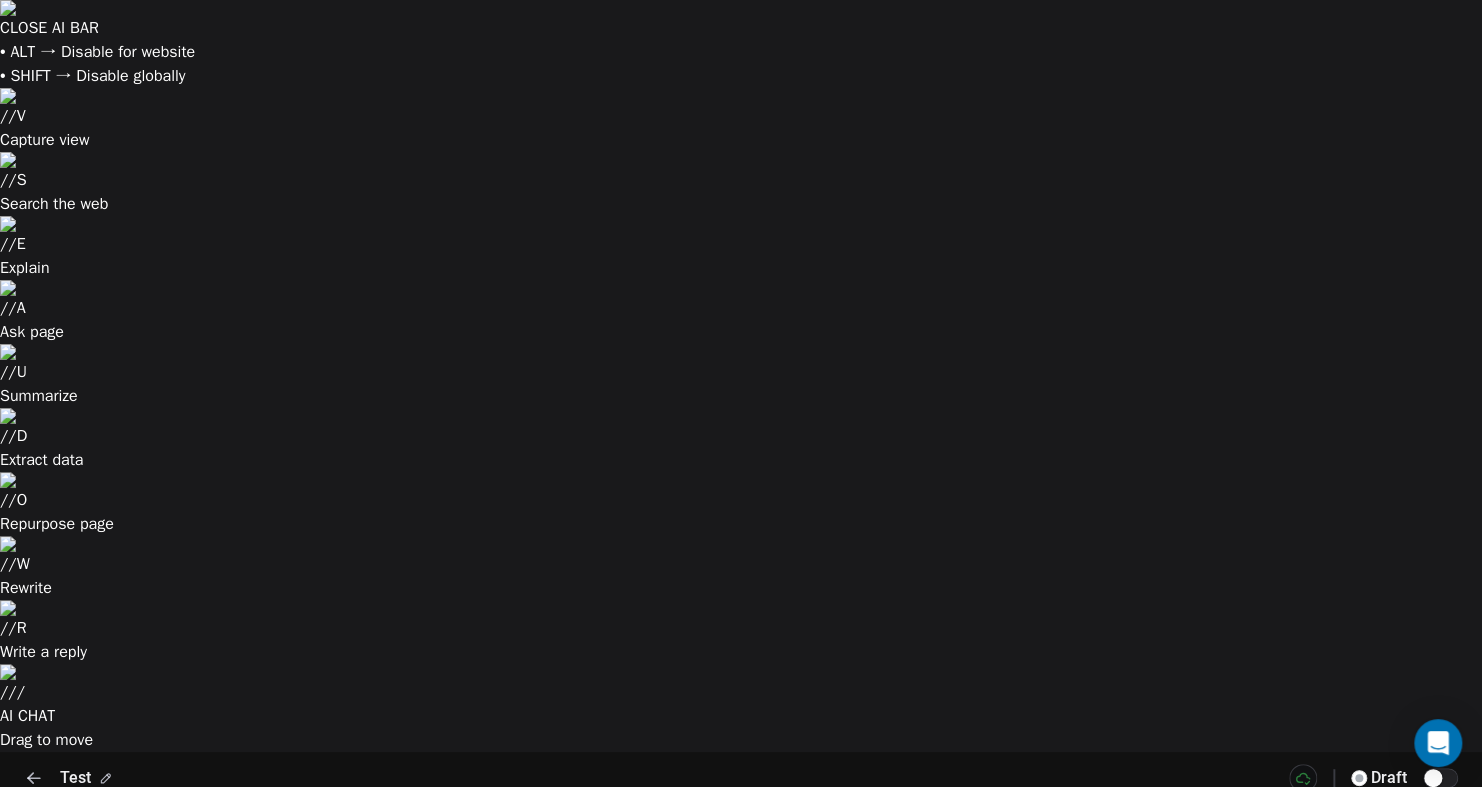 click on "Save Changes" at bounding box center [1134, 1242] 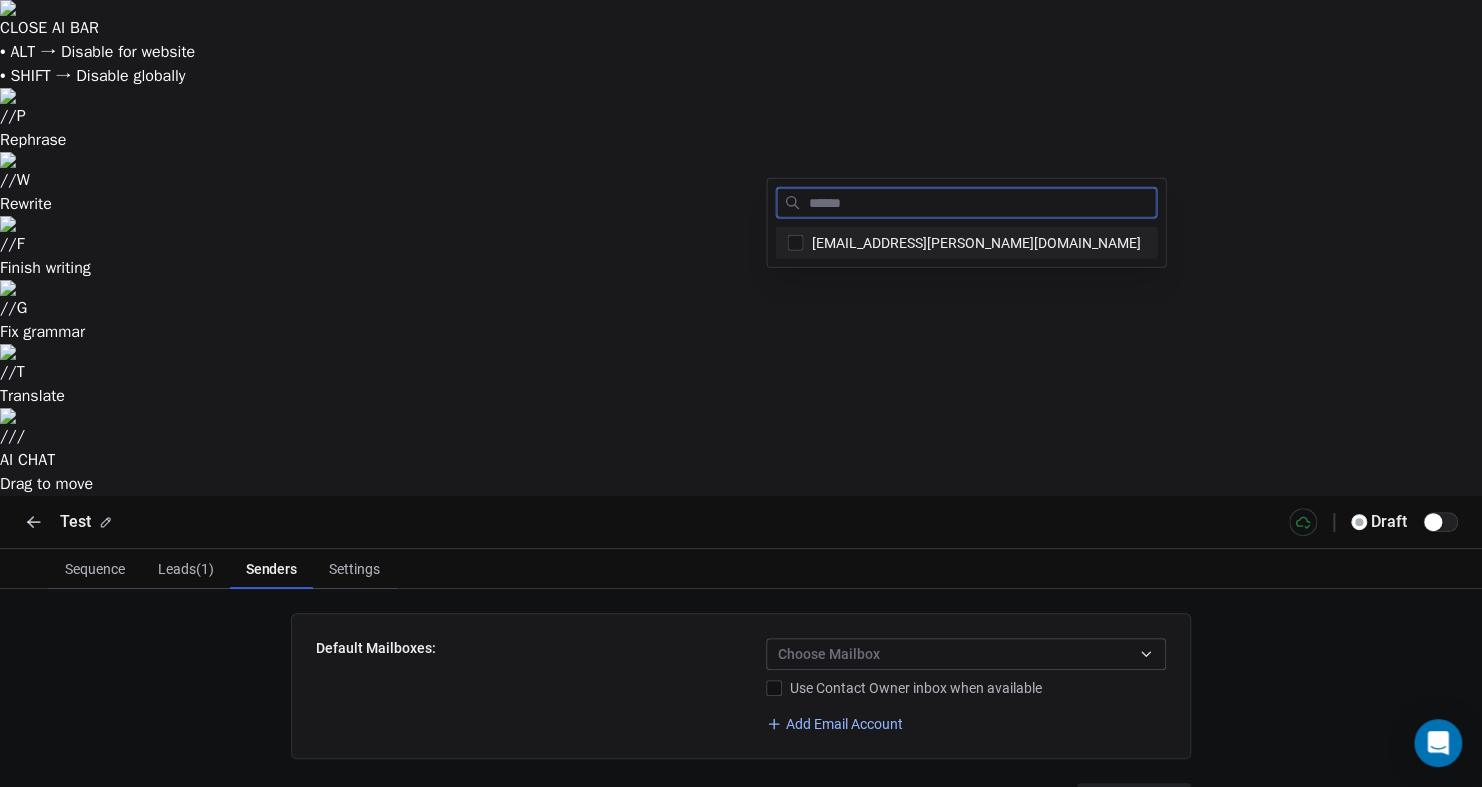 click on "[EMAIL_ADDRESS][PERSON_NAME][DOMAIN_NAME]" at bounding box center [978, 243] 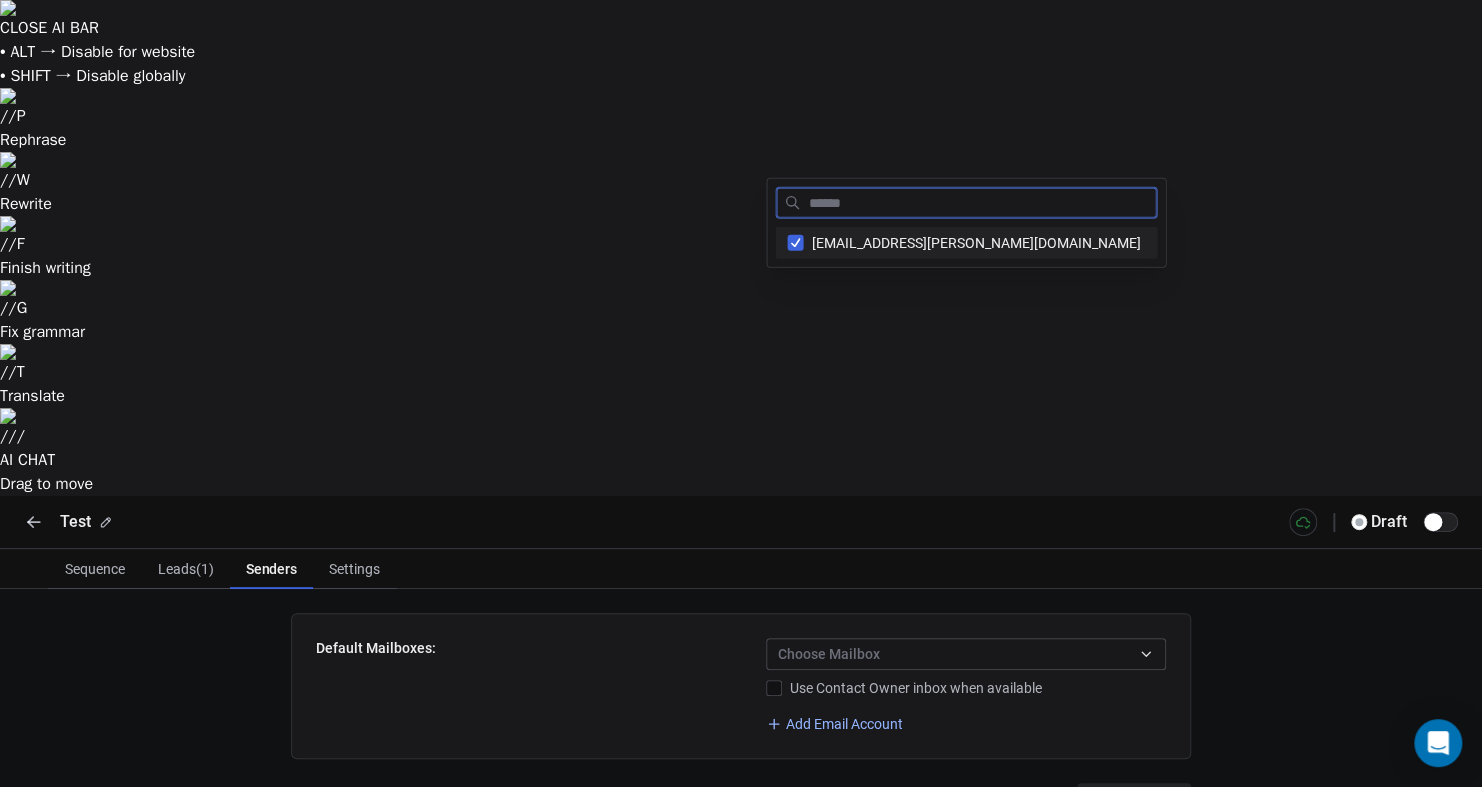click on "[EMAIL_ADDRESS][PERSON_NAME][DOMAIN_NAME]" at bounding box center [966, 243] 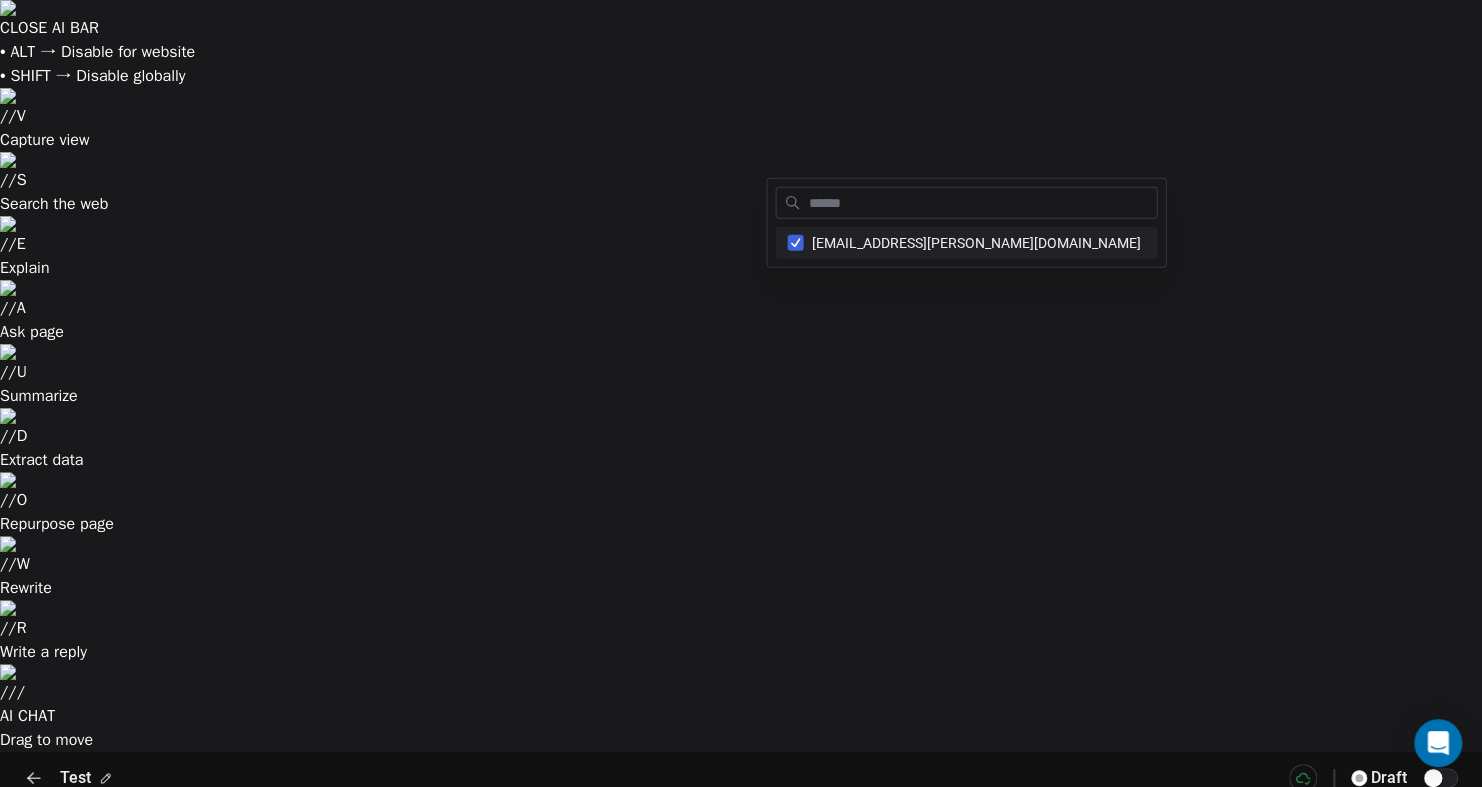 click on "CLOSE AI BAR • ALT → Disable for website • SHIFT → Disable globally // V Capture view // S Search the web // E Explain // A Ask page // U Summarize // D Extract data // O Repurpose page // W Rewrite // R Write a reply // / AI CHAT Drag to move   Test draft Sequence Sequence Leads (1) Leads (1) Senders Senders Settings Settings Default Mailboxes: [EMAIL_ADDRESS][PERSON_NAME][DOMAIN_NAME] Use Contact Owner inbox when available Add Email Account To reach  1  leads with  1  mailboxes ( 50  emails/day), first email will complete [DATE] and full sequence with  1  emails will complete [DATE]. Connect more email accounts to reach more leads faster. Save Changes   Select text between 20-700 characters to activate the Scalenut extension features.
[EMAIL_ADDRESS][PERSON_NAME][DOMAIN_NAME]" at bounding box center [741, 769] 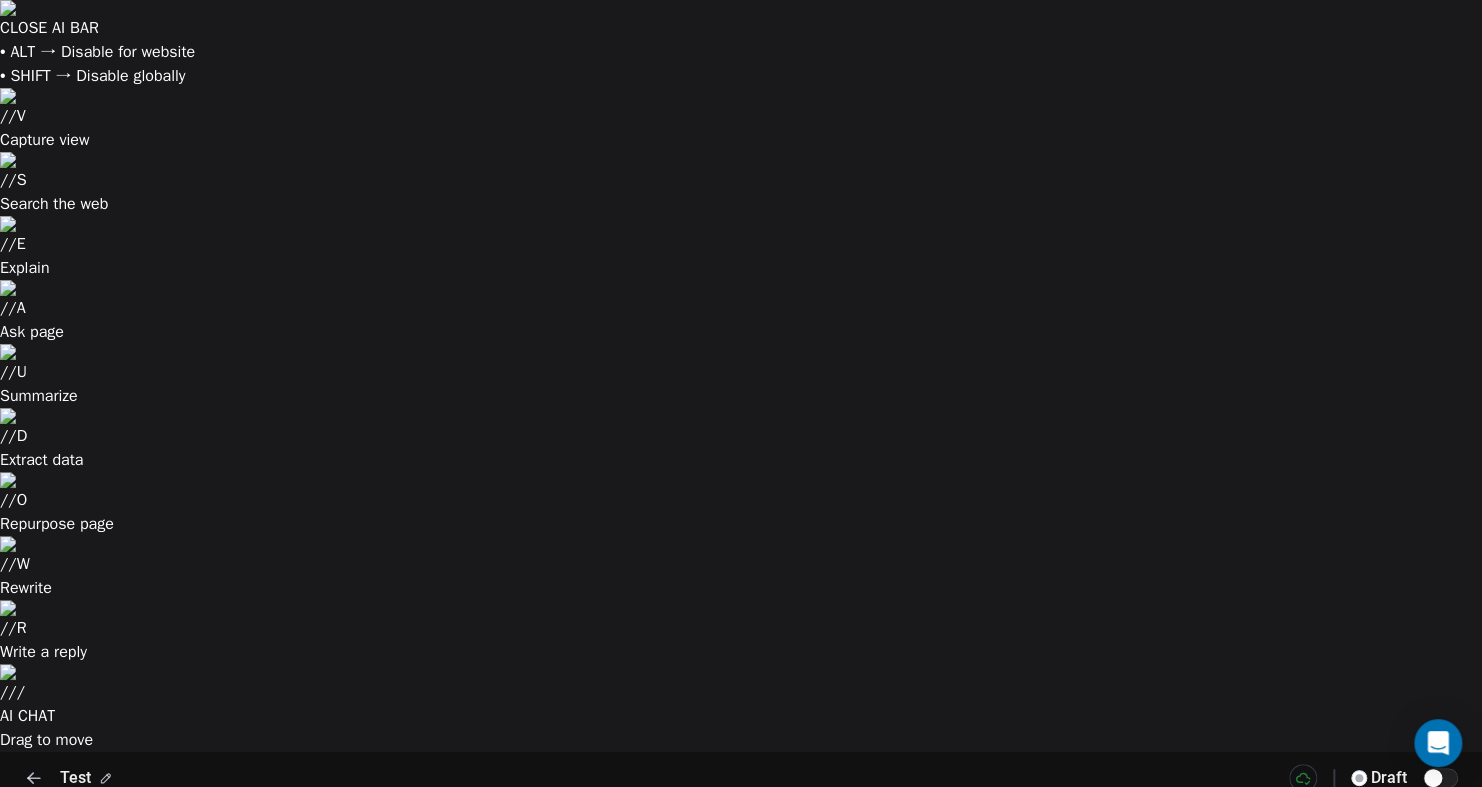click on "Use Contact Owner inbox when available" at bounding box center [774, 944] 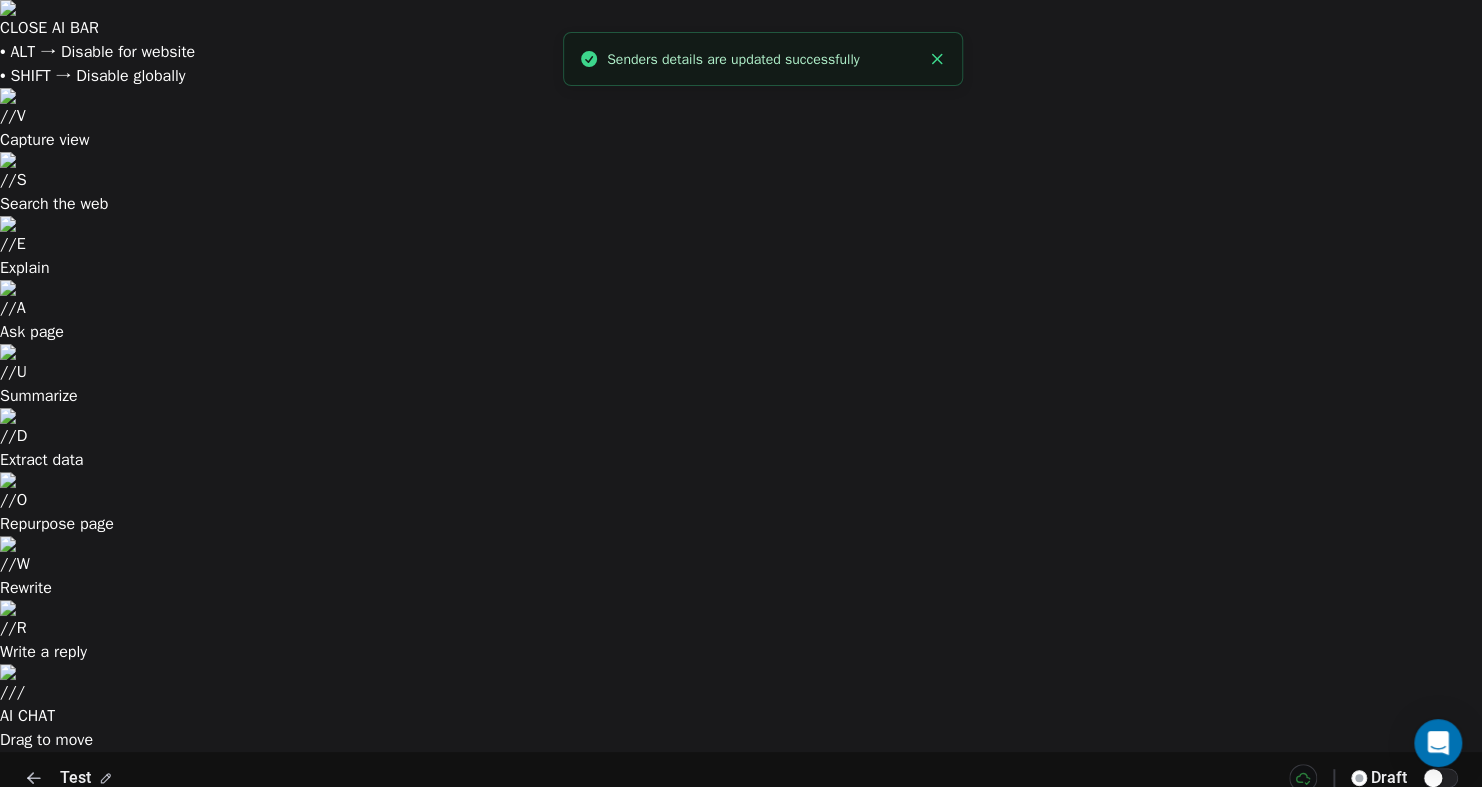 click on "Settings" at bounding box center [355, 825] 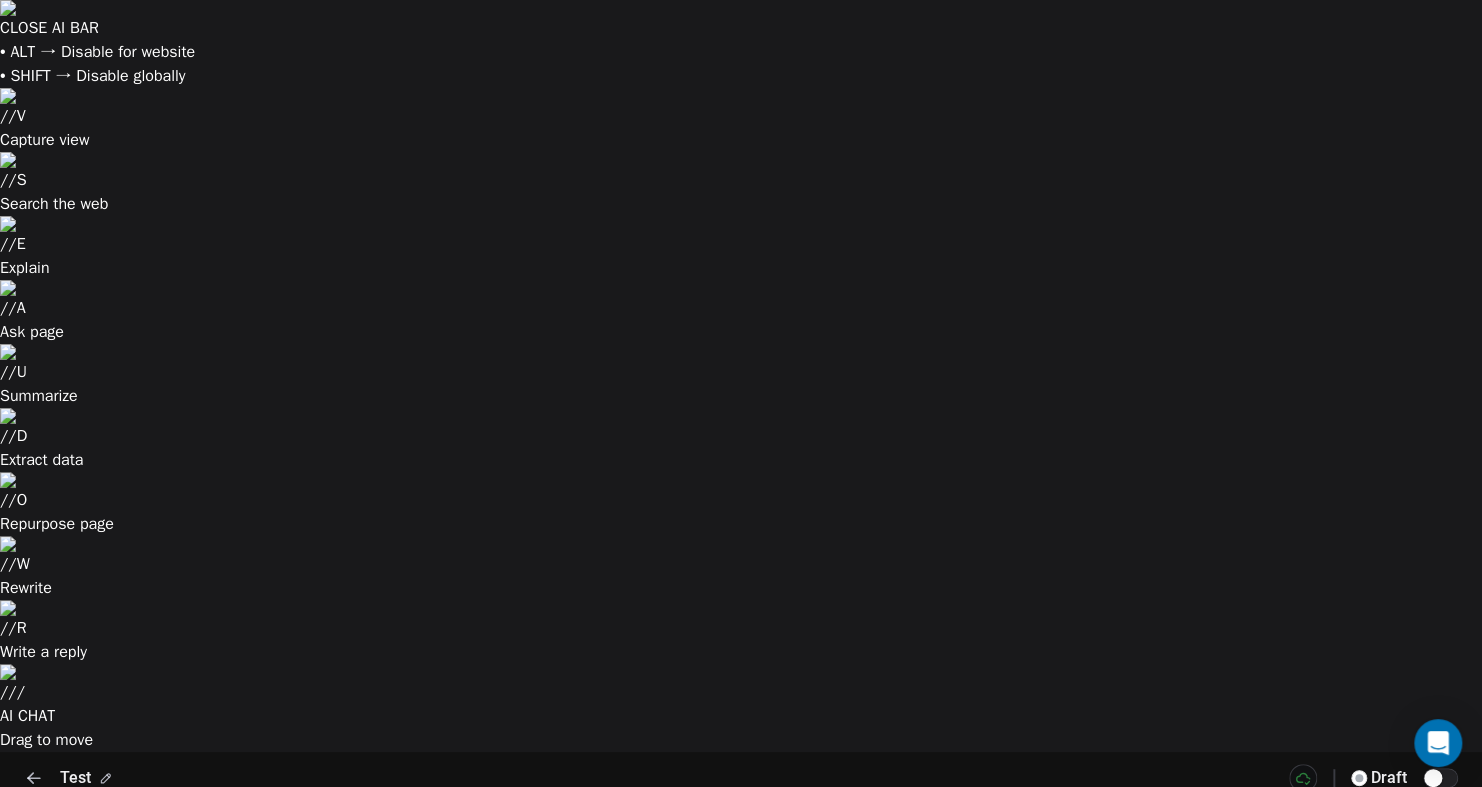 click on "Senders" at bounding box center [271, 825] 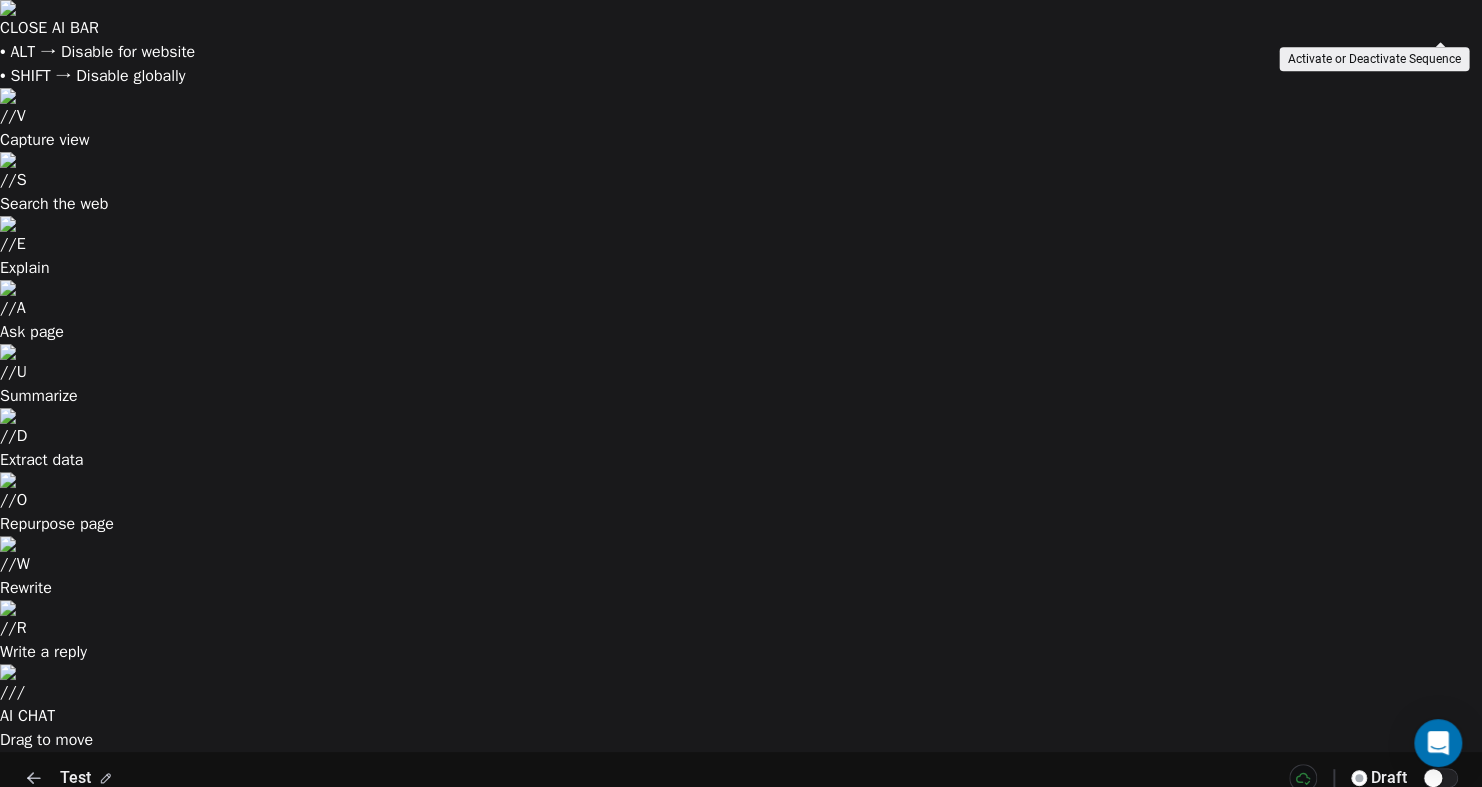click at bounding box center (1433, 778) 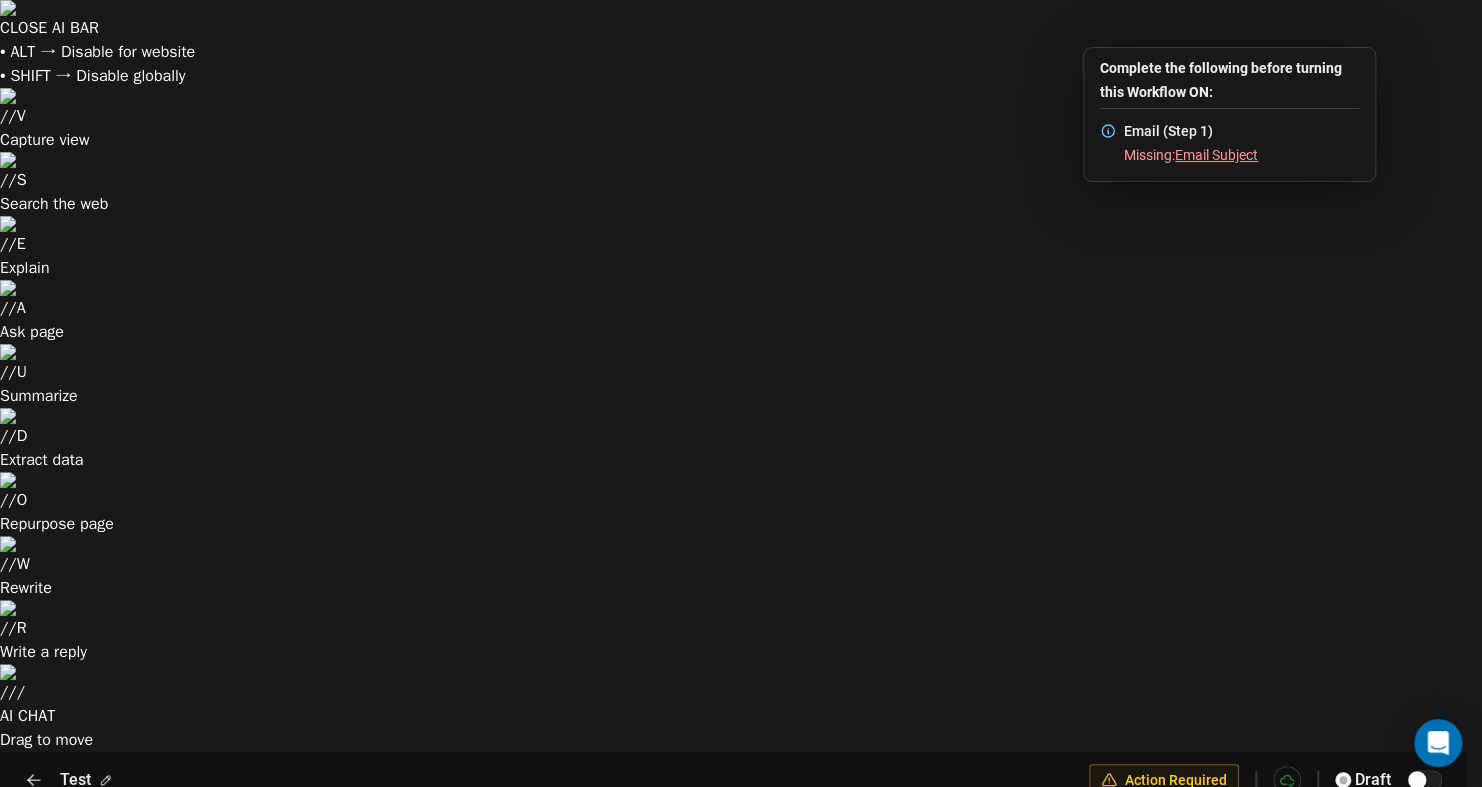click on "Email Subject" at bounding box center (1216, 155) 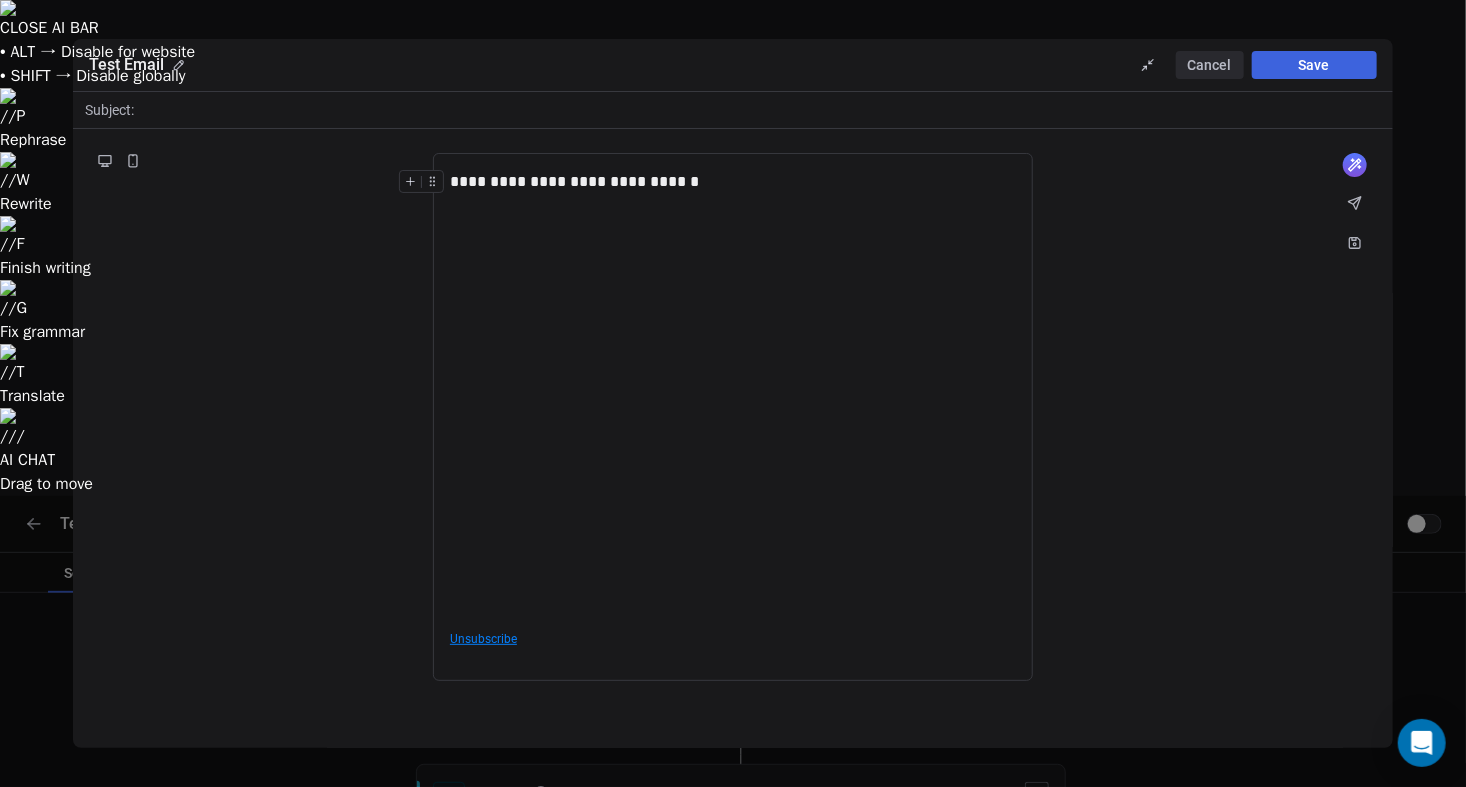 click at bounding box center (427, 110) 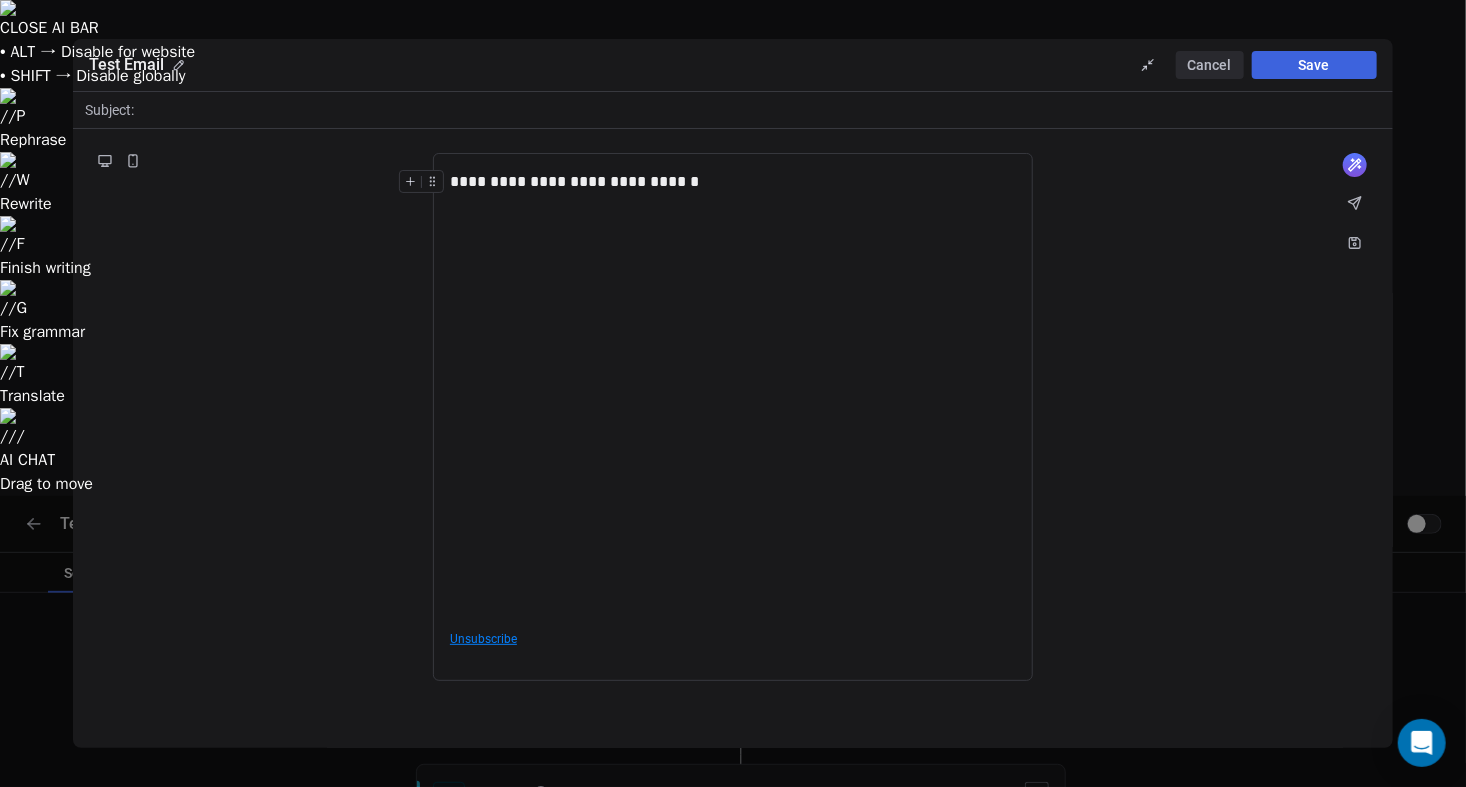 type 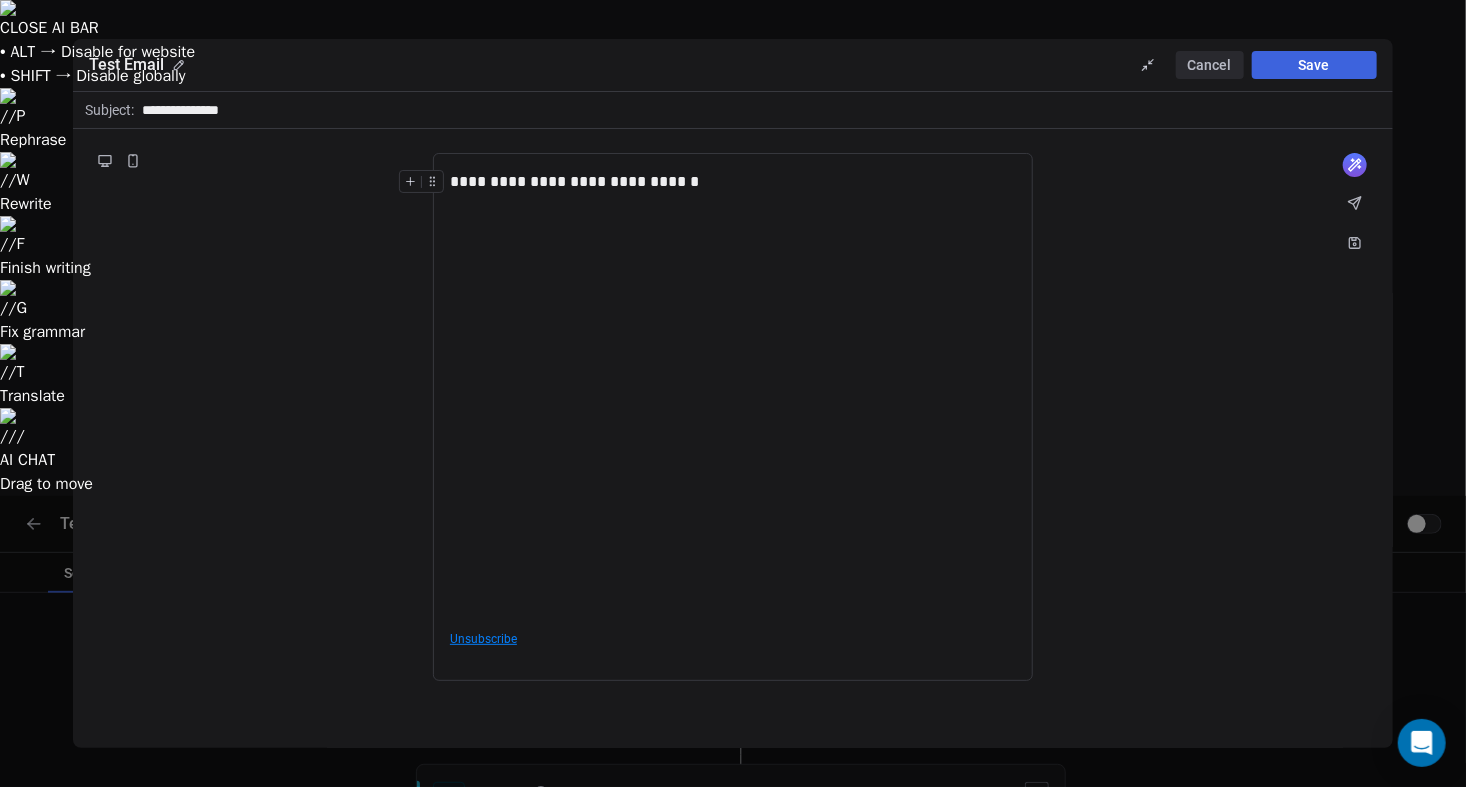 click on "**********" at bounding box center (733, 391) 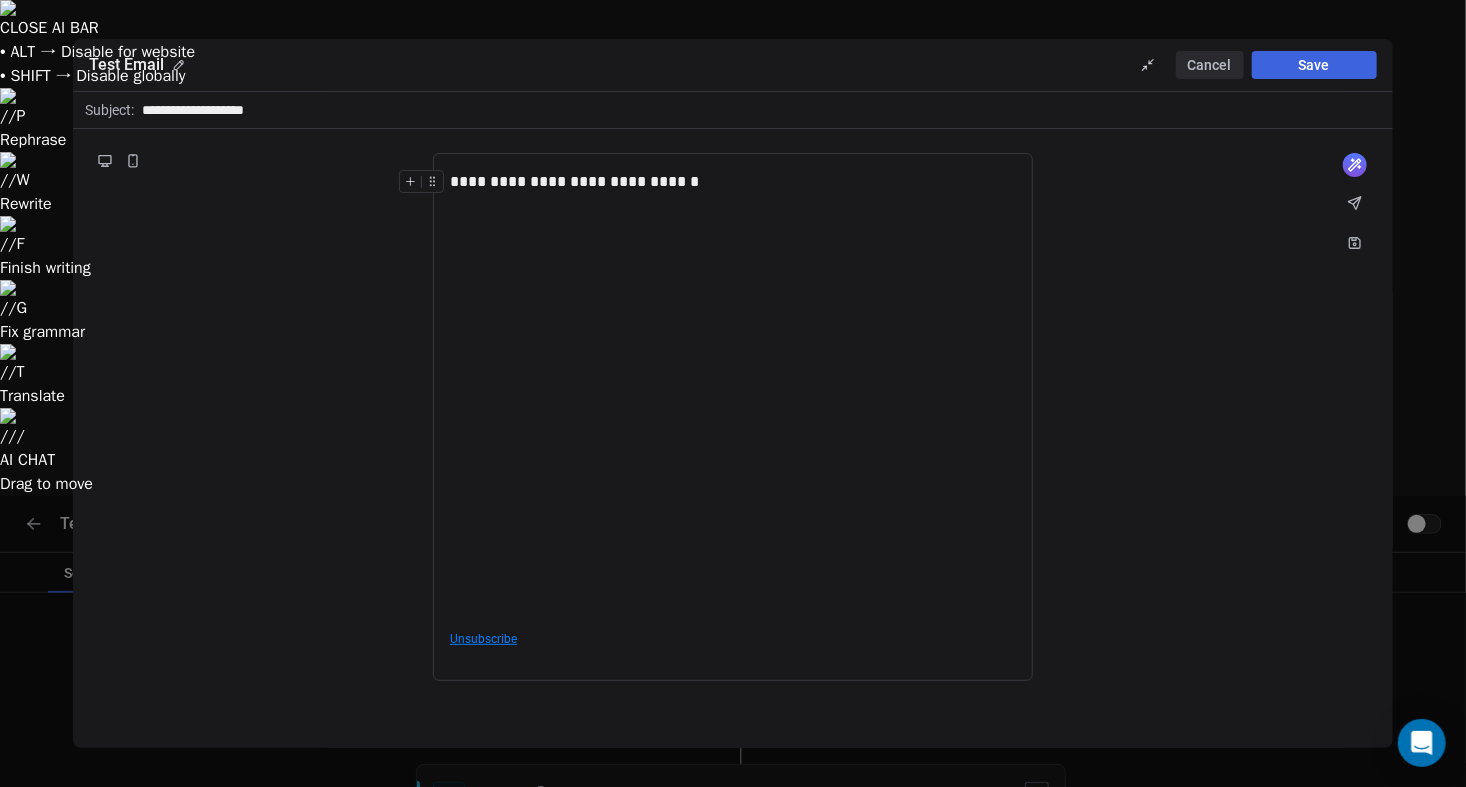 click on "**********" at bounding box center [733, 391] 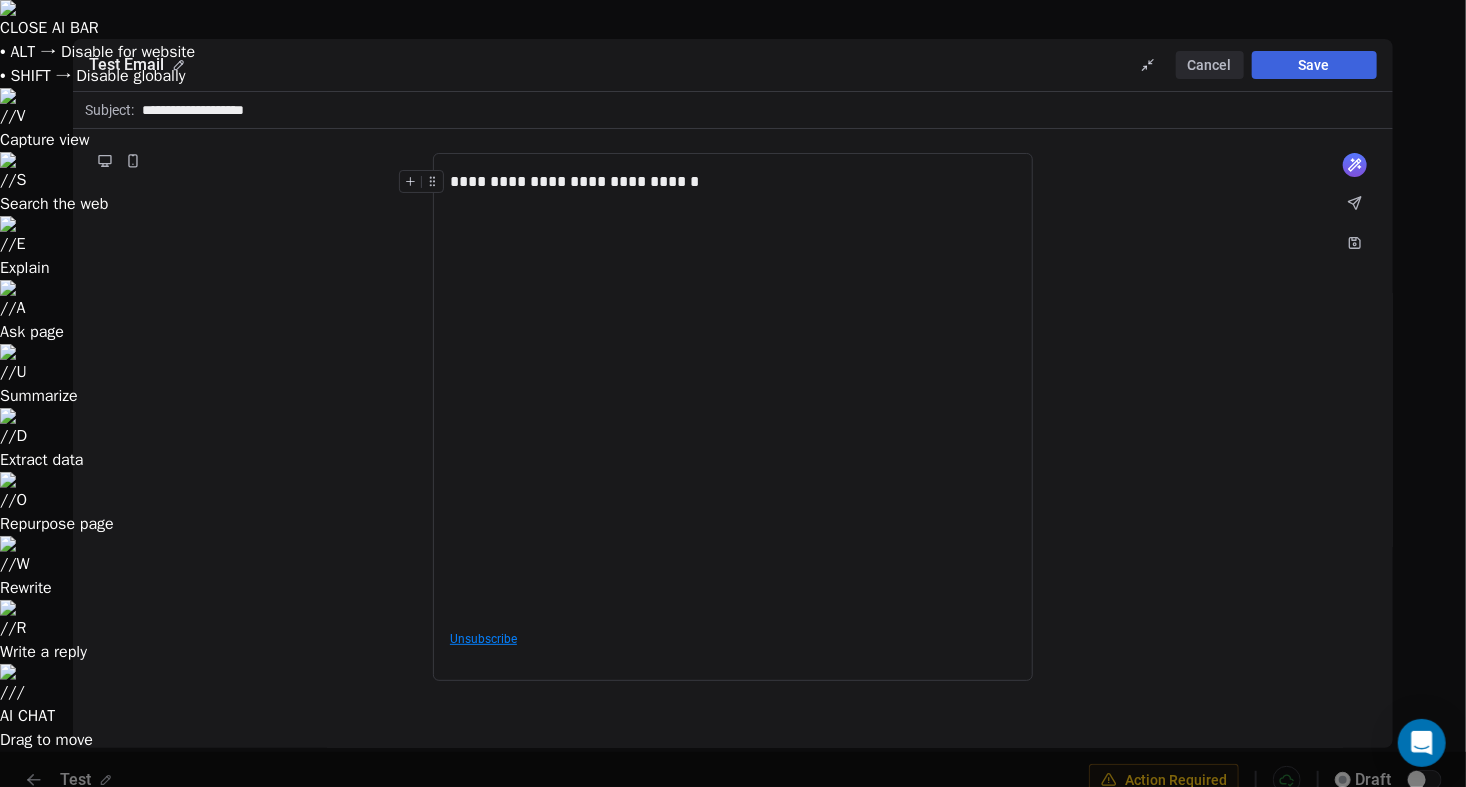click on "Save" at bounding box center [1314, 65] 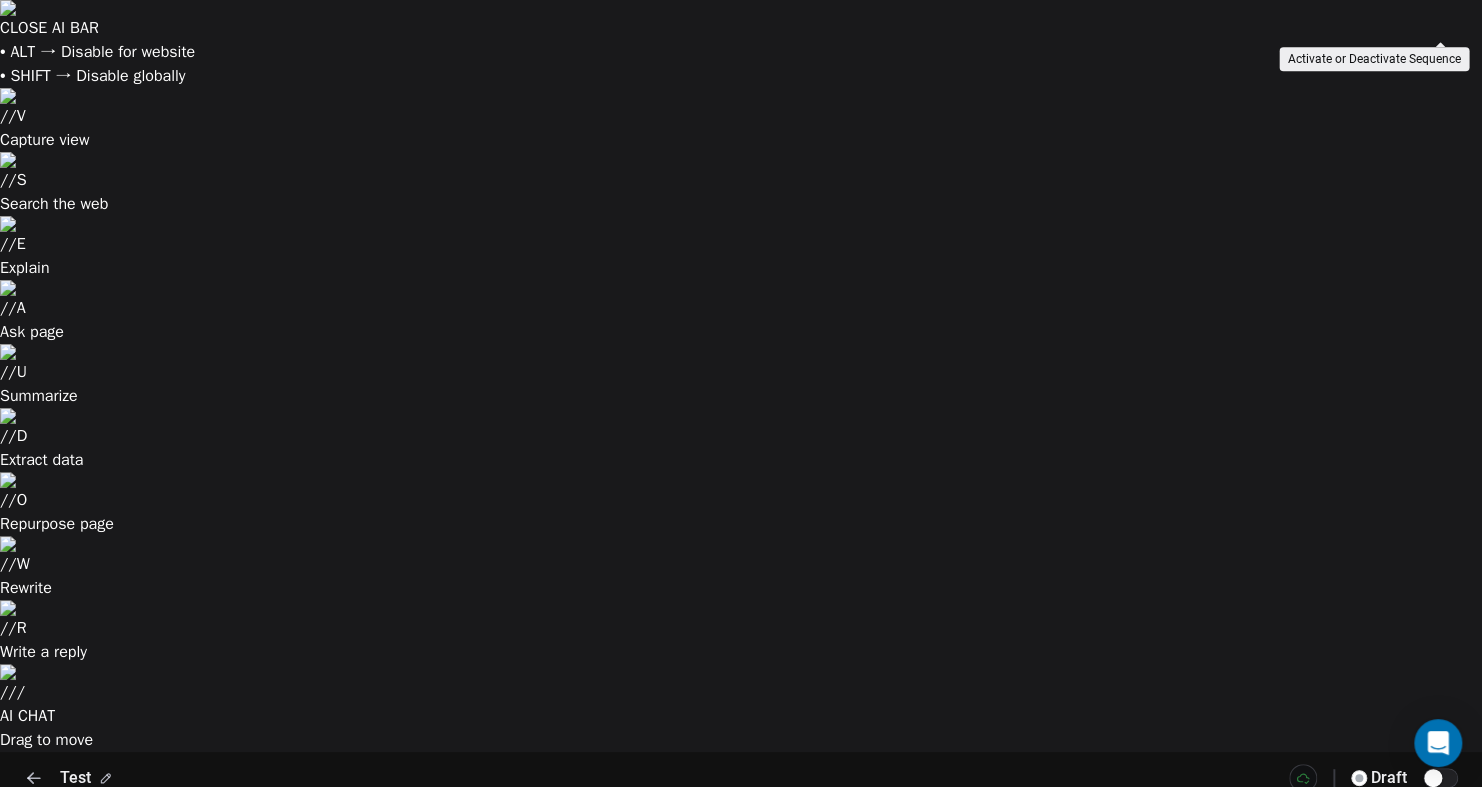 click at bounding box center [1433, 778] 